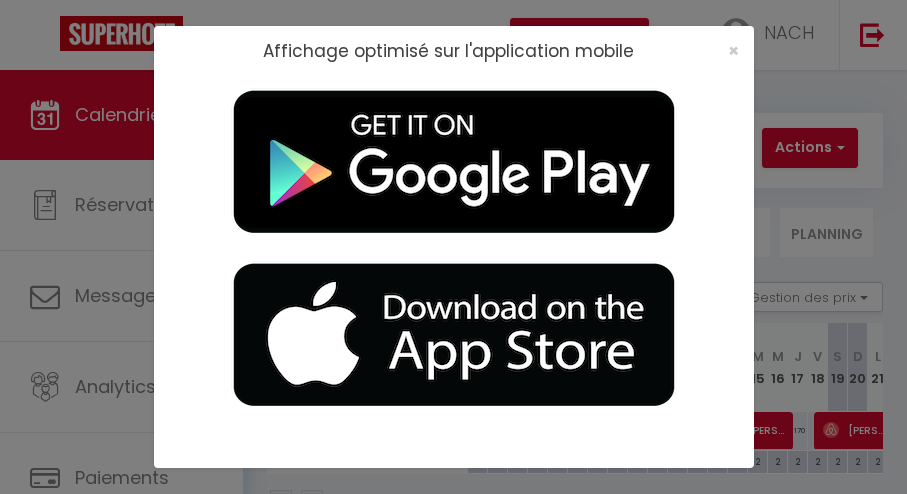 scroll, scrollTop: 0, scrollLeft: 0, axis: both 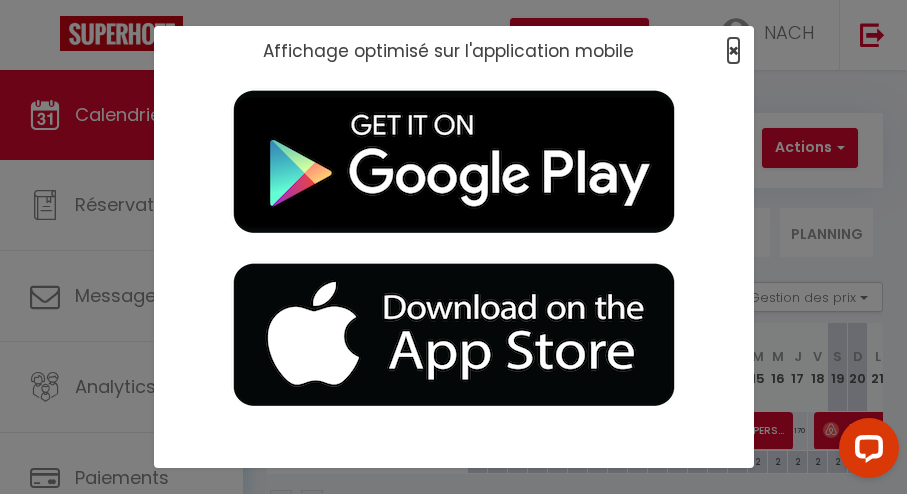 click on "×" at bounding box center (733, 50) 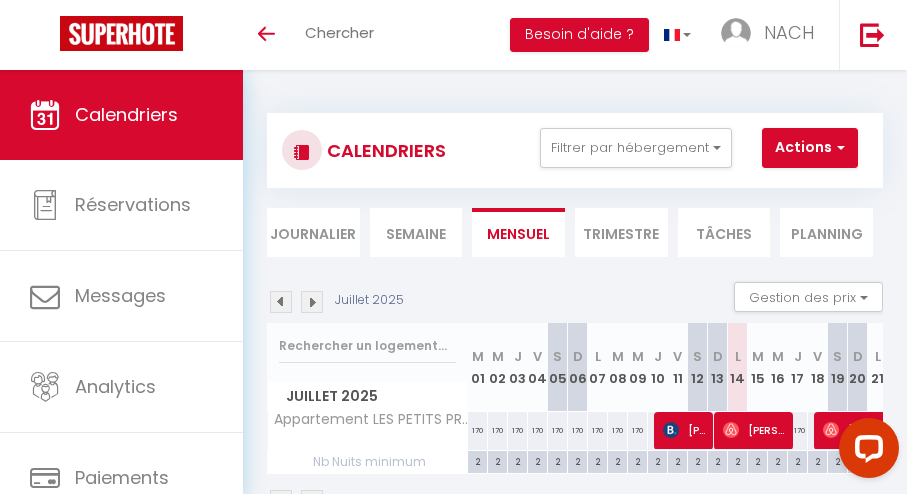 checkbox on "false" 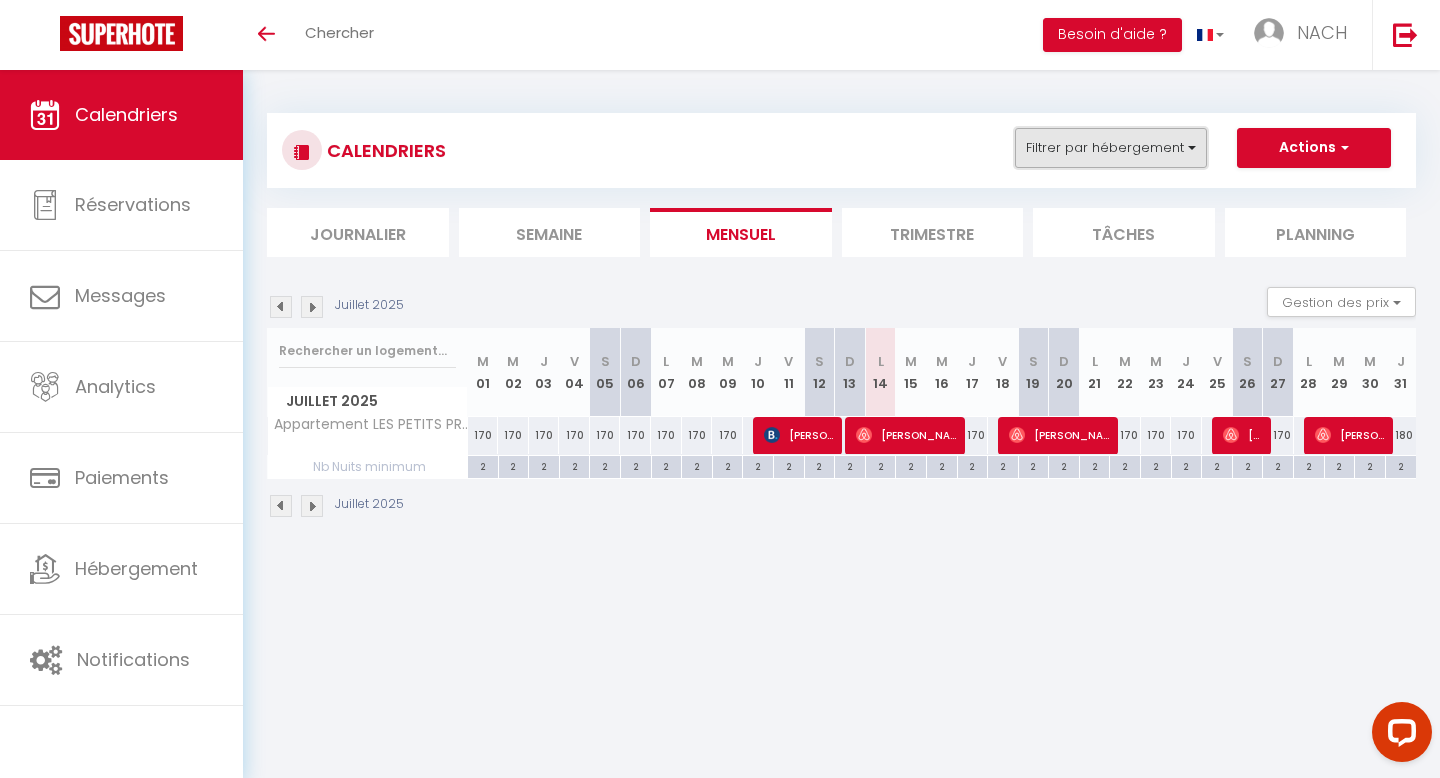 click on "Filtrer par hébergement" at bounding box center [1111, 148] 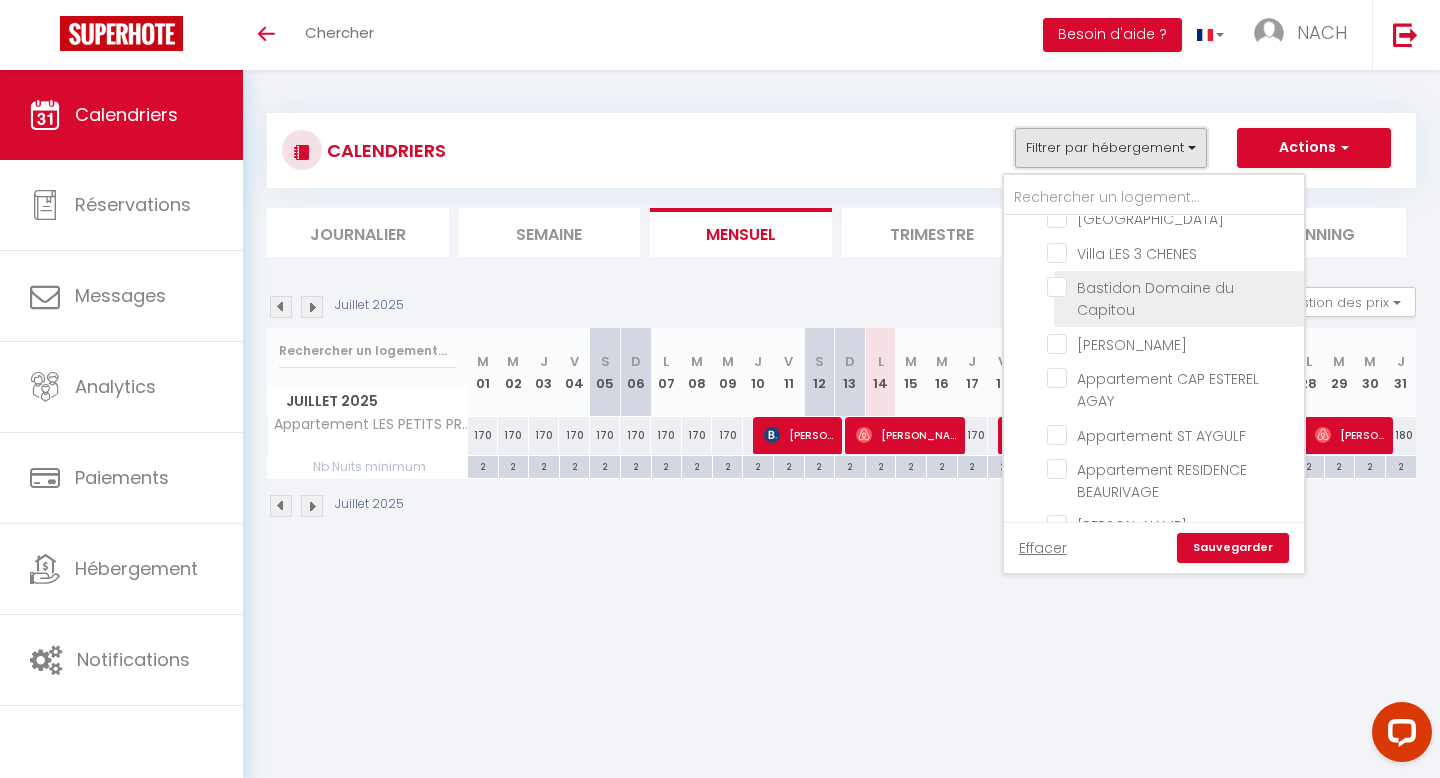 scroll, scrollTop: 220, scrollLeft: 0, axis: vertical 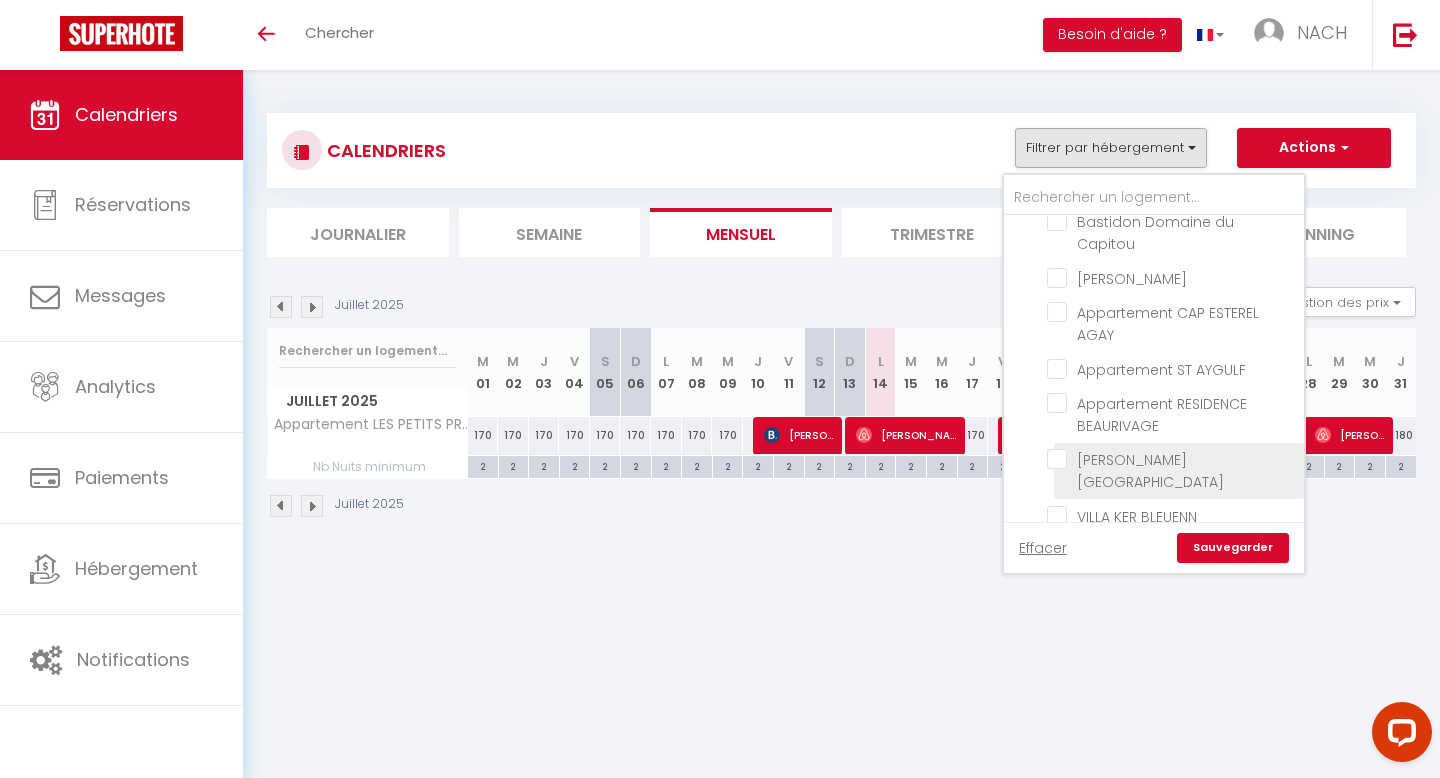 click on "[PERSON_NAME][GEOGRAPHIC_DATA]" at bounding box center (1172, 459) 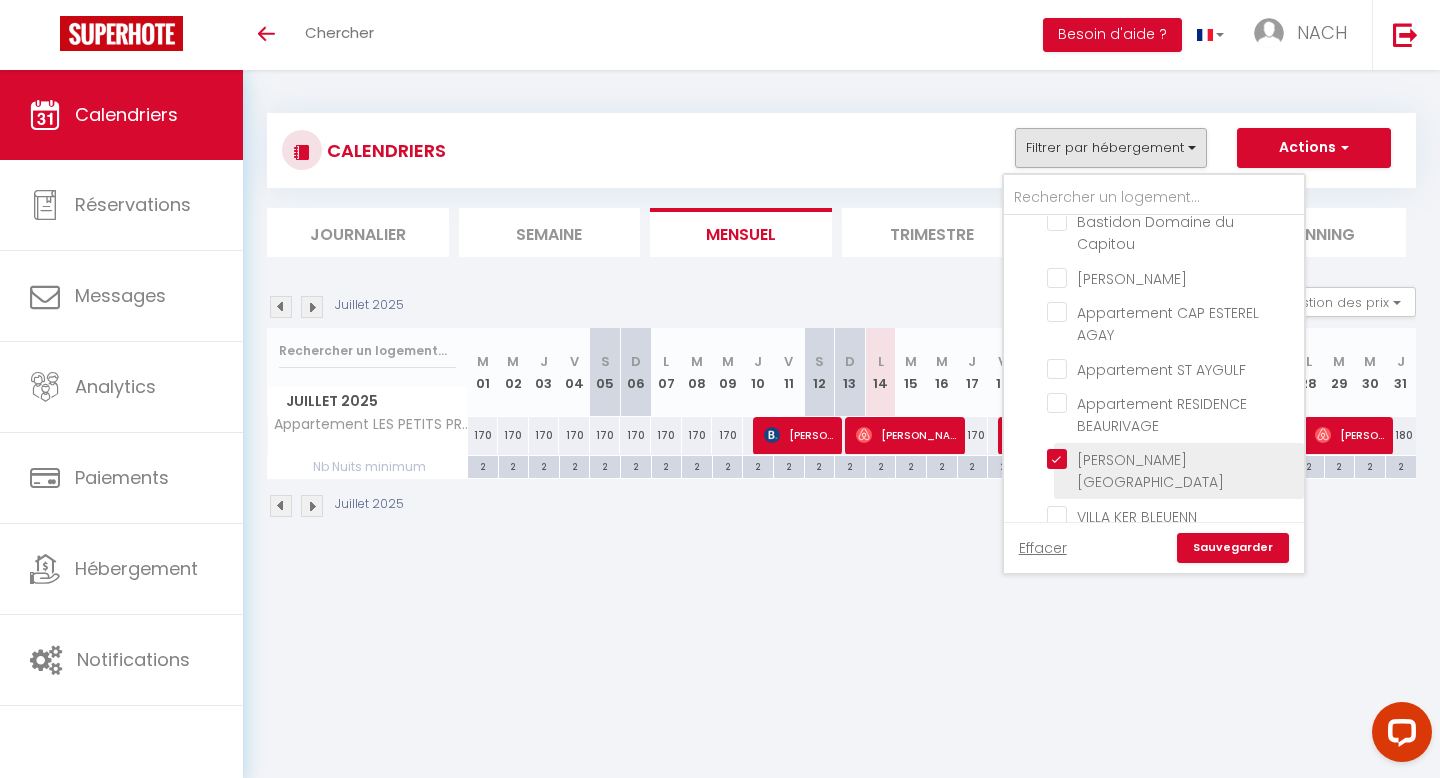checkbox on "false" 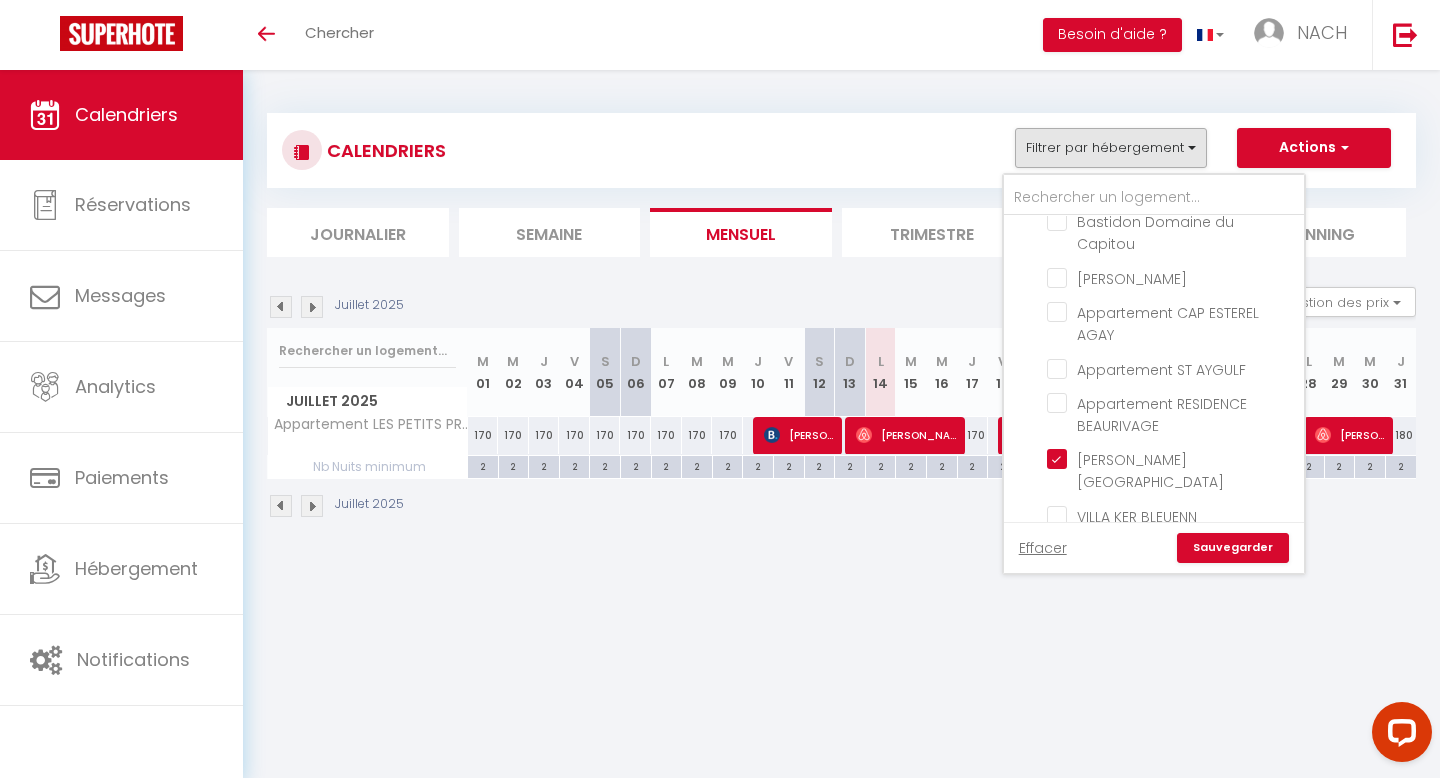 click on "Sauvegarder" at bounding box center [1233, 548] 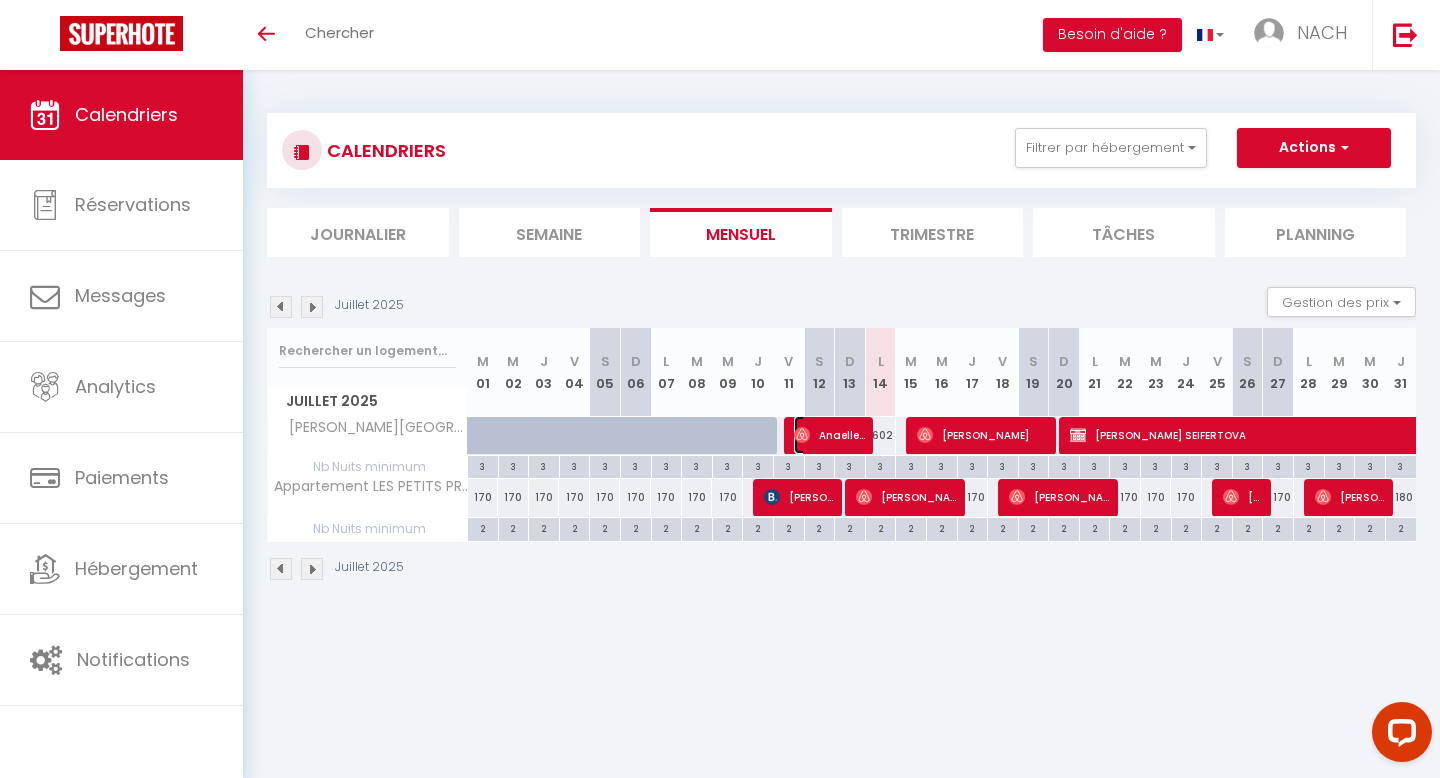 click on "Anaelle Forat" at bounding box center [830, 435] 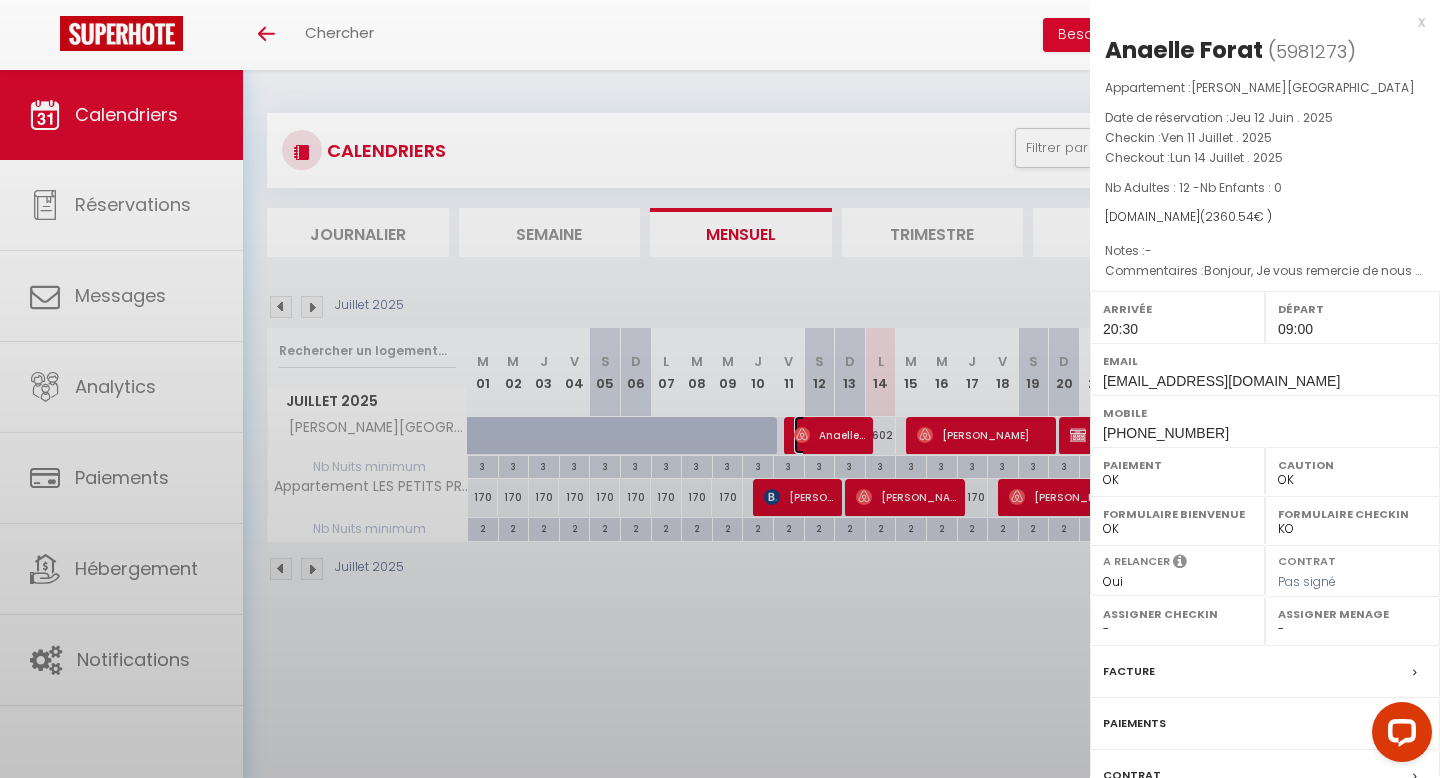 select on "10509" 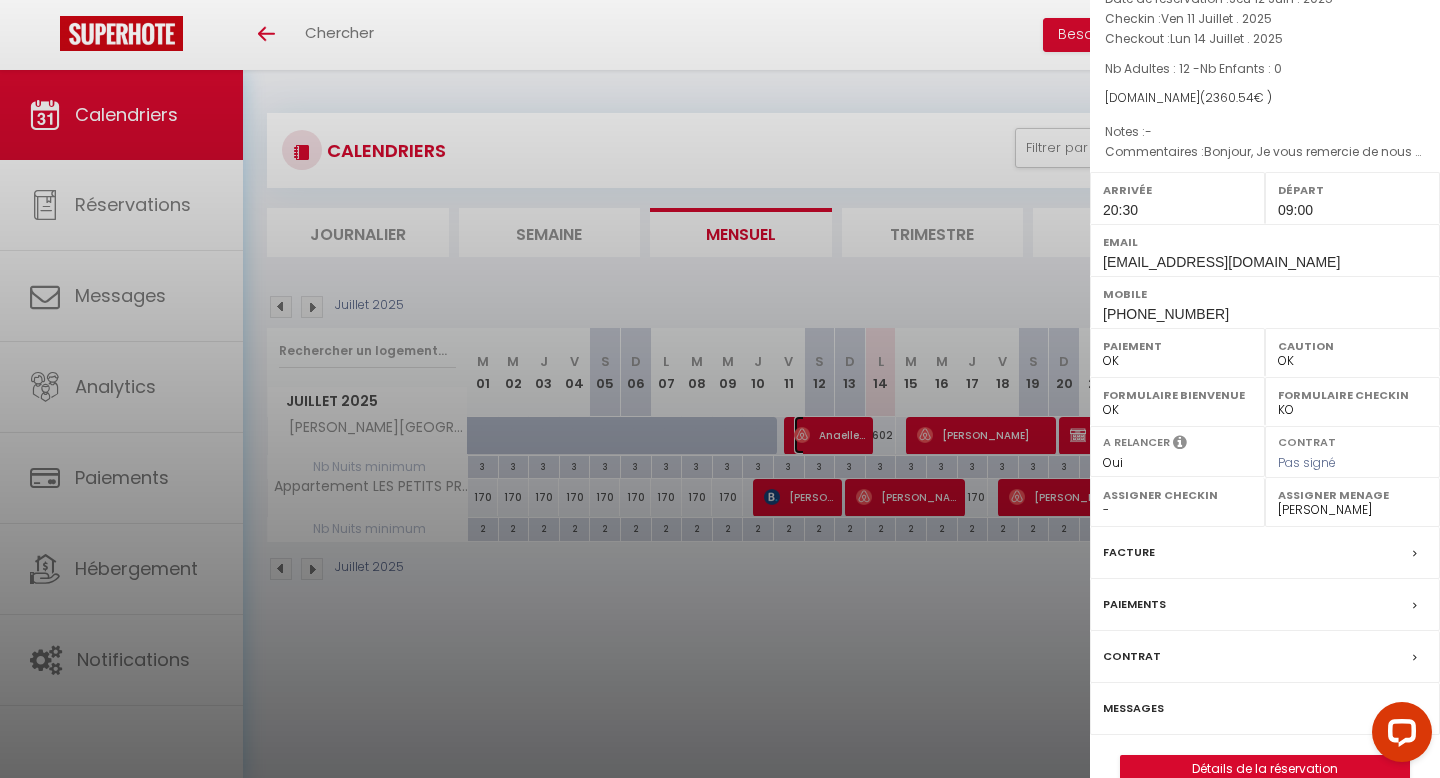 scroll, scrollTop: 154, scrollLeft: 0, axis: vertical 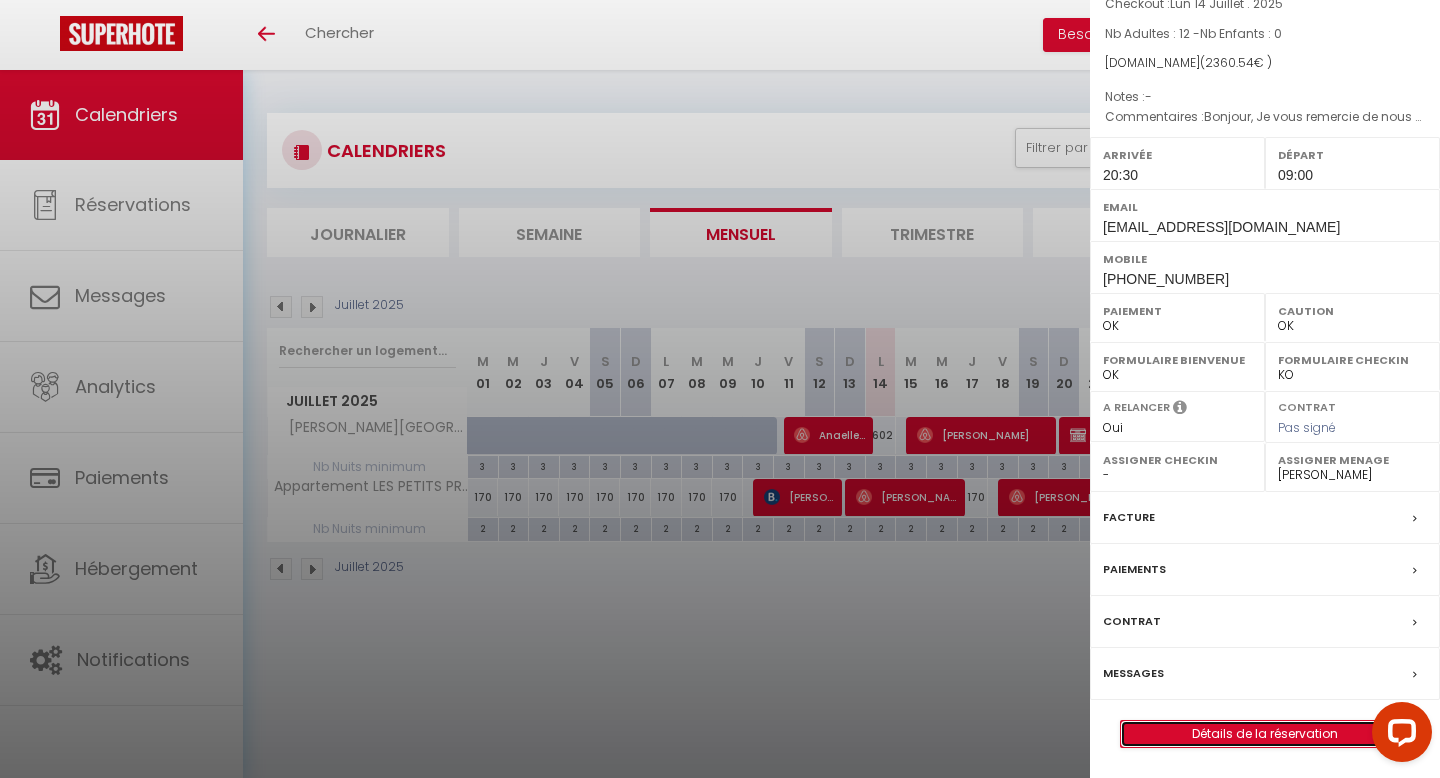 click on "Détails de la réservation" at bounding box center (1265, 734) 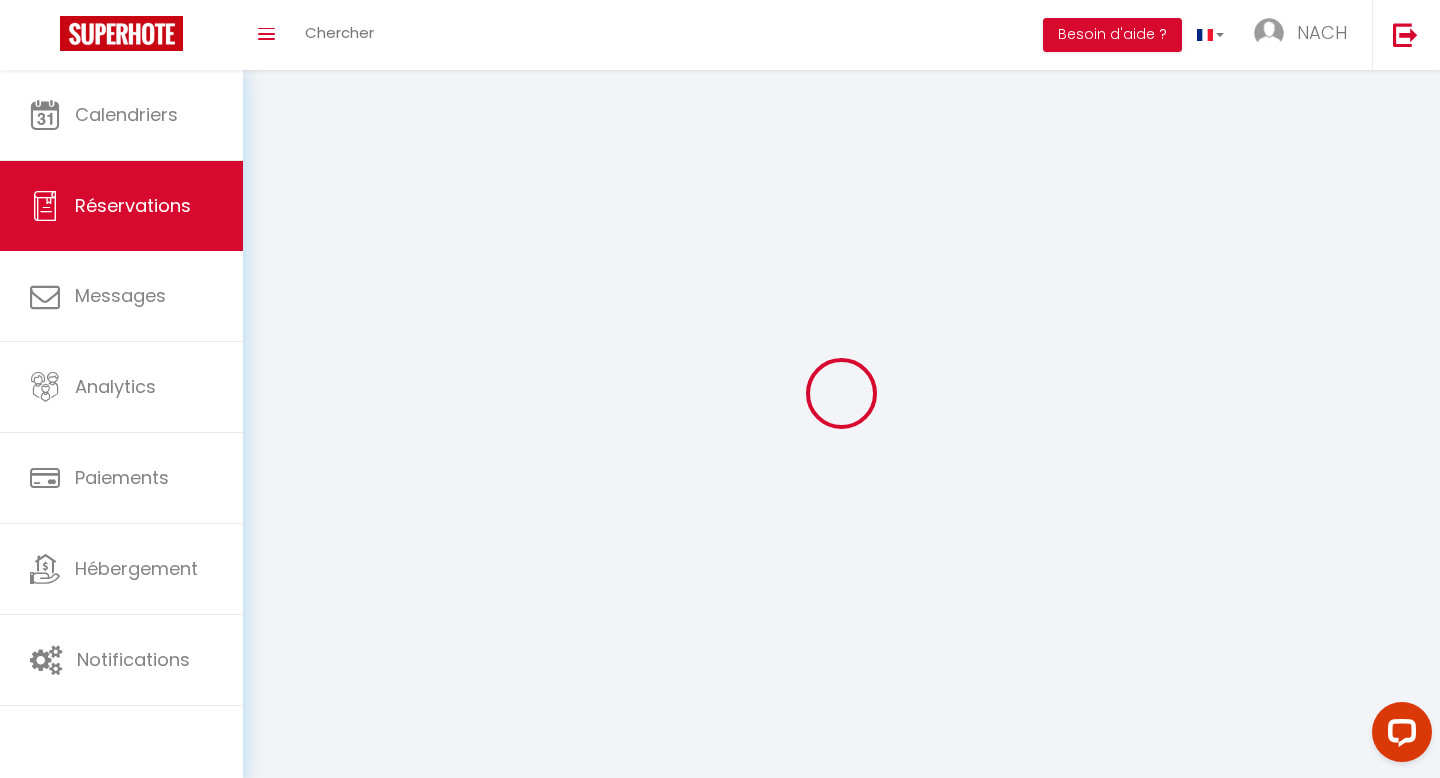 type on "Anaelle" 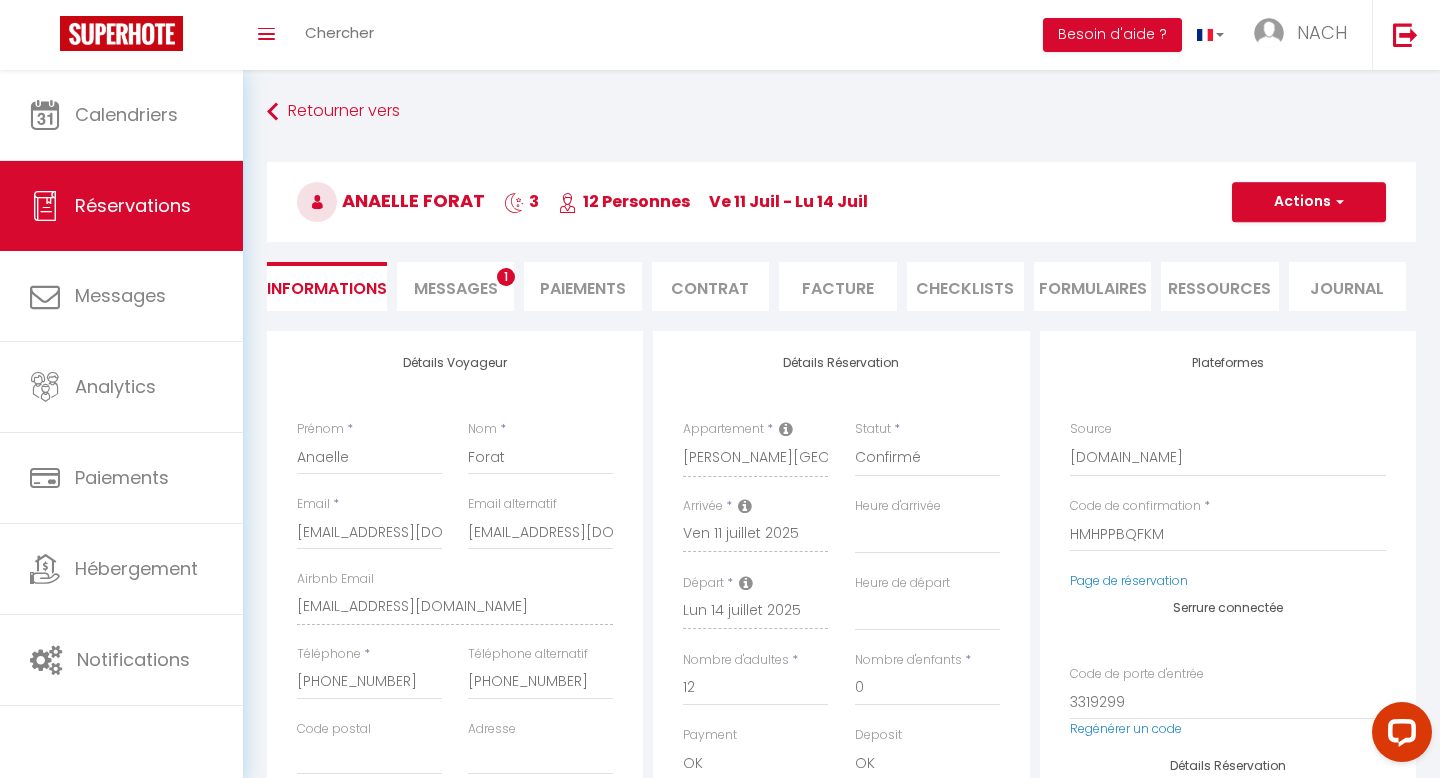 select 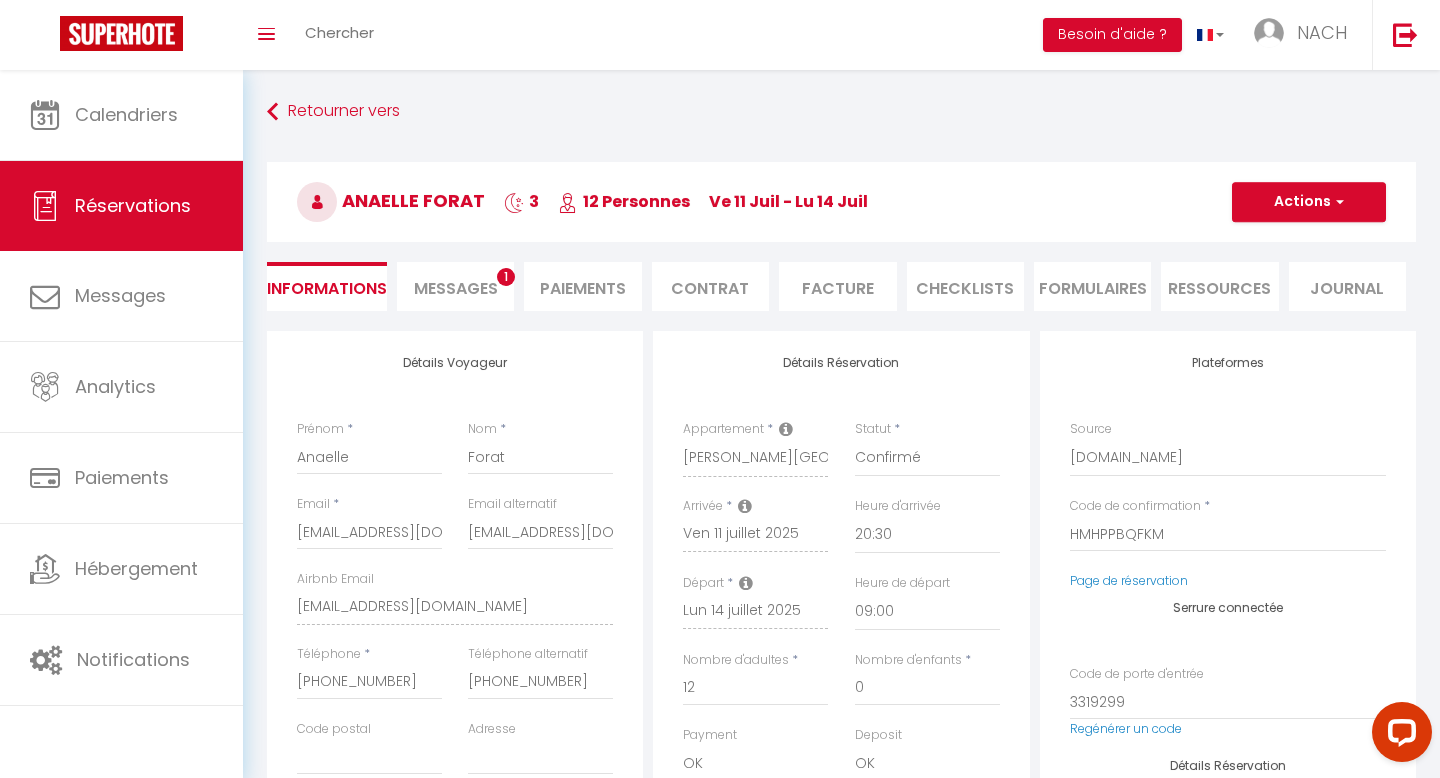 click on "Messages" at bounding box center [456, 288] 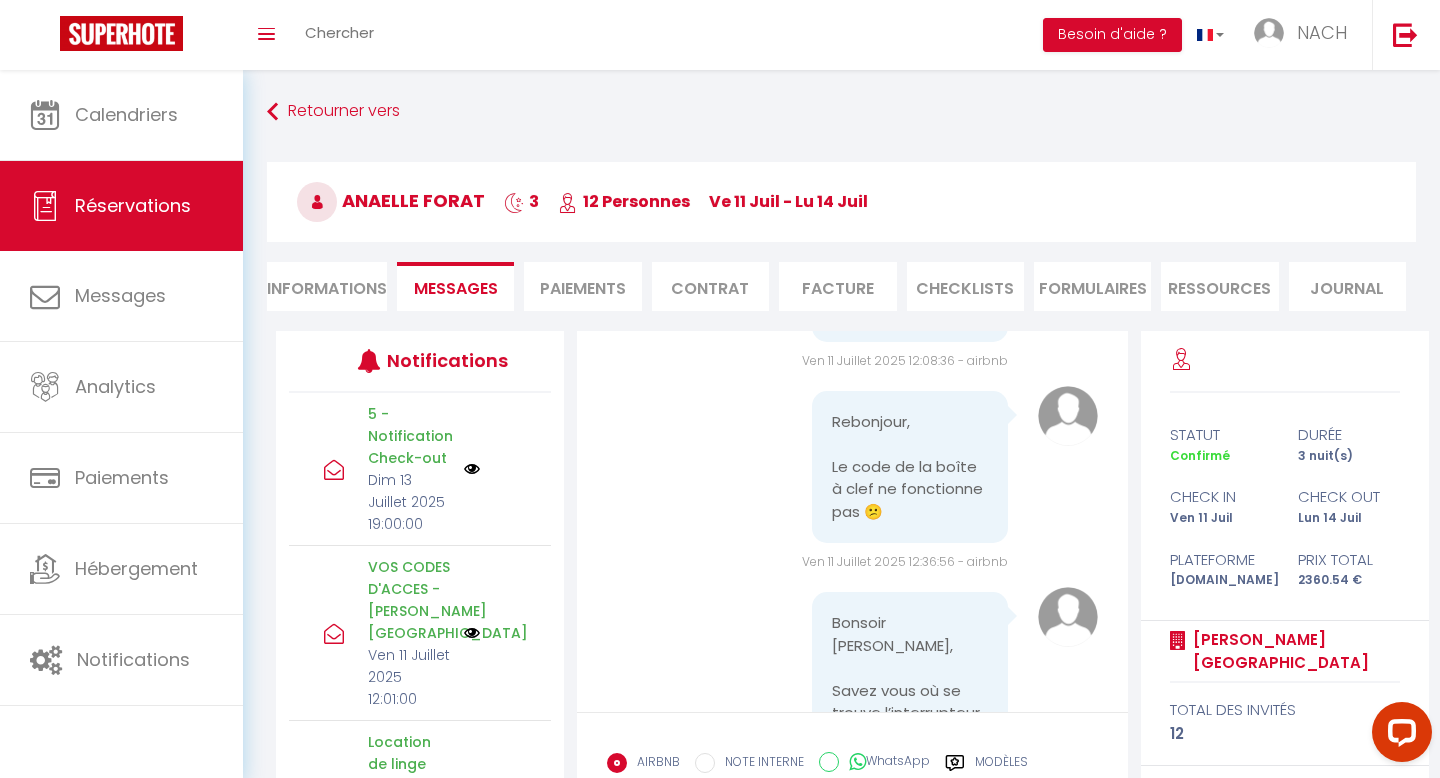 scroll, scrollTop: 5652, scrollLeft: 0, axis: vertical 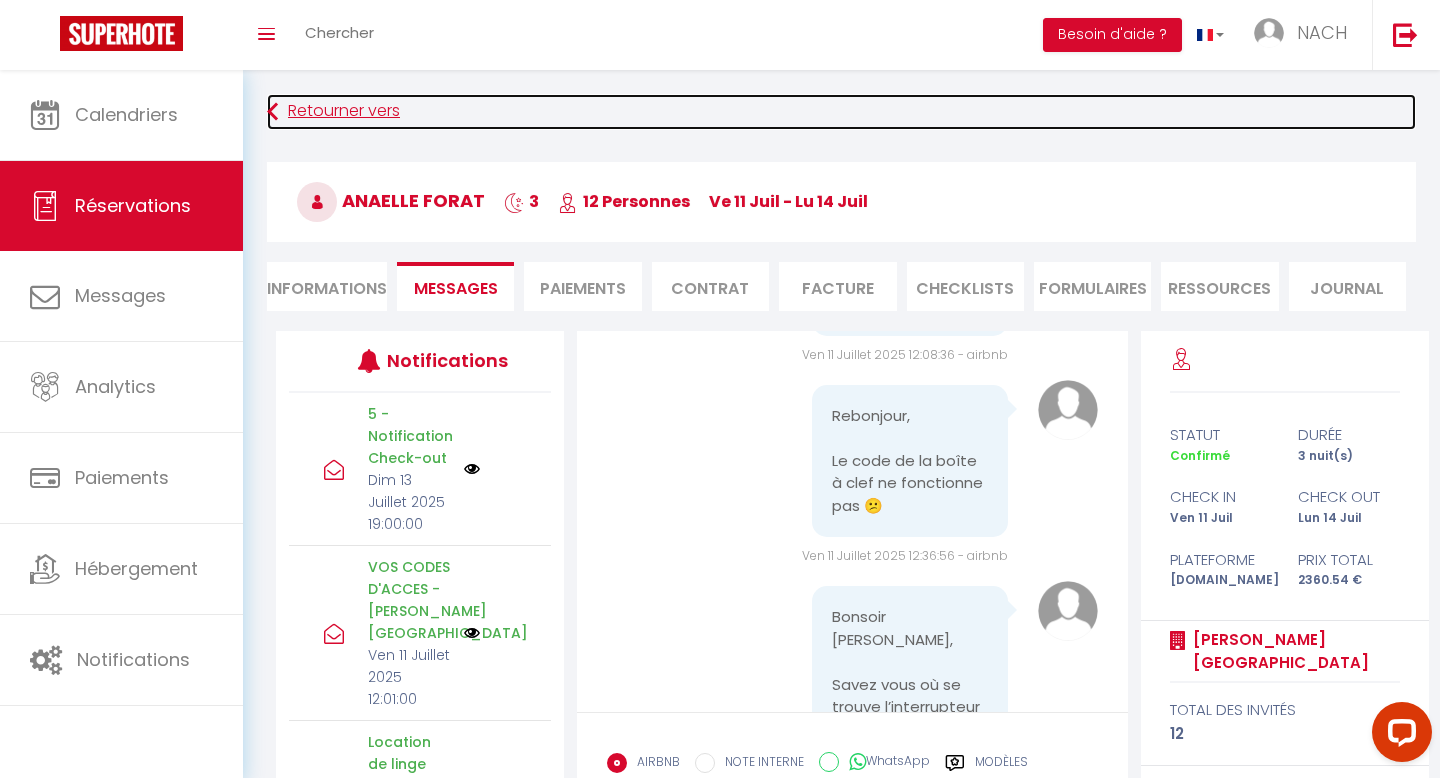 click at bounding box center (272, 112) 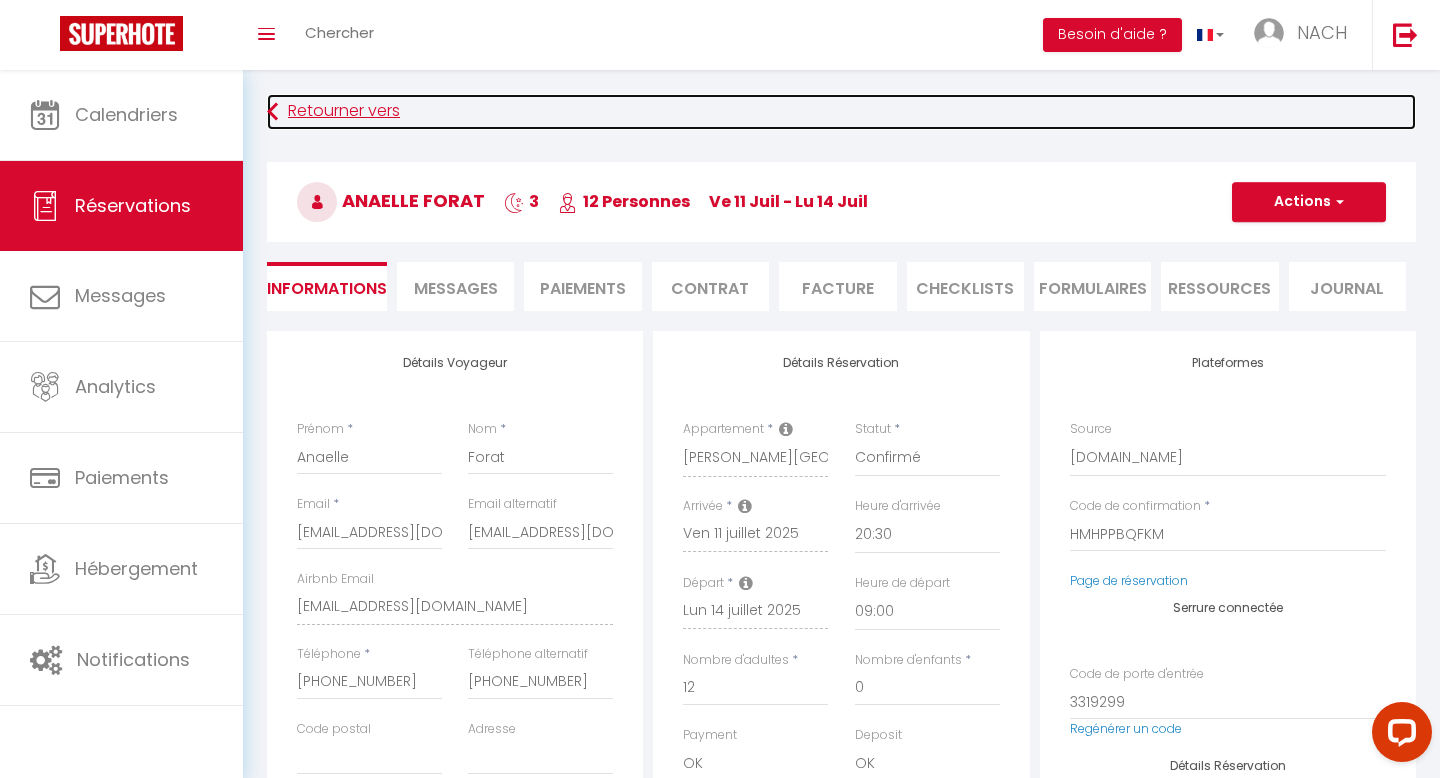 click on "Retourner vers" at bounding box center [841, 112] 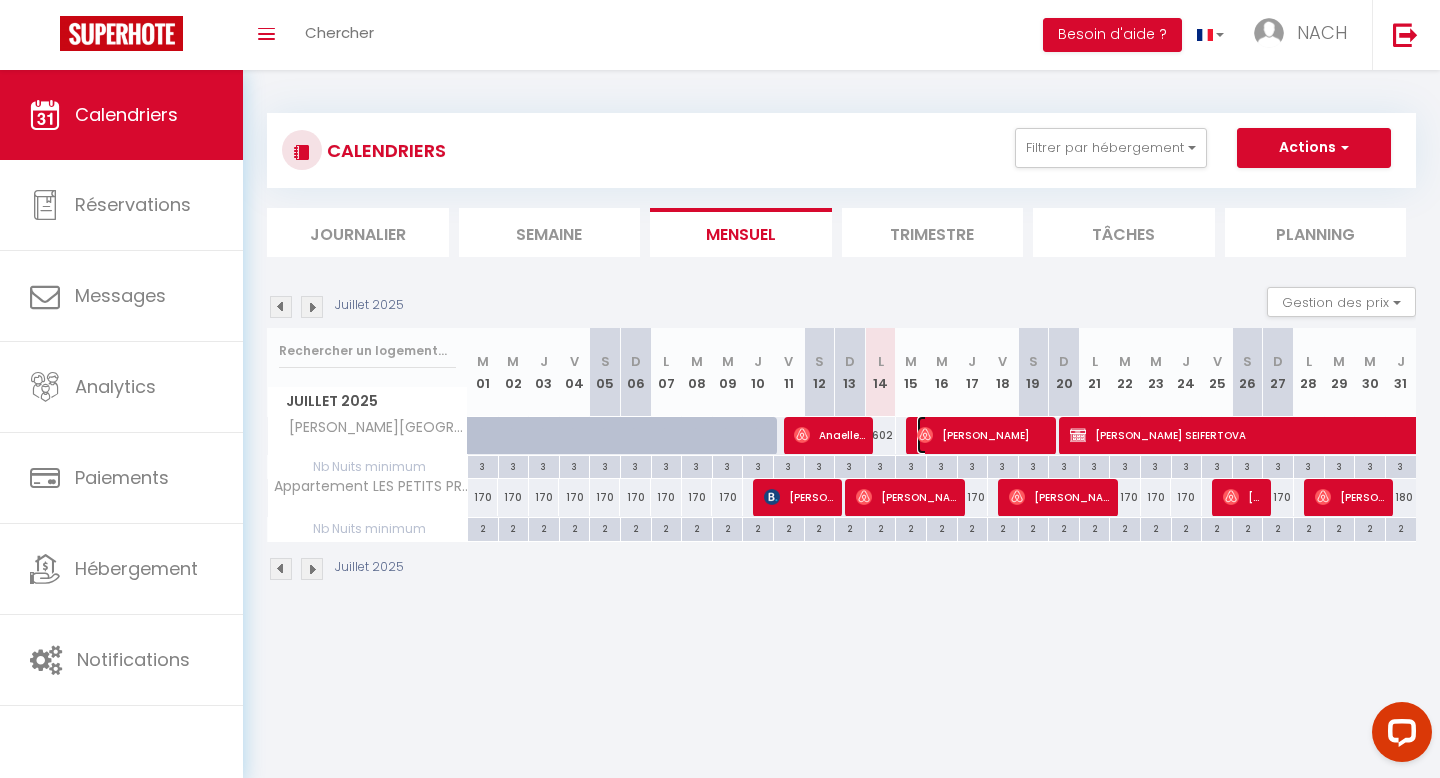 click on "[PERSON_NAME]" at bounding box center (984, 435) 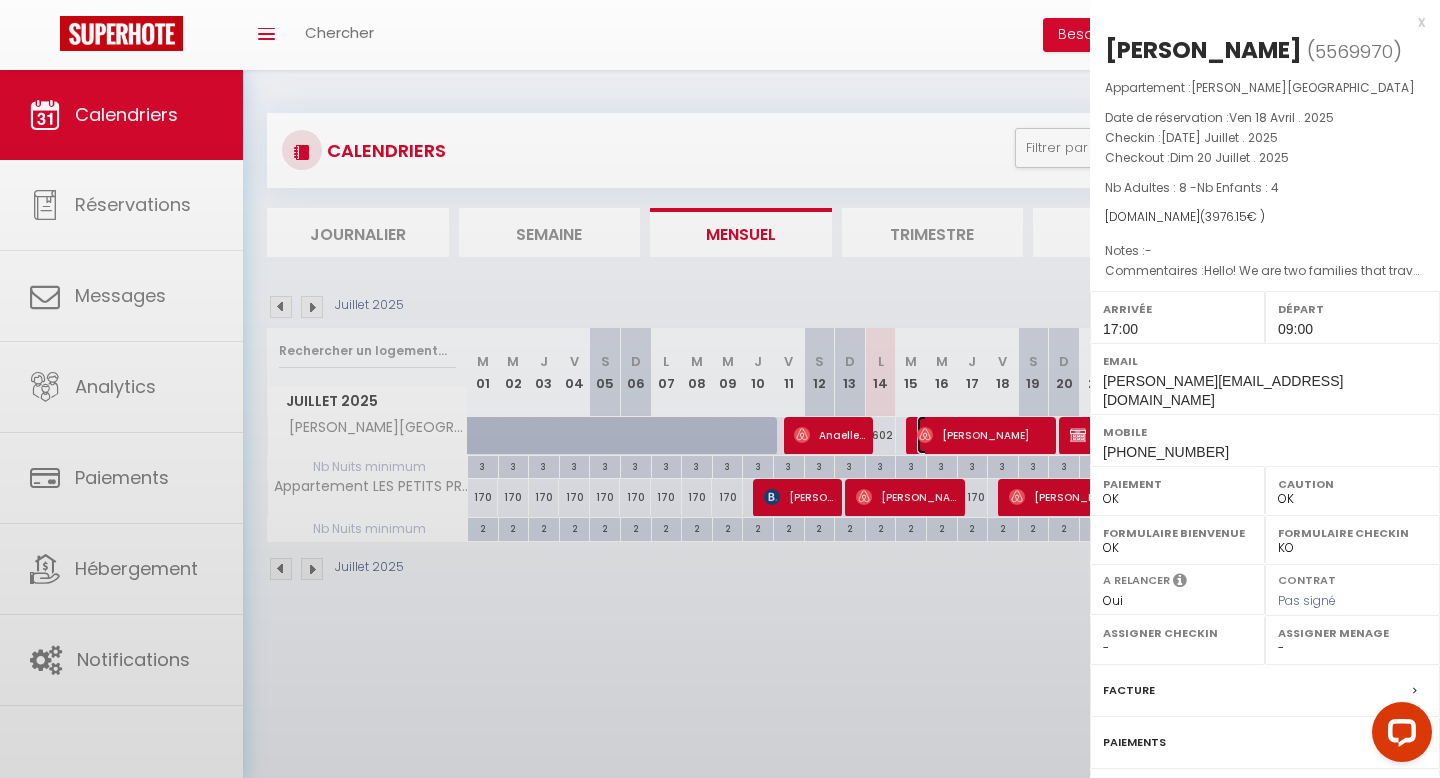 select on "10509" 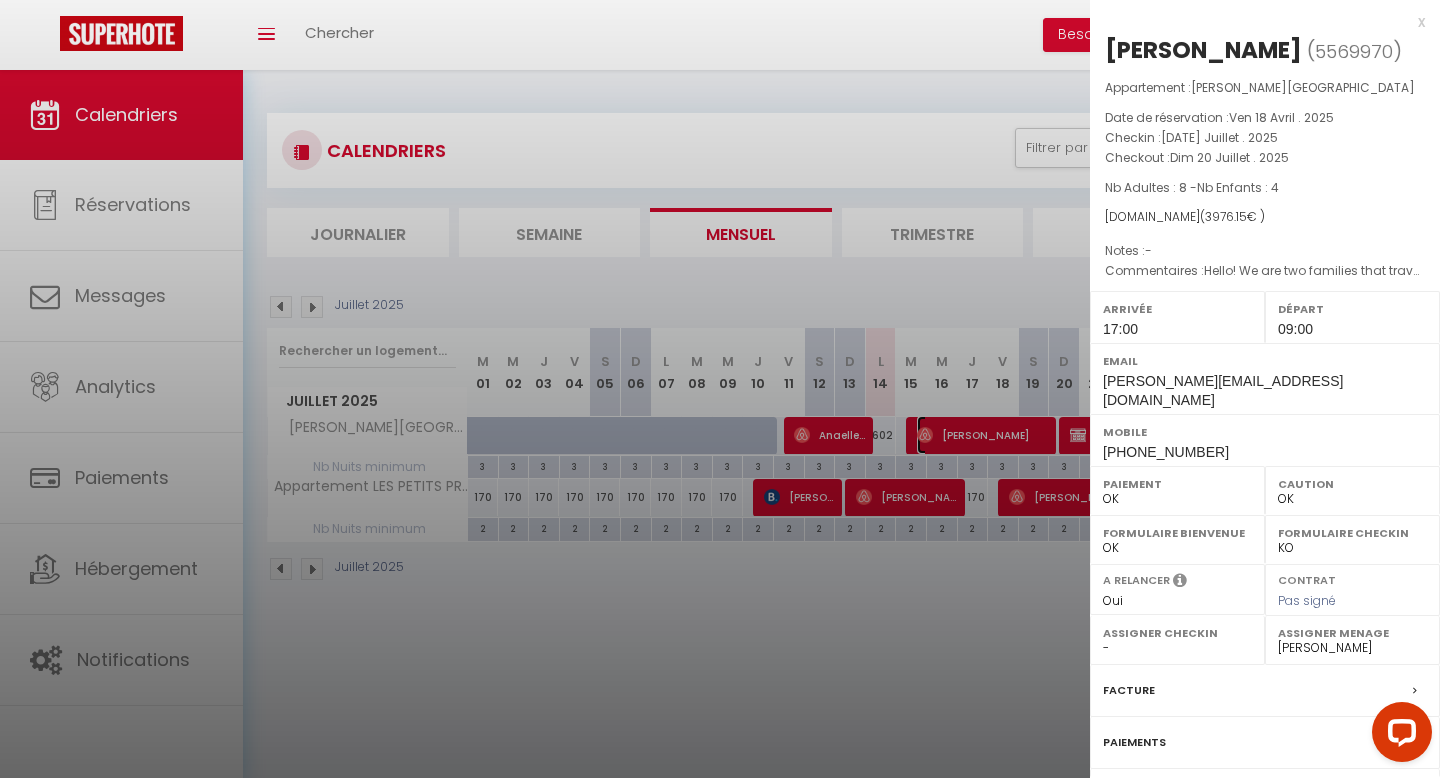 scroll, scrollTop: 154, scrollLeft: 0, axis: vertical 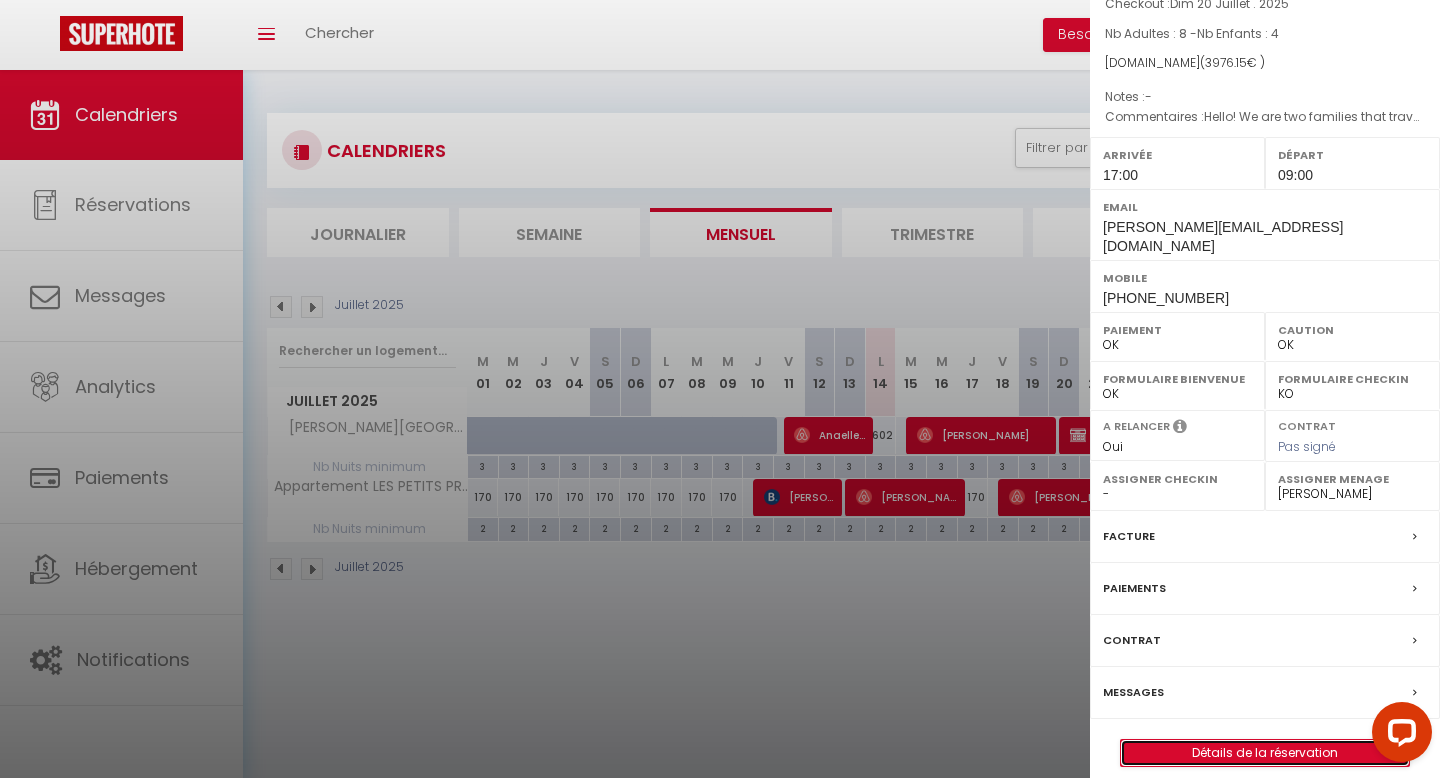 click on "Détails de la réservation" at bounding box center (1265, 753) 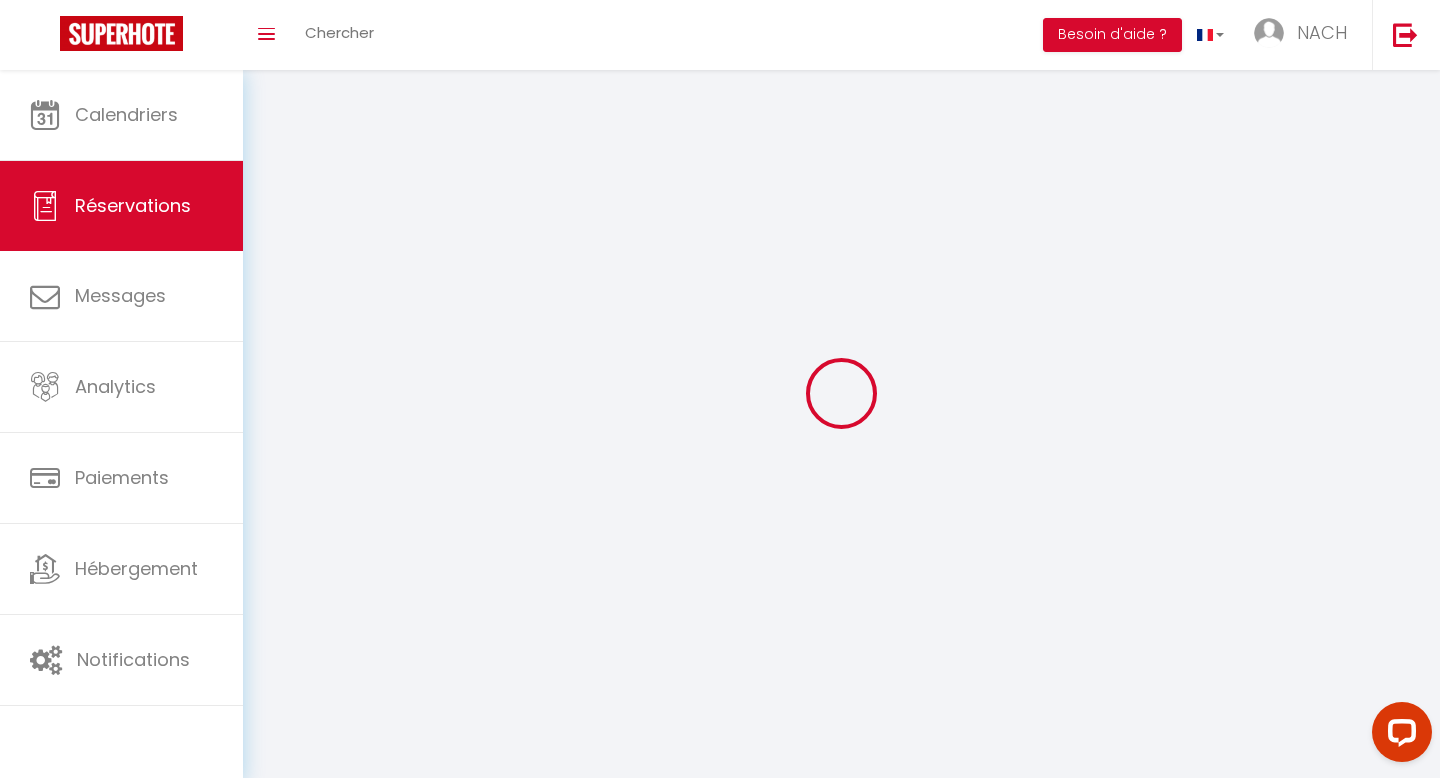 type on "[PERSON_NAME]" 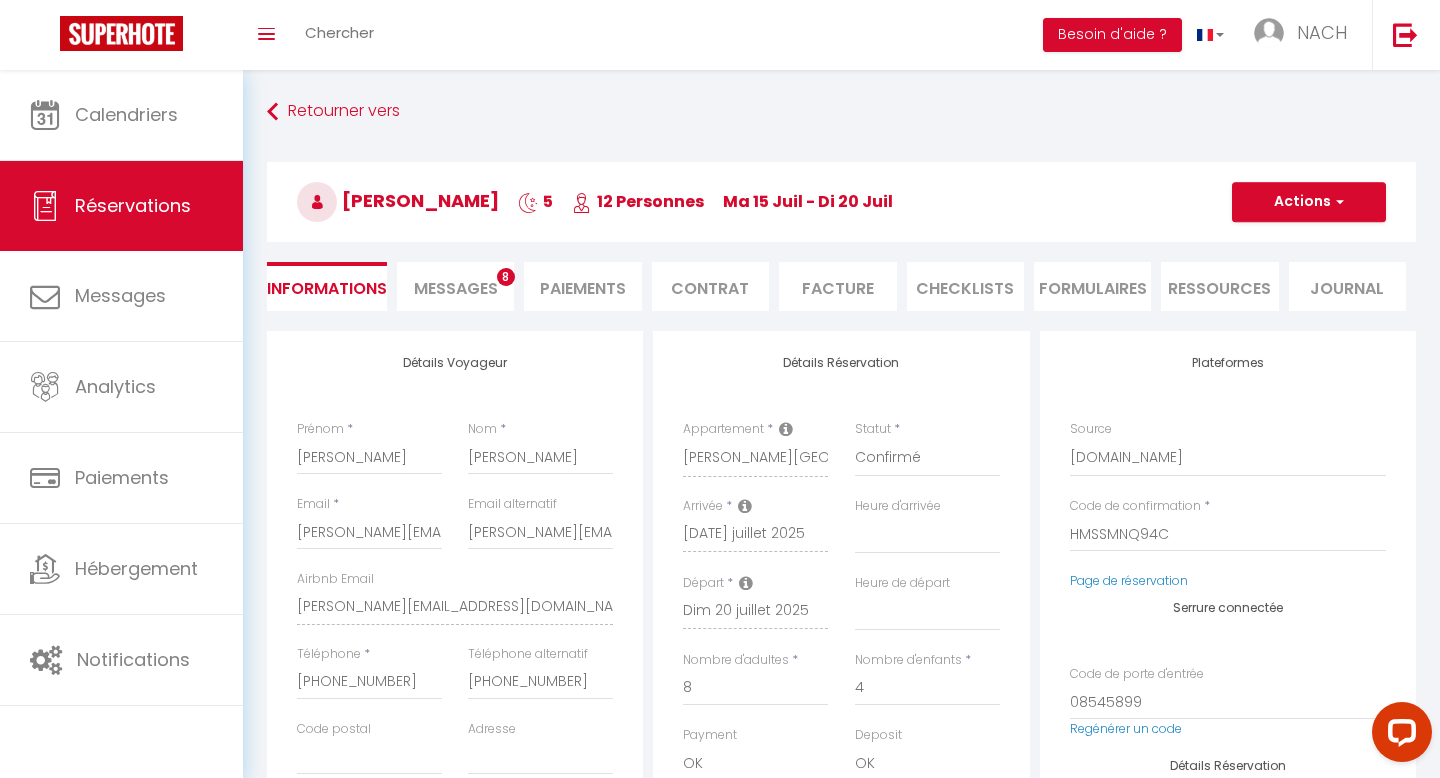 type on "130" 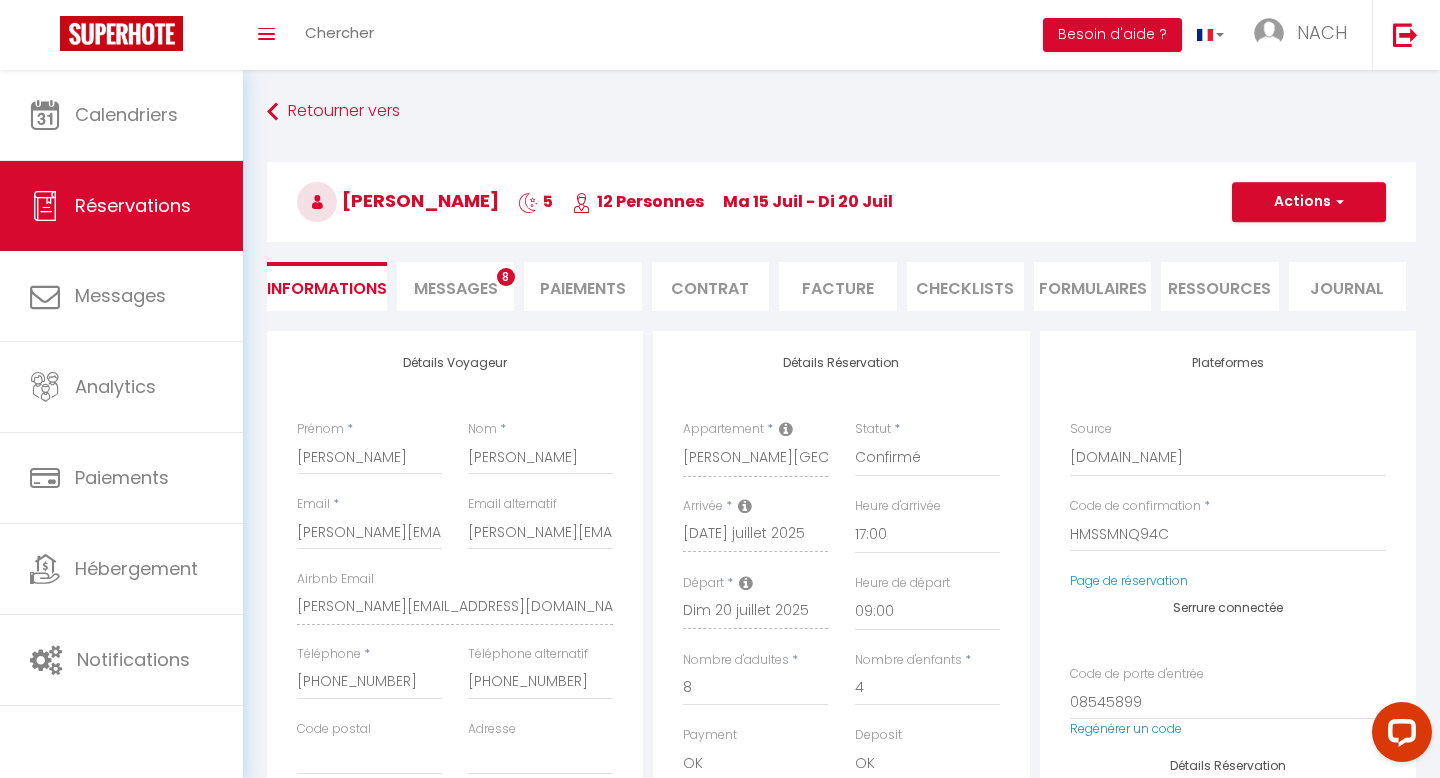 click on "Messages" at bounding box center (456, 288) 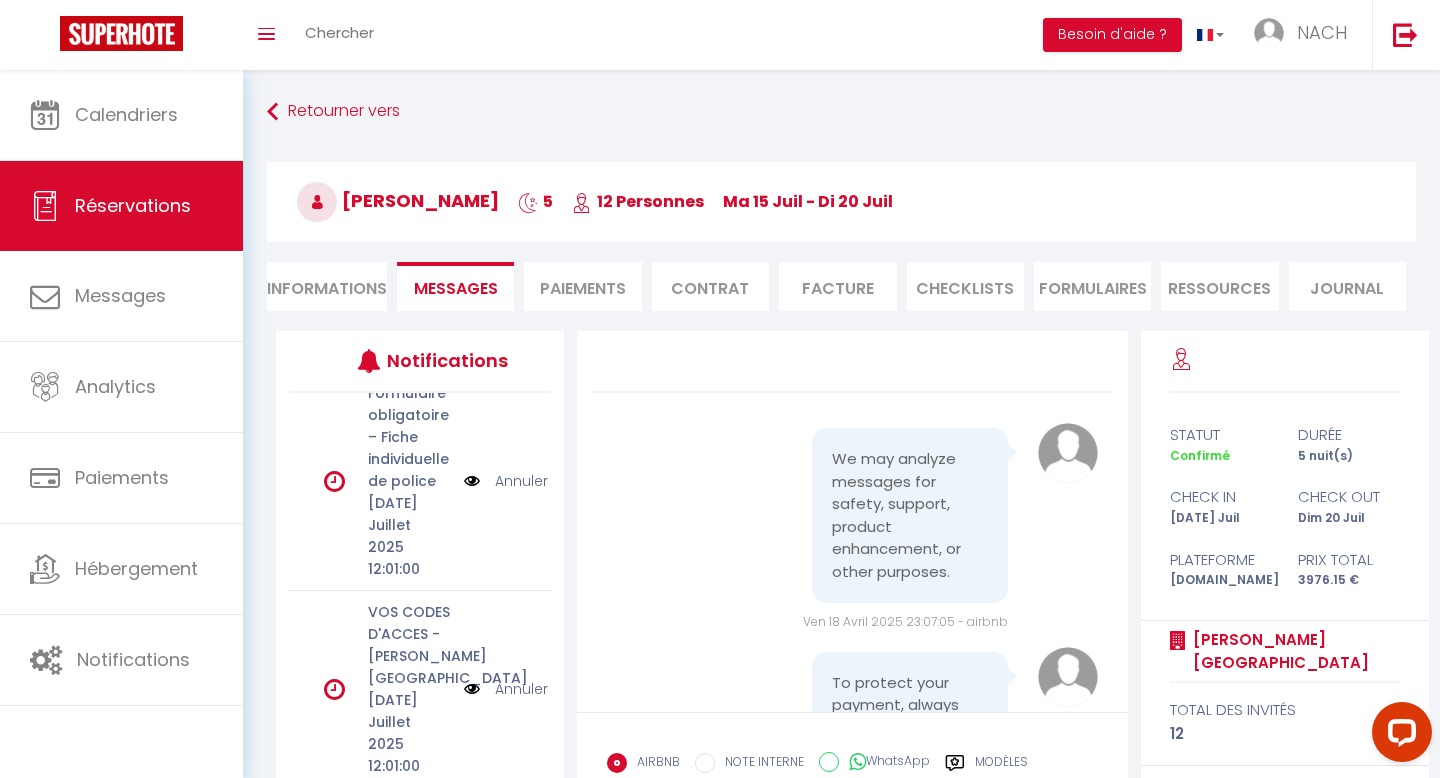 scroll, scrollTop: 194, scrollLeft: 0, axis: vertical 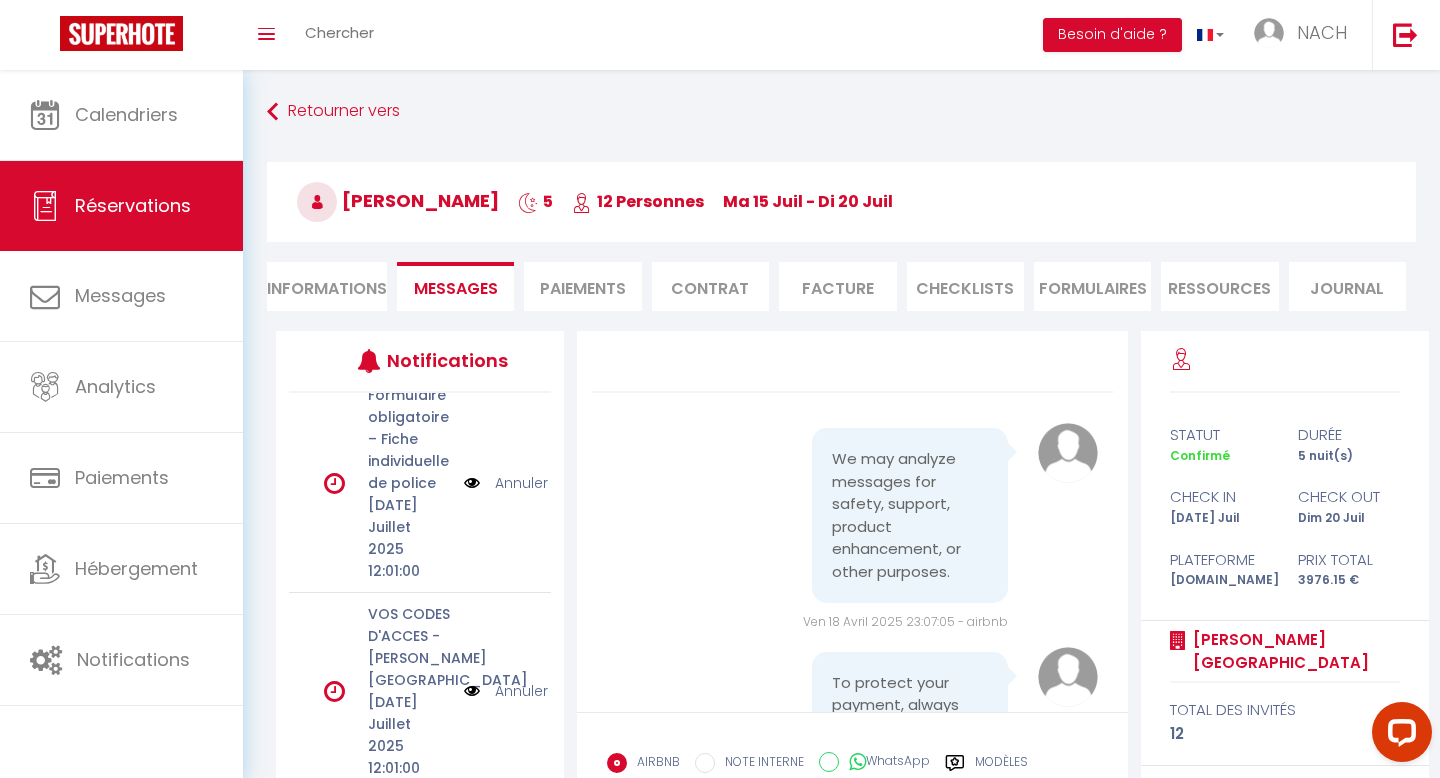 click at bounding box center [472, 691] 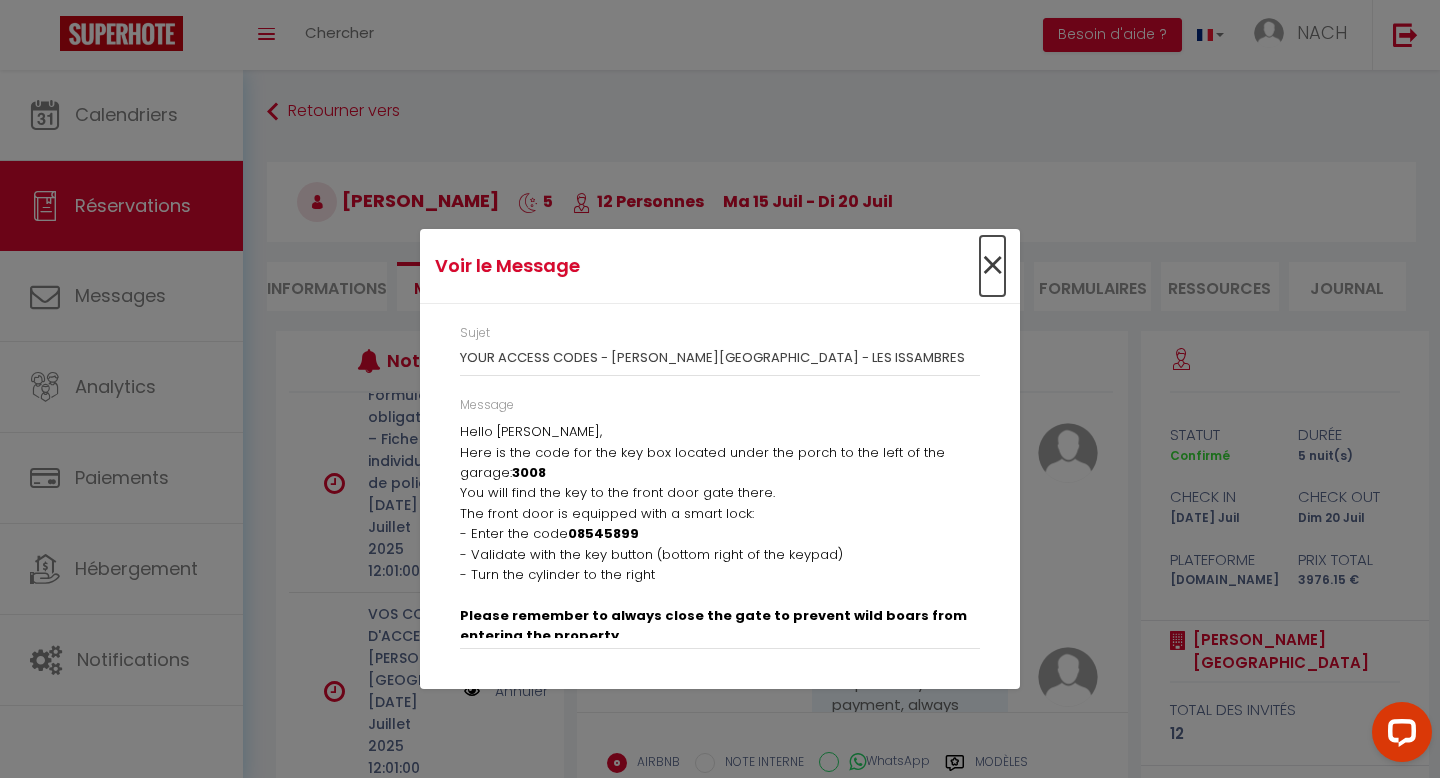 click on "×" at bounding box center [992, 266] 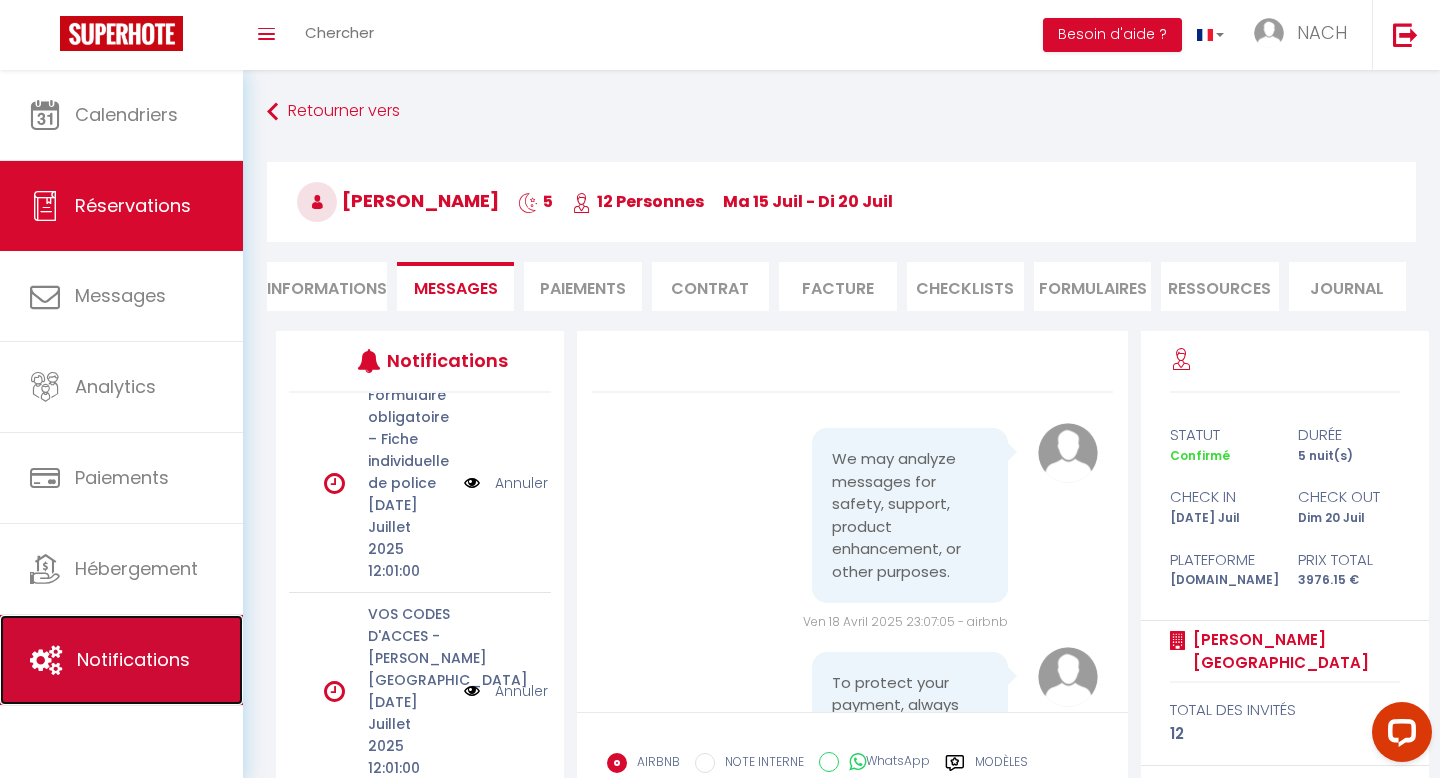 click on "Notifications" at bounding box center [133, 659] 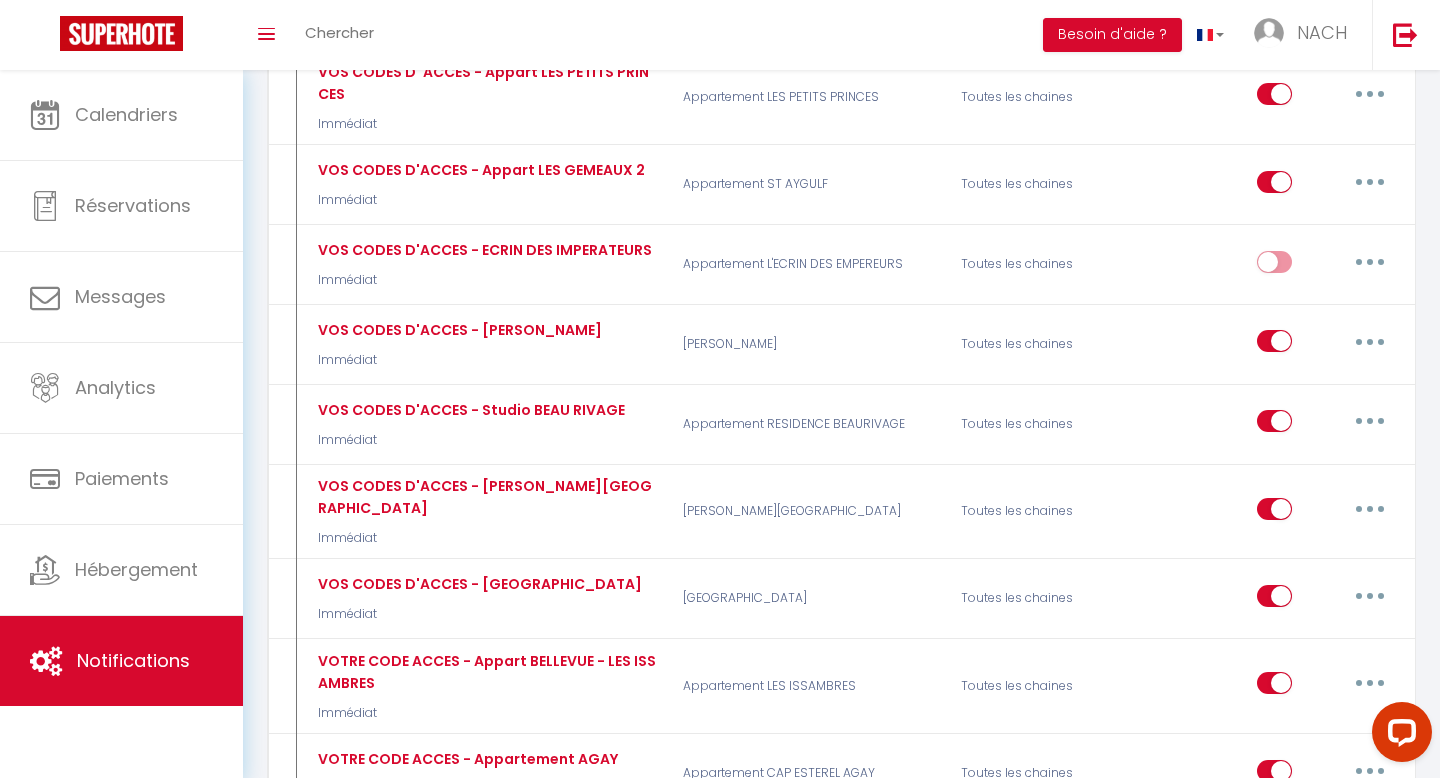 scroll, scrollTop: 3455, scrollLeft: 0, axis: vertical 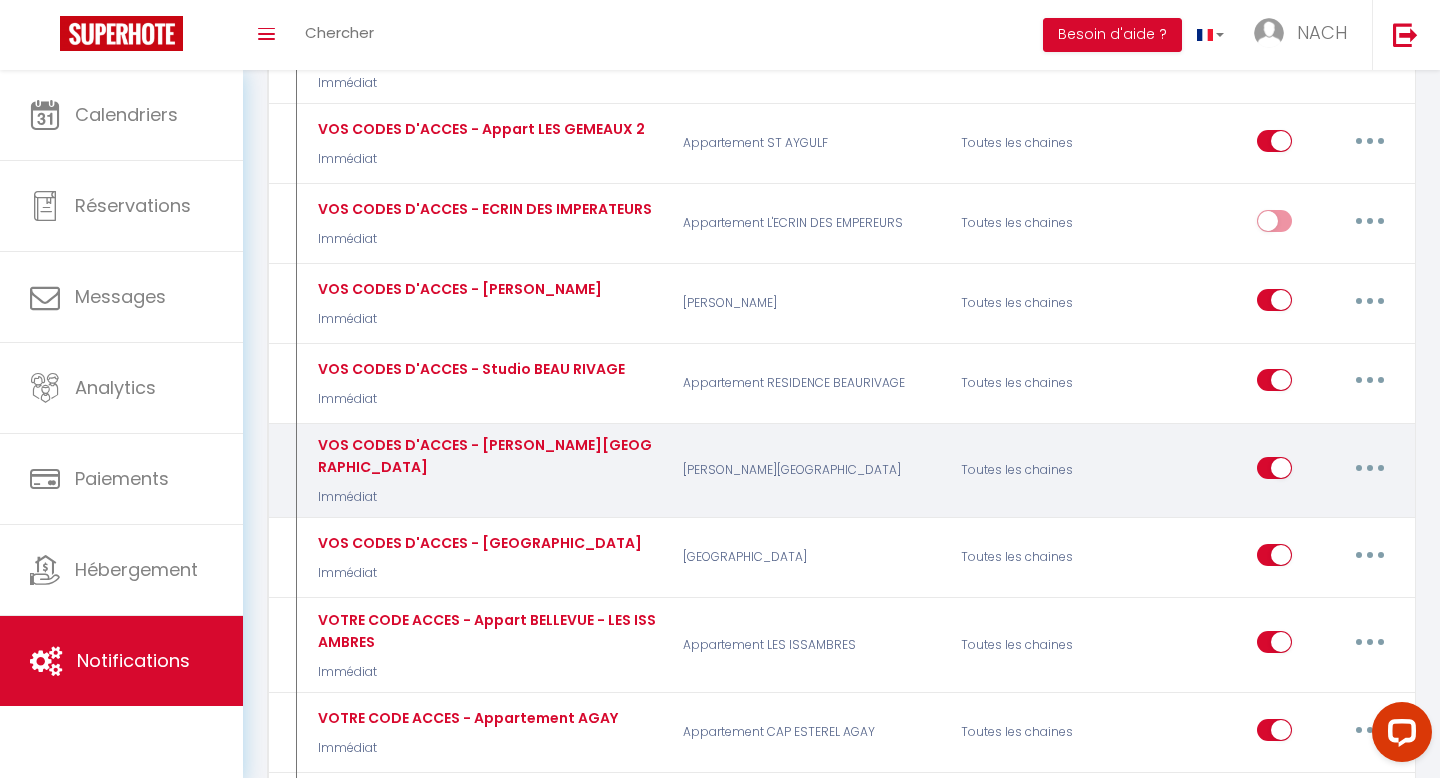 click at bounding box center [1370, 468] 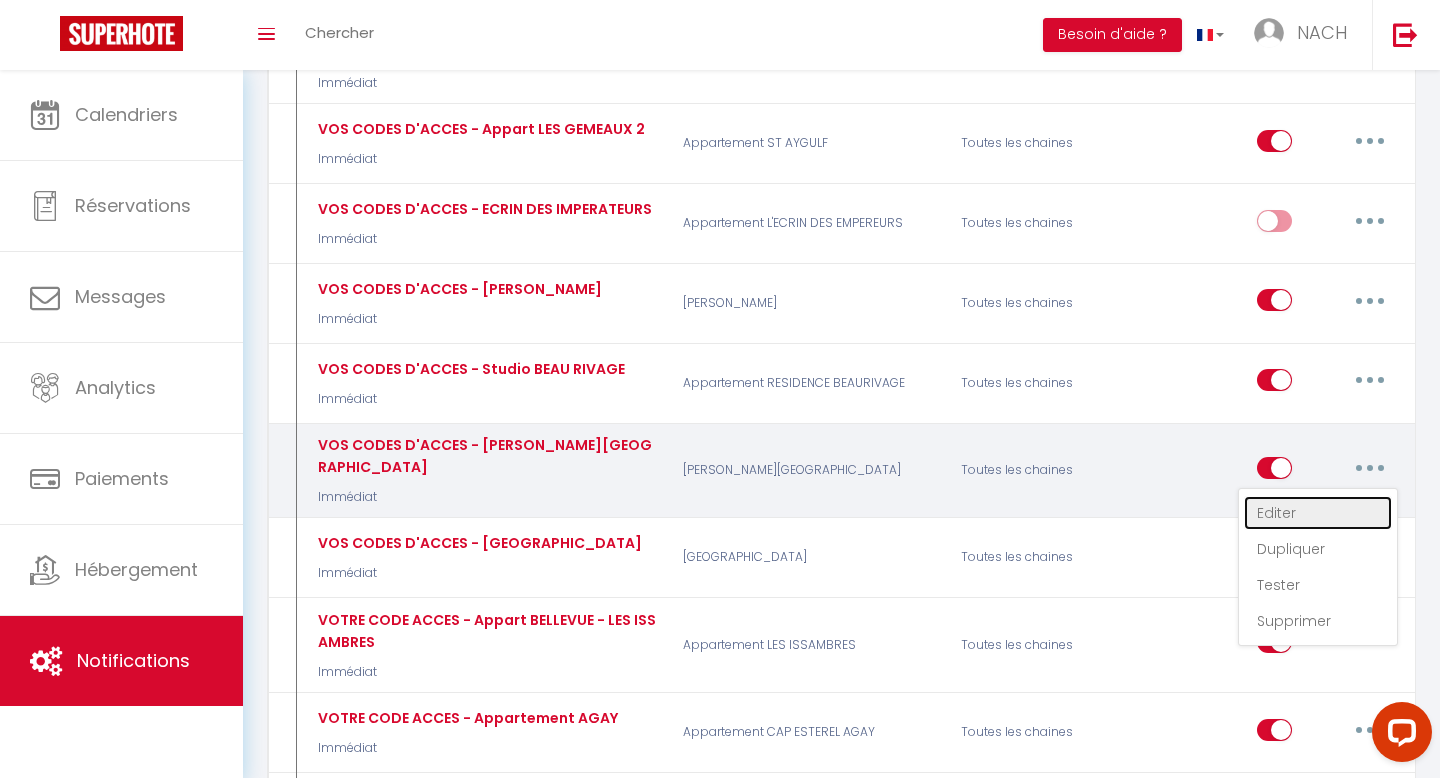 click on "Editer" at bounding box center (1318, 513) 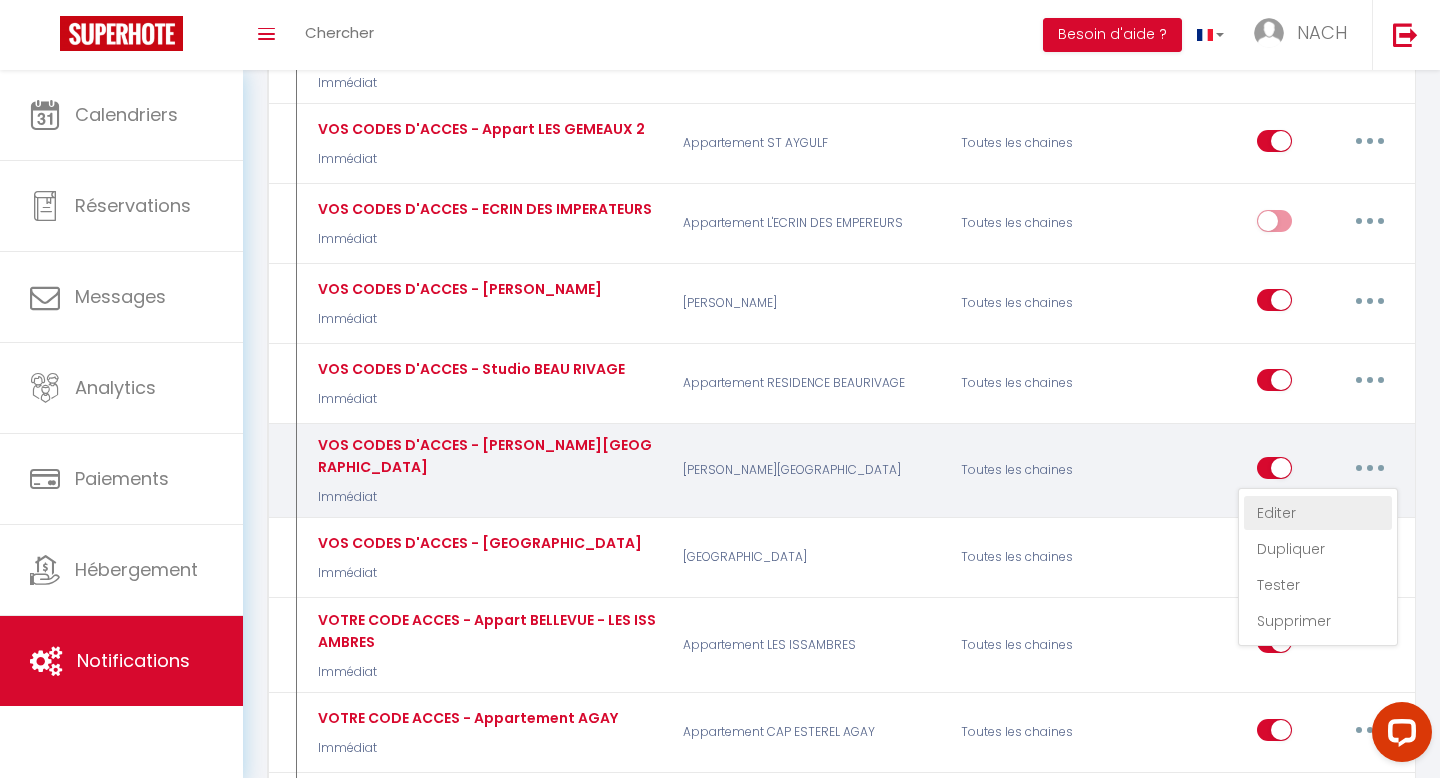 type on "VOS CODES D'ACCES - [PERSON_NAME][GEOGRAPHIC_DATA]" 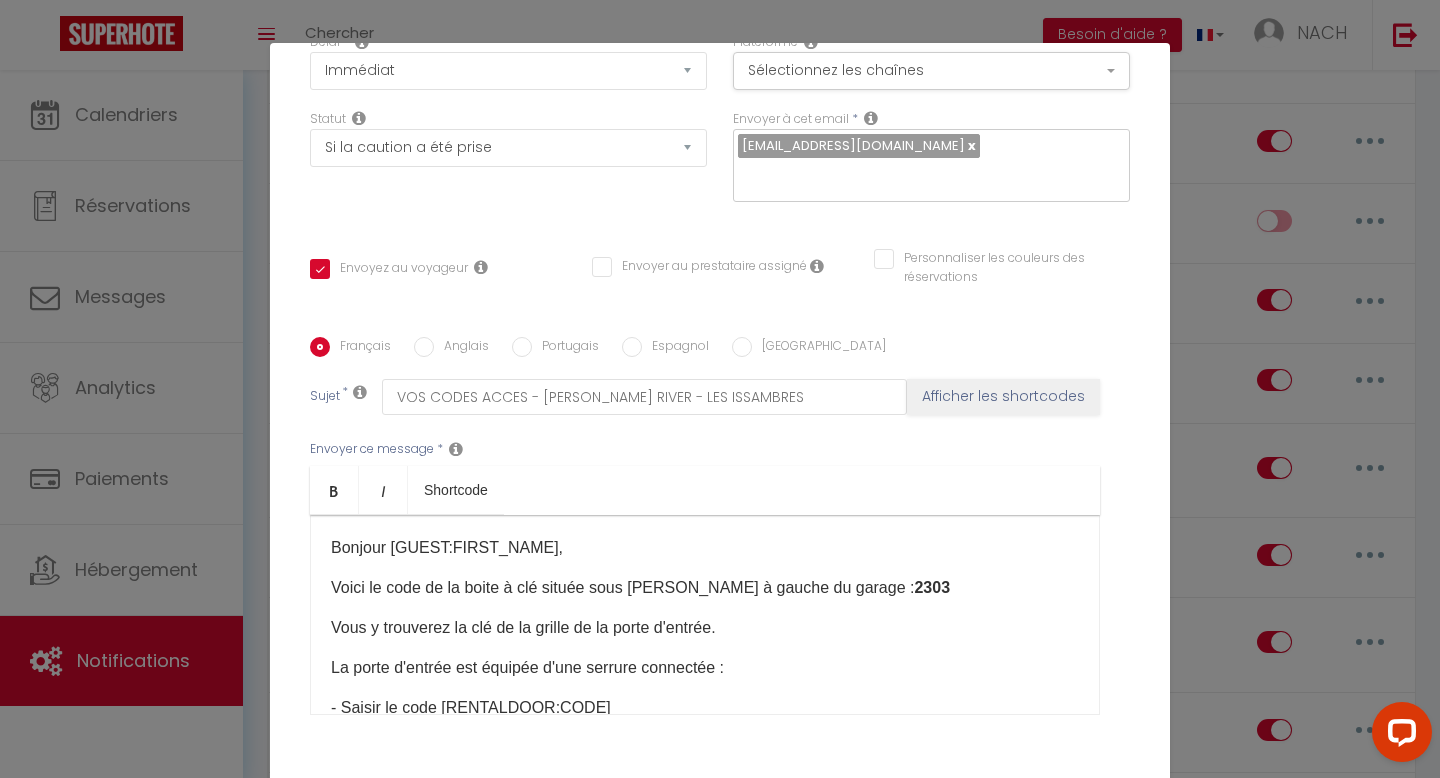 scroll, scrollTop: 0, scrollLeft: 0, axis: both 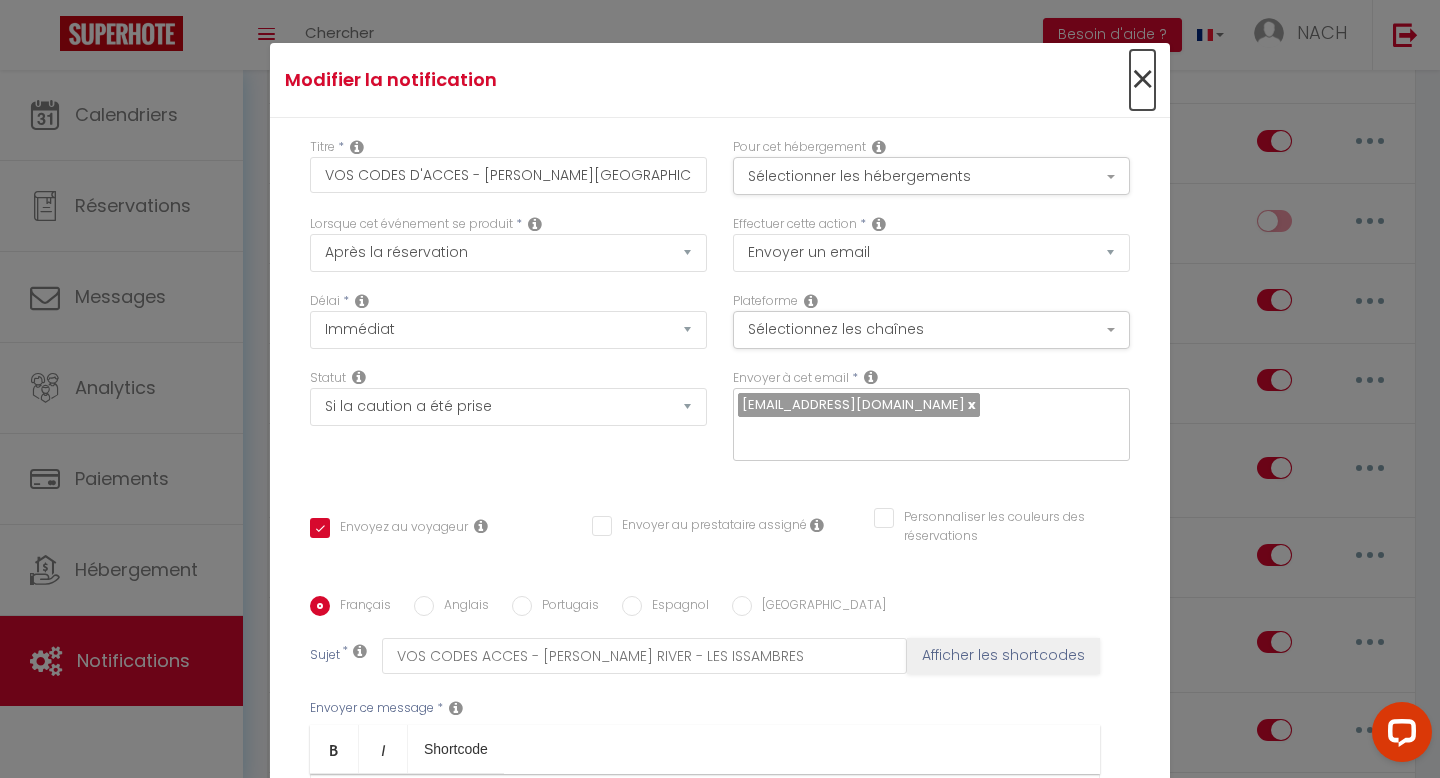 click on "×" at bounding box center (1142, 80) 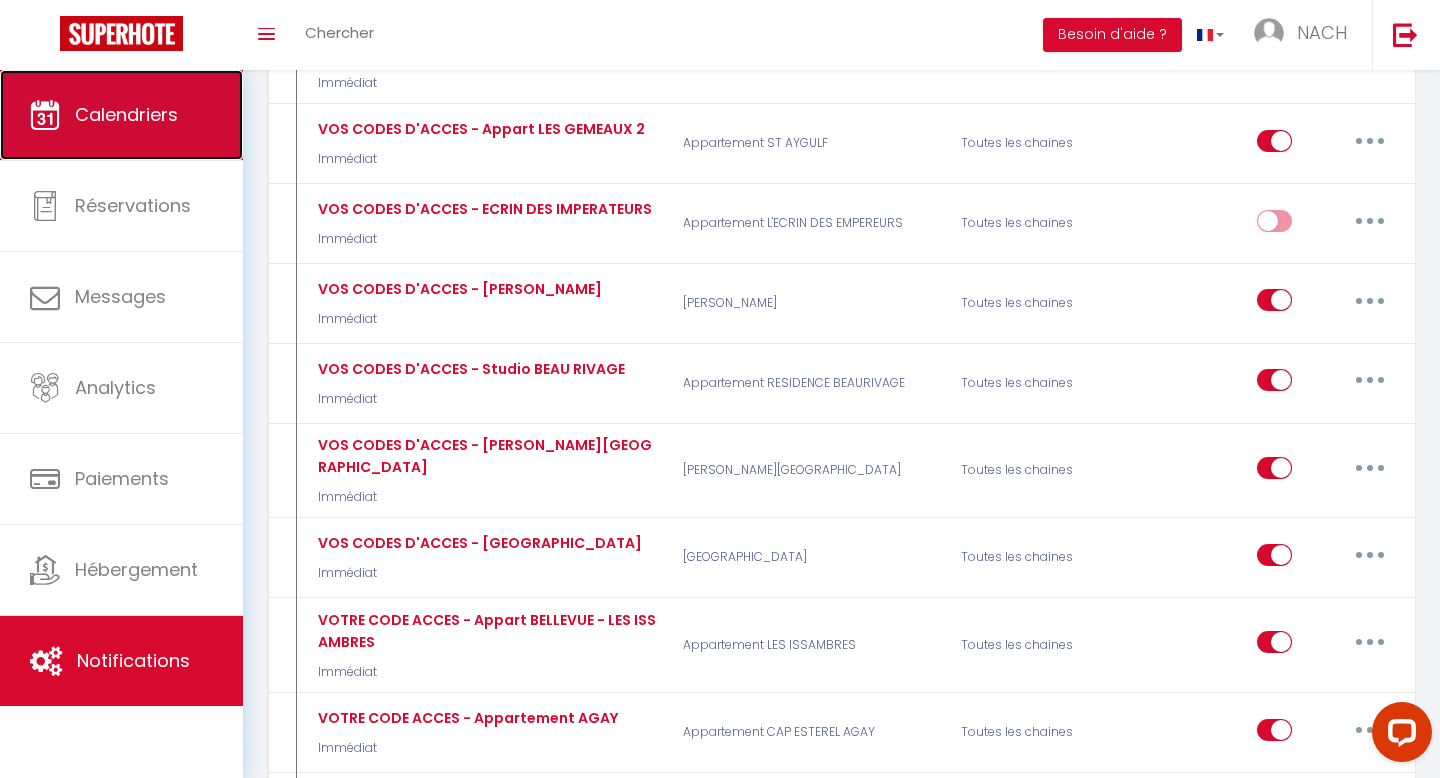 click on "Calendriers" at bounding box center [126, 114] 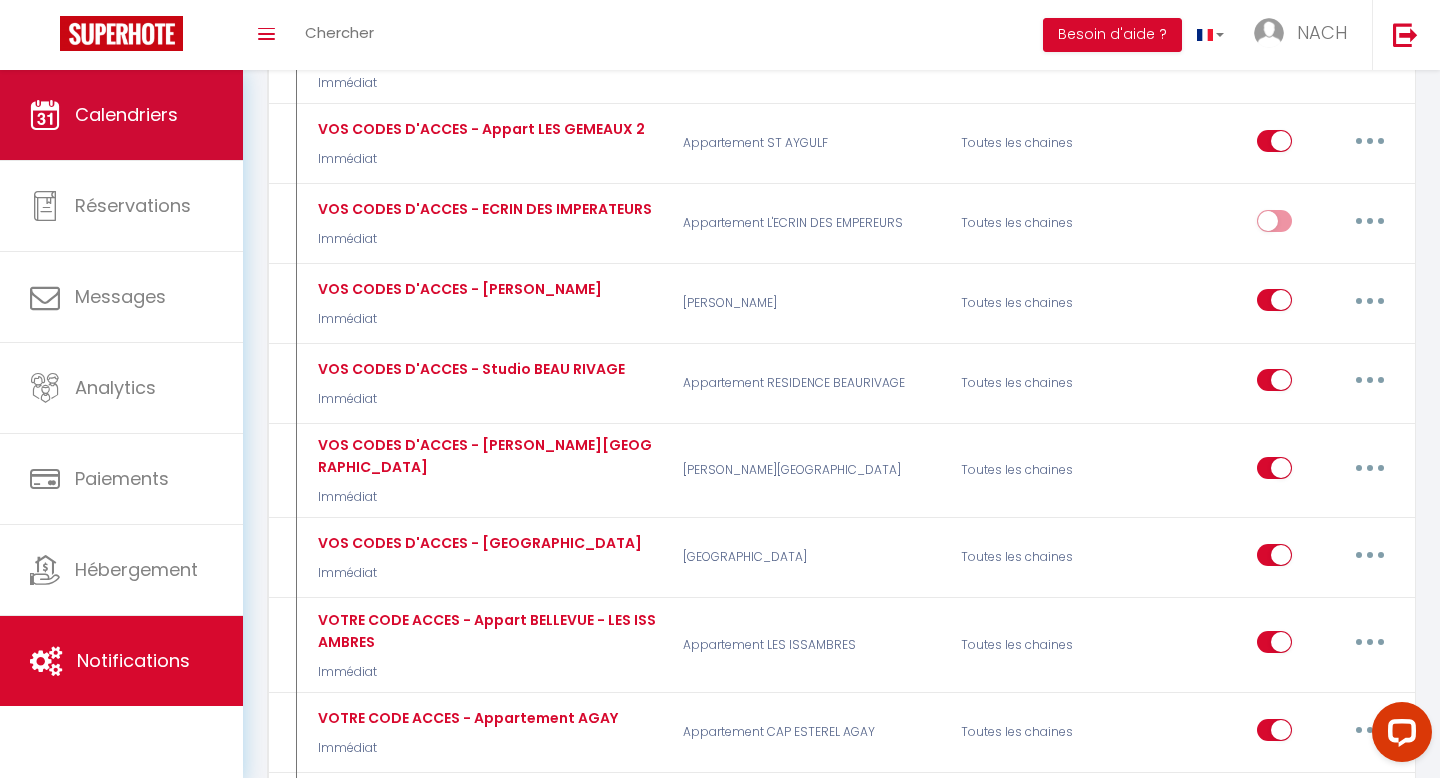 scroll, scrollTop: 0, scrollLeft: 0, axis: both 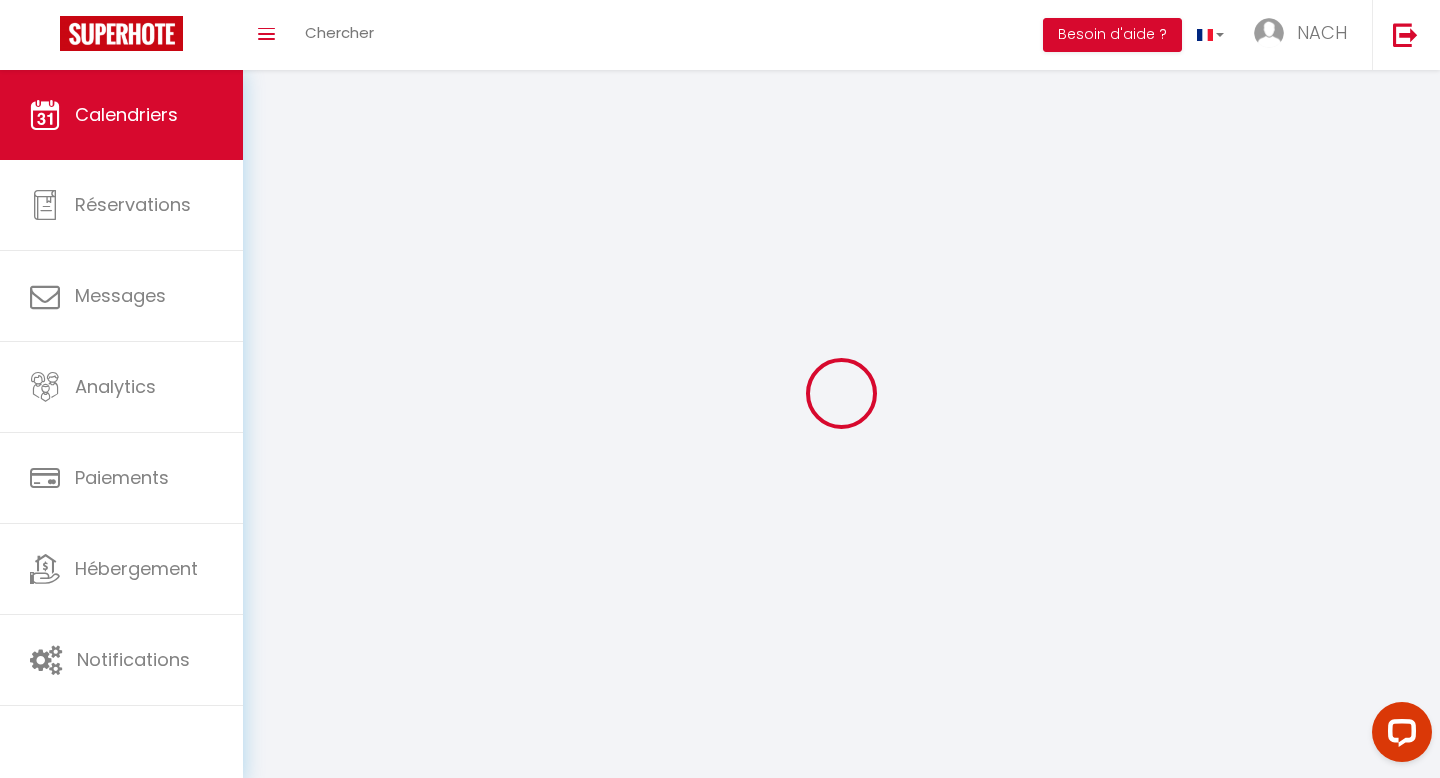 select 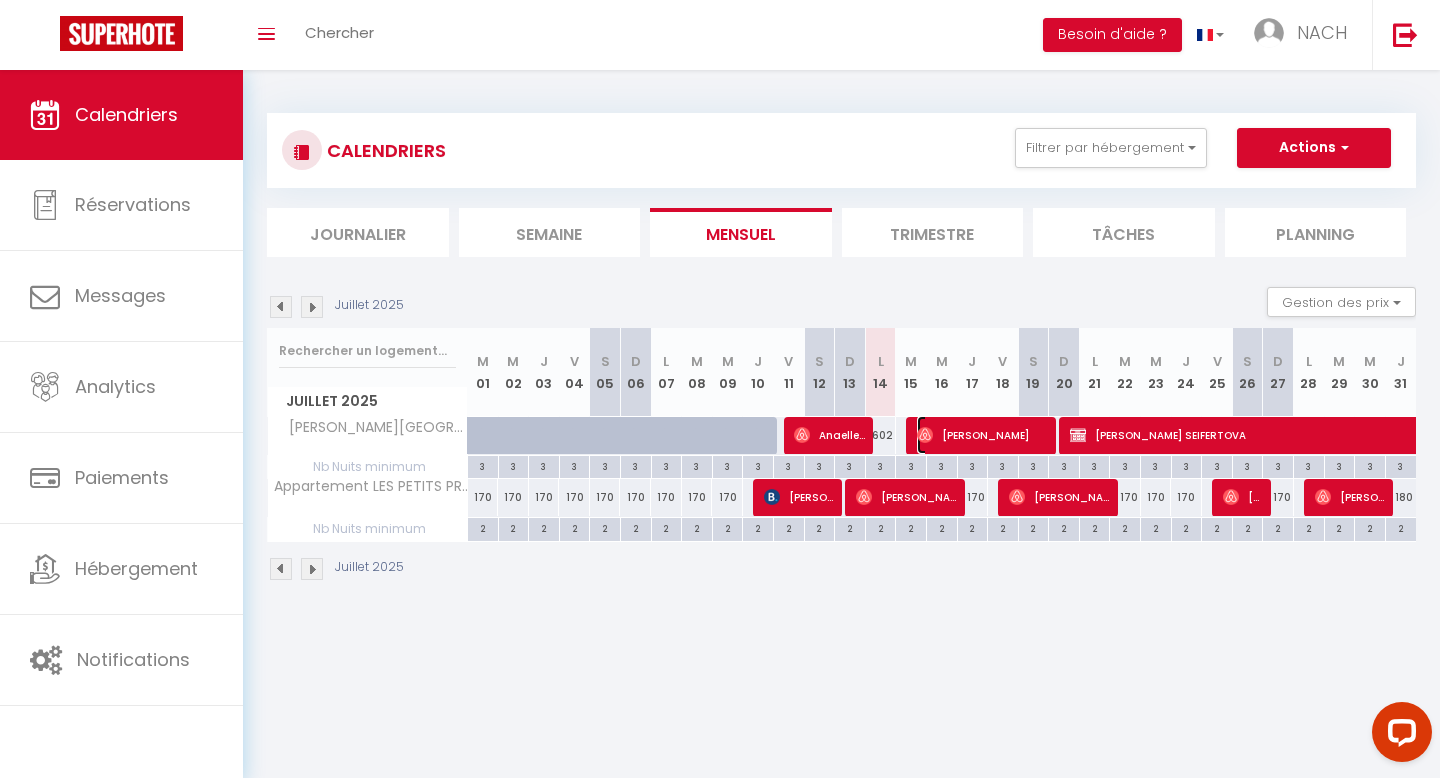 click on "[PERSON_NAME]" at bounding box center [984, 435] 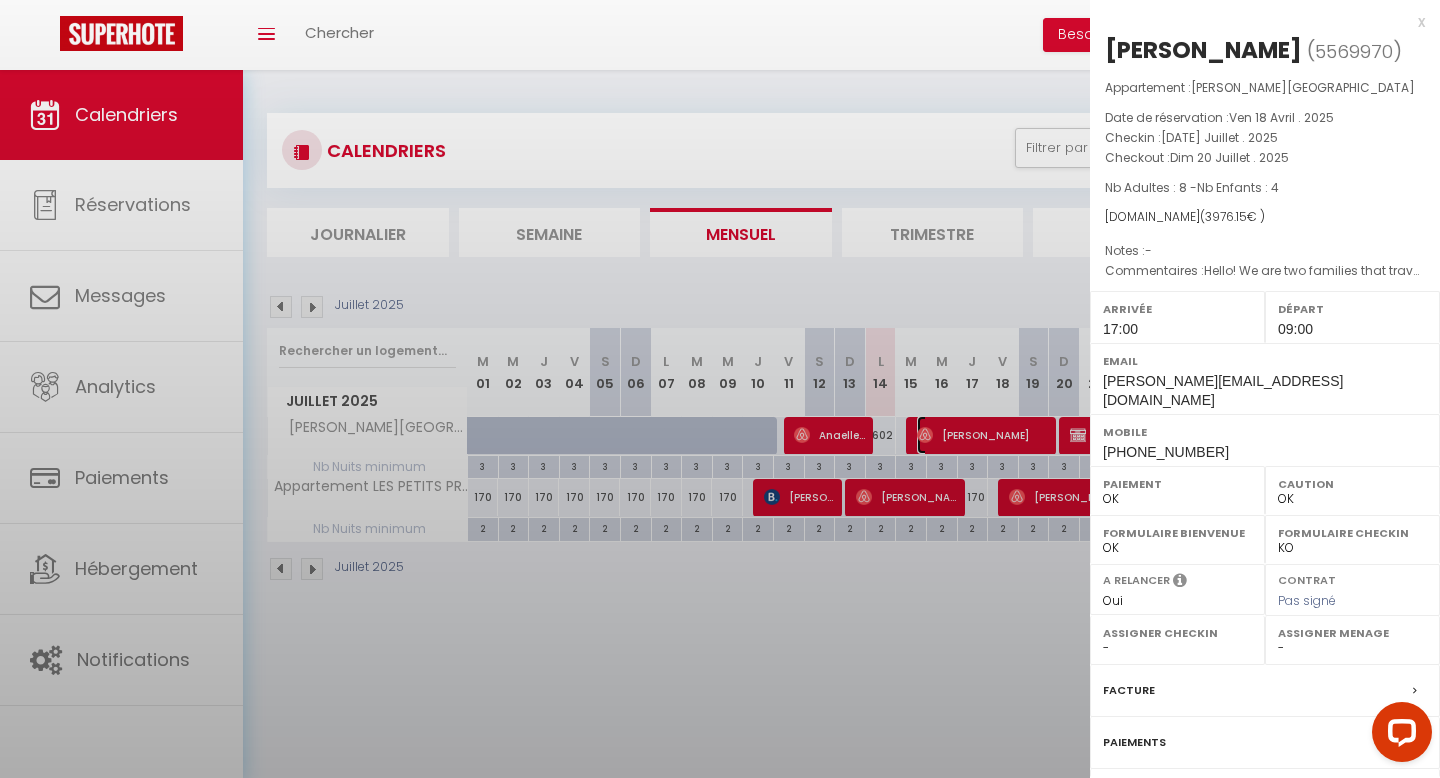 select on "10509" 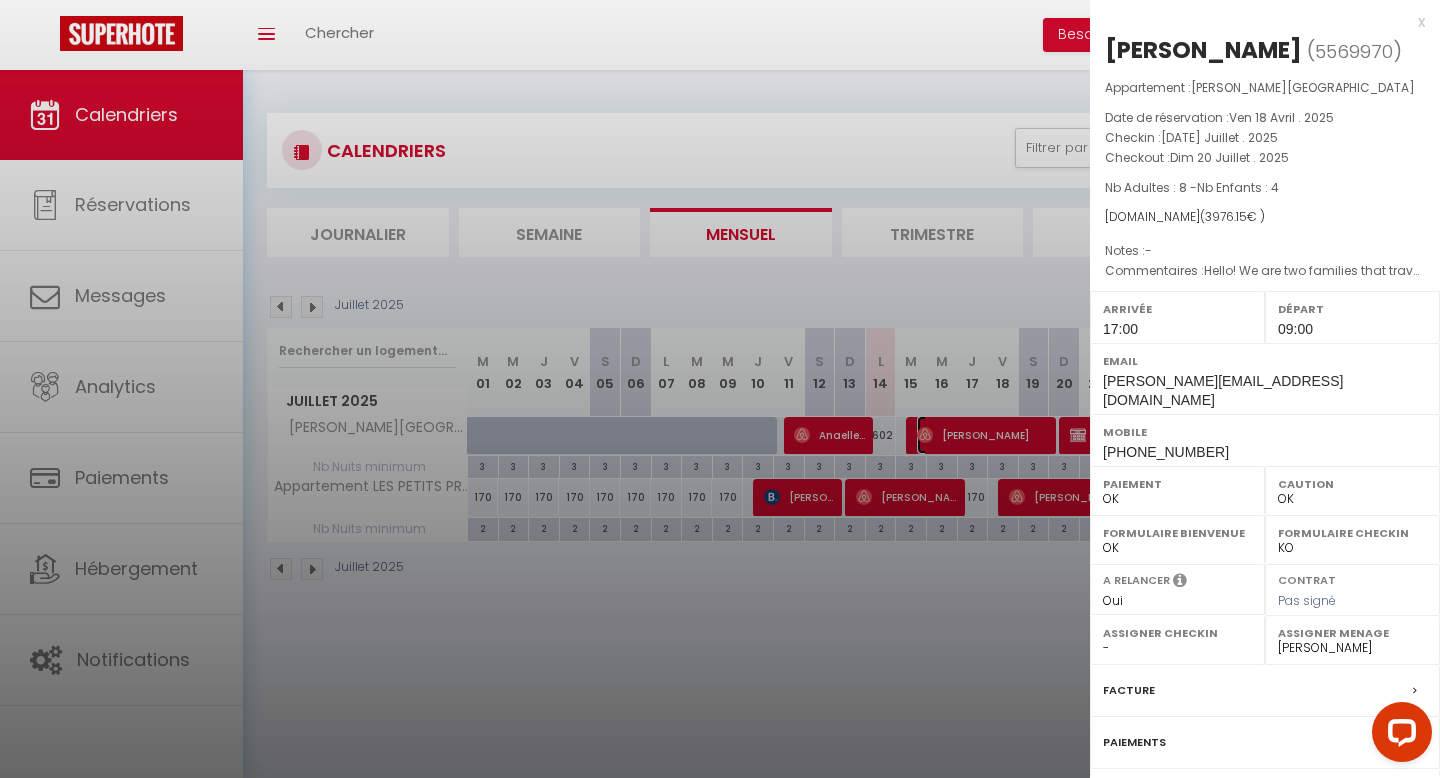 scroll, scrollTop: 154, scrollLeft: 0, axis: vertical 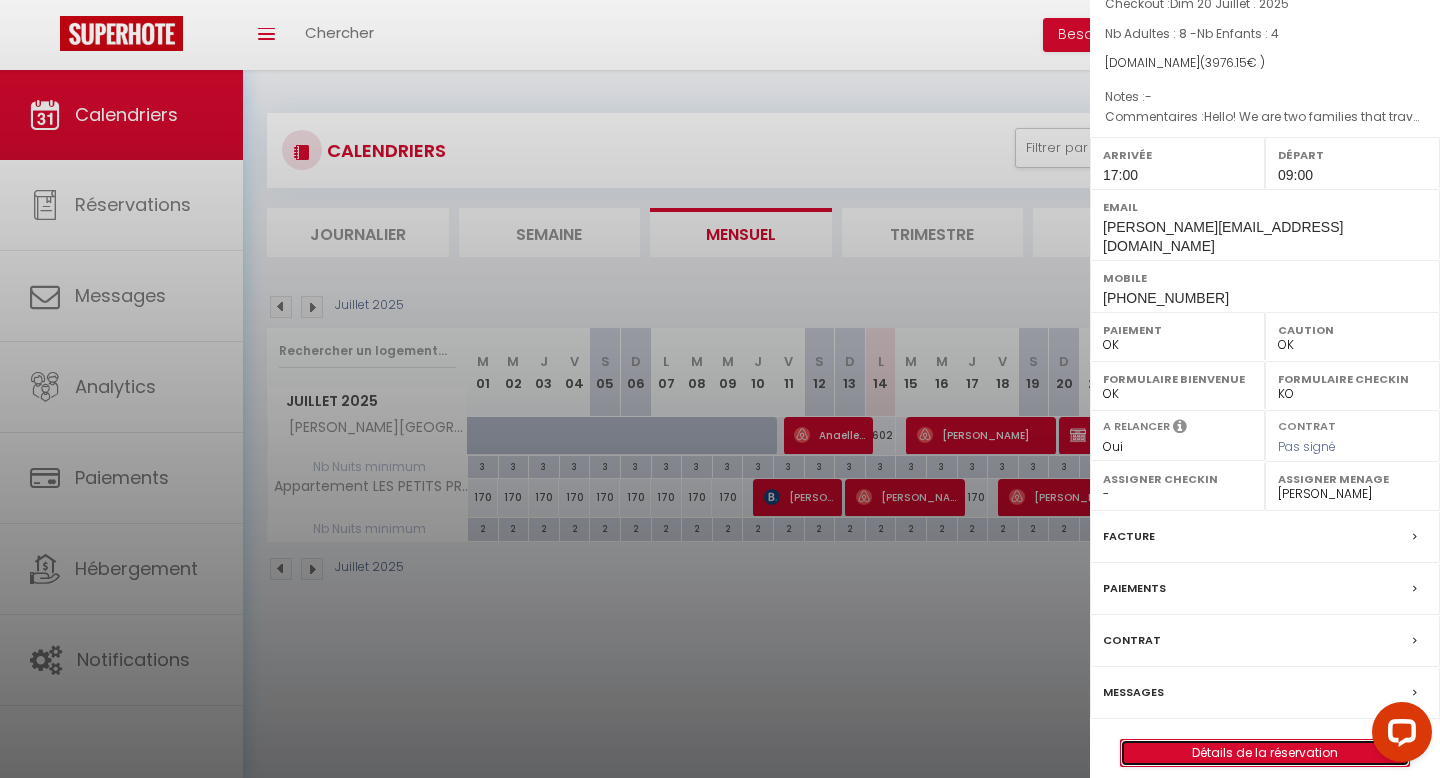 click on "Détails de la réservation" at bounding box center (1265, 753) 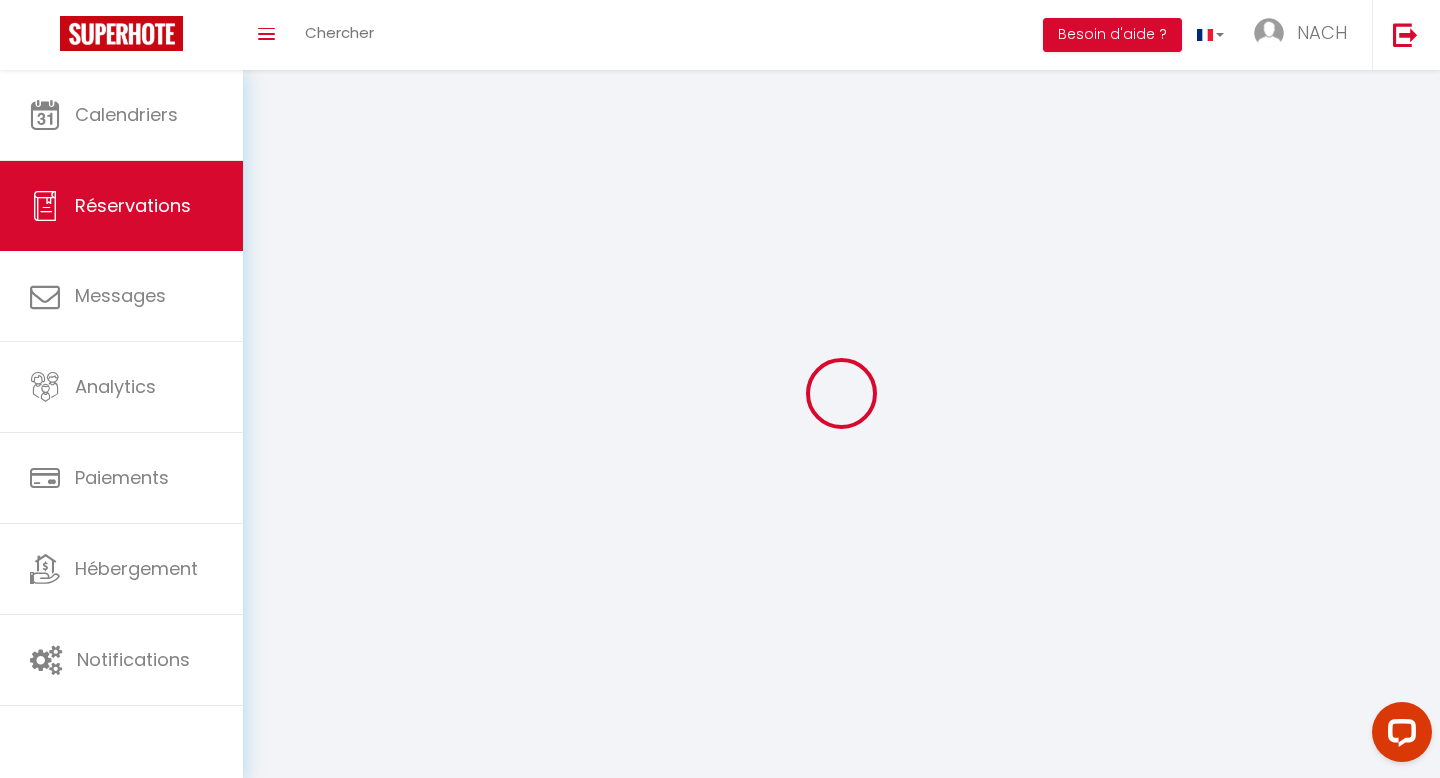 select 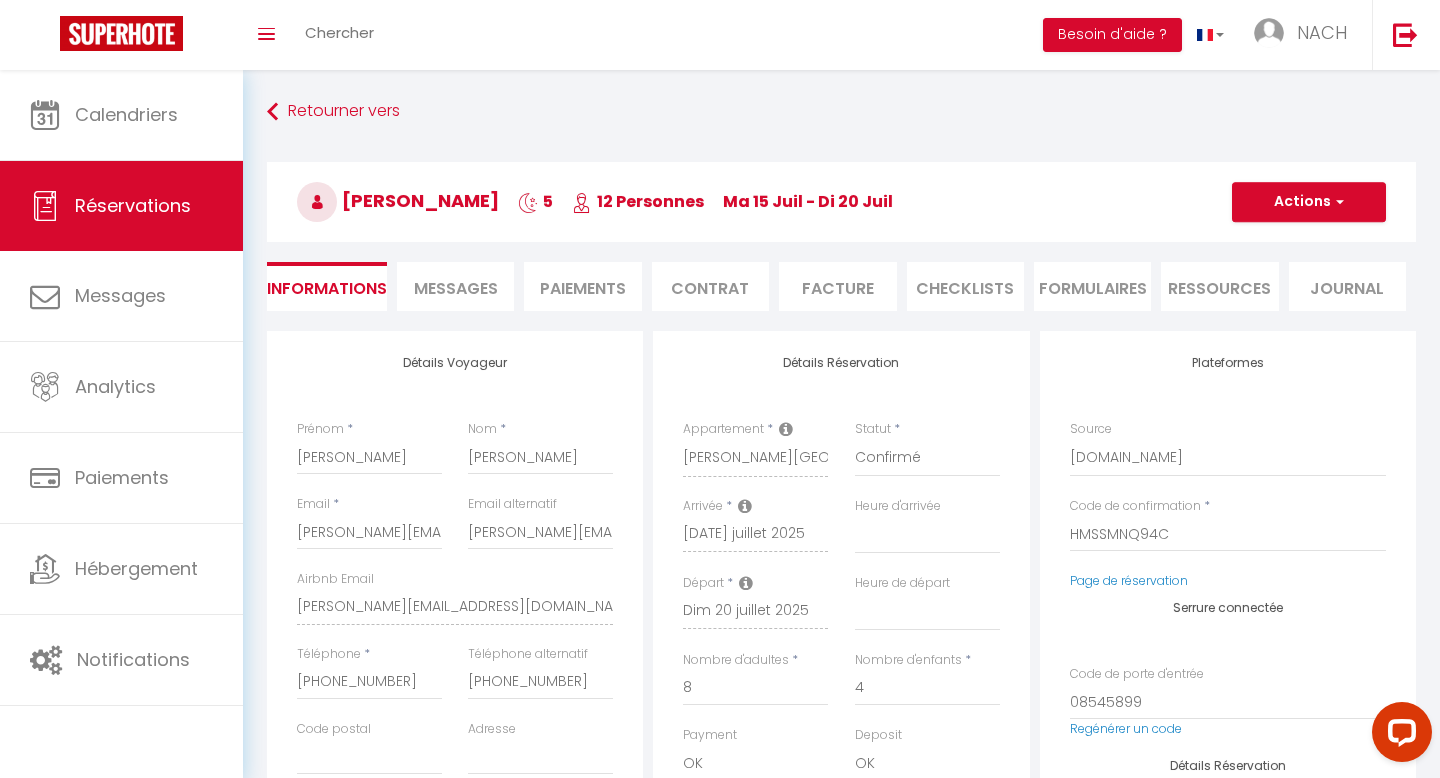 type on "130" 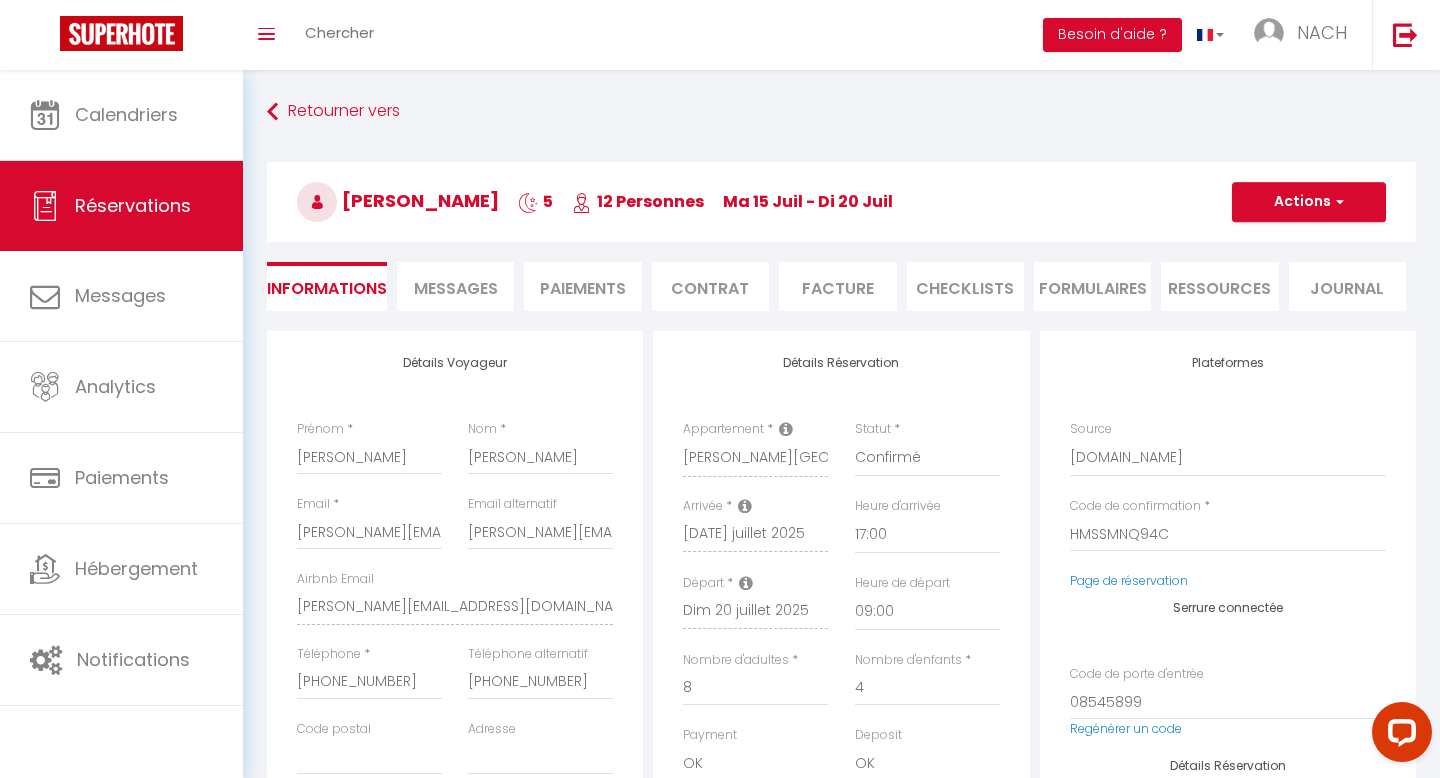 click on "Messages" at bounding box center [456, 288] 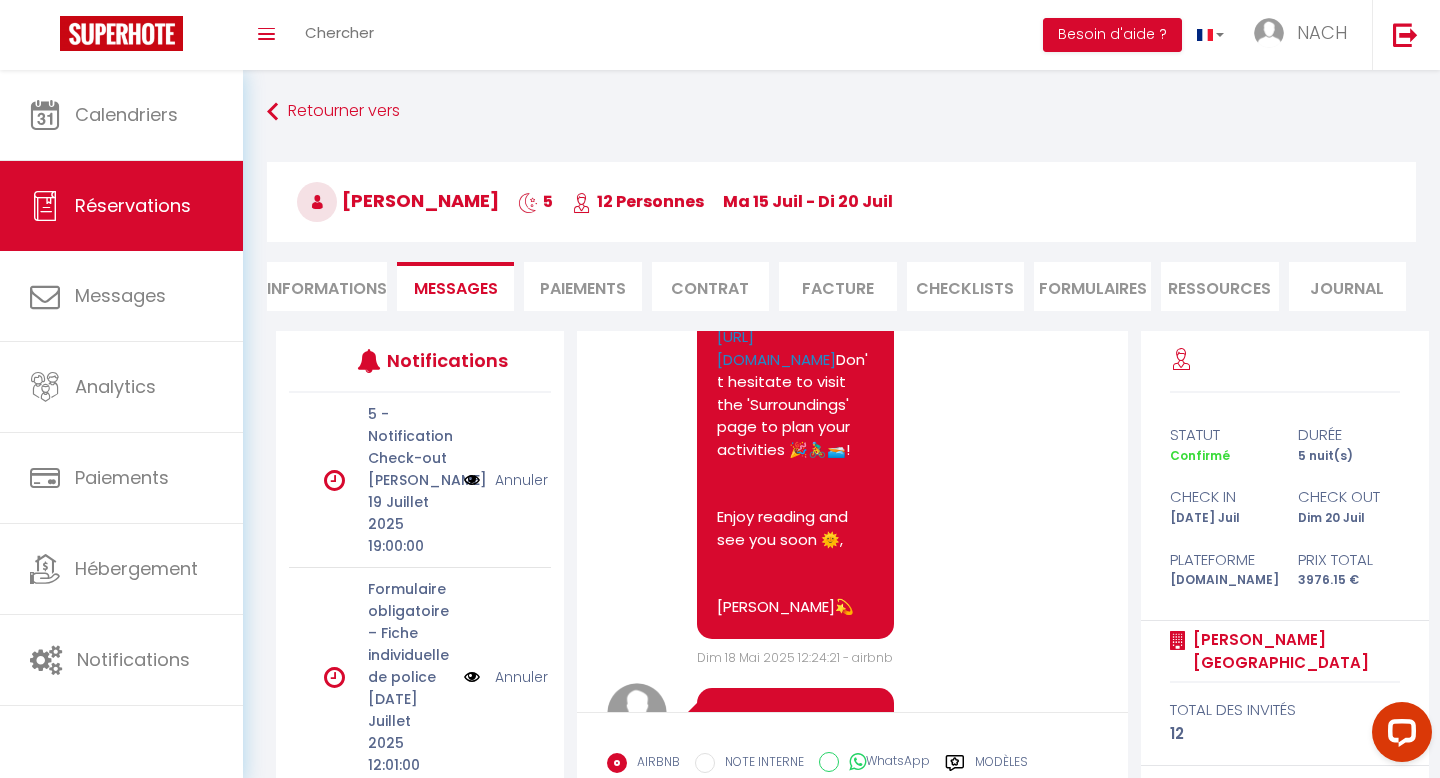 scroll, scrollTop: 1805, scrollLeft: 0, axis: vertical 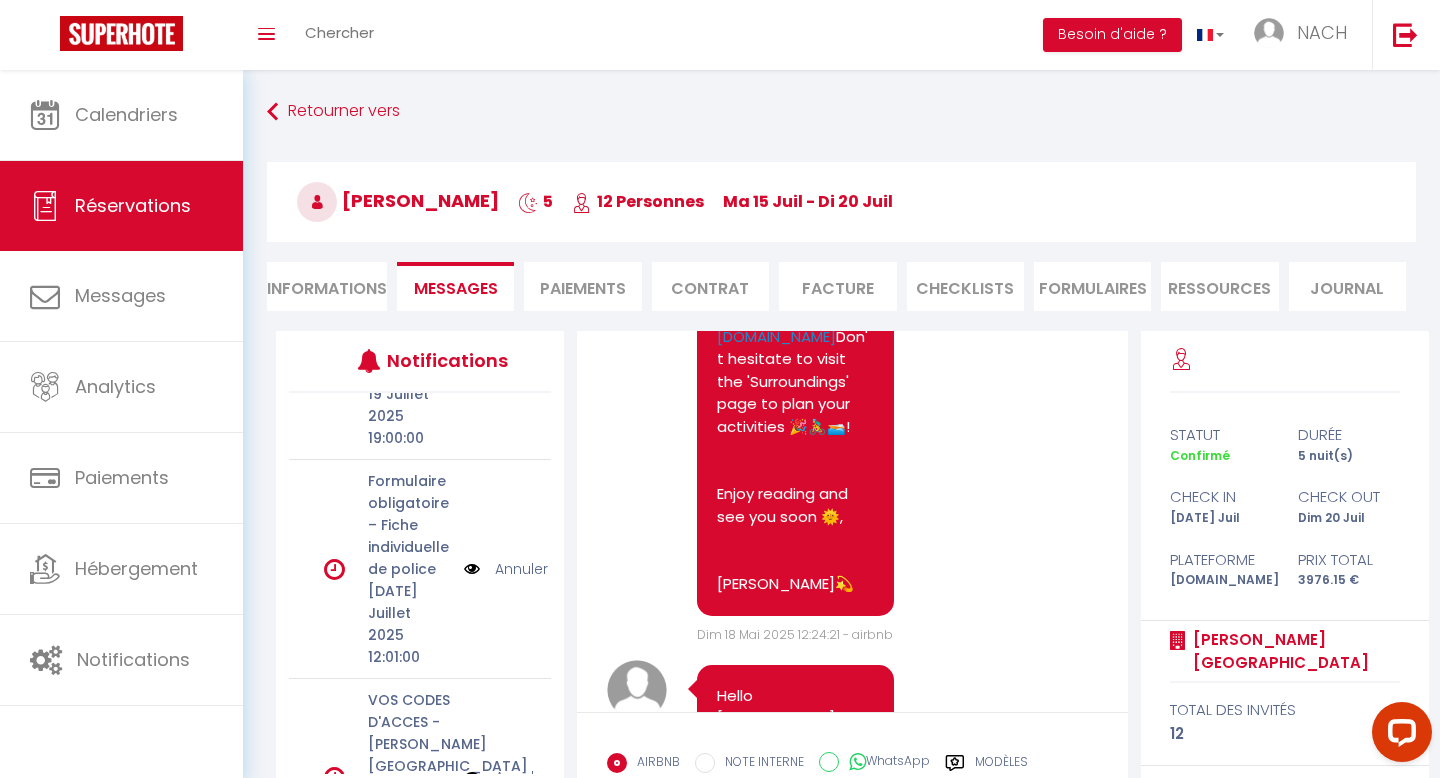 click on "Informations" at bounding box center [327, 286] 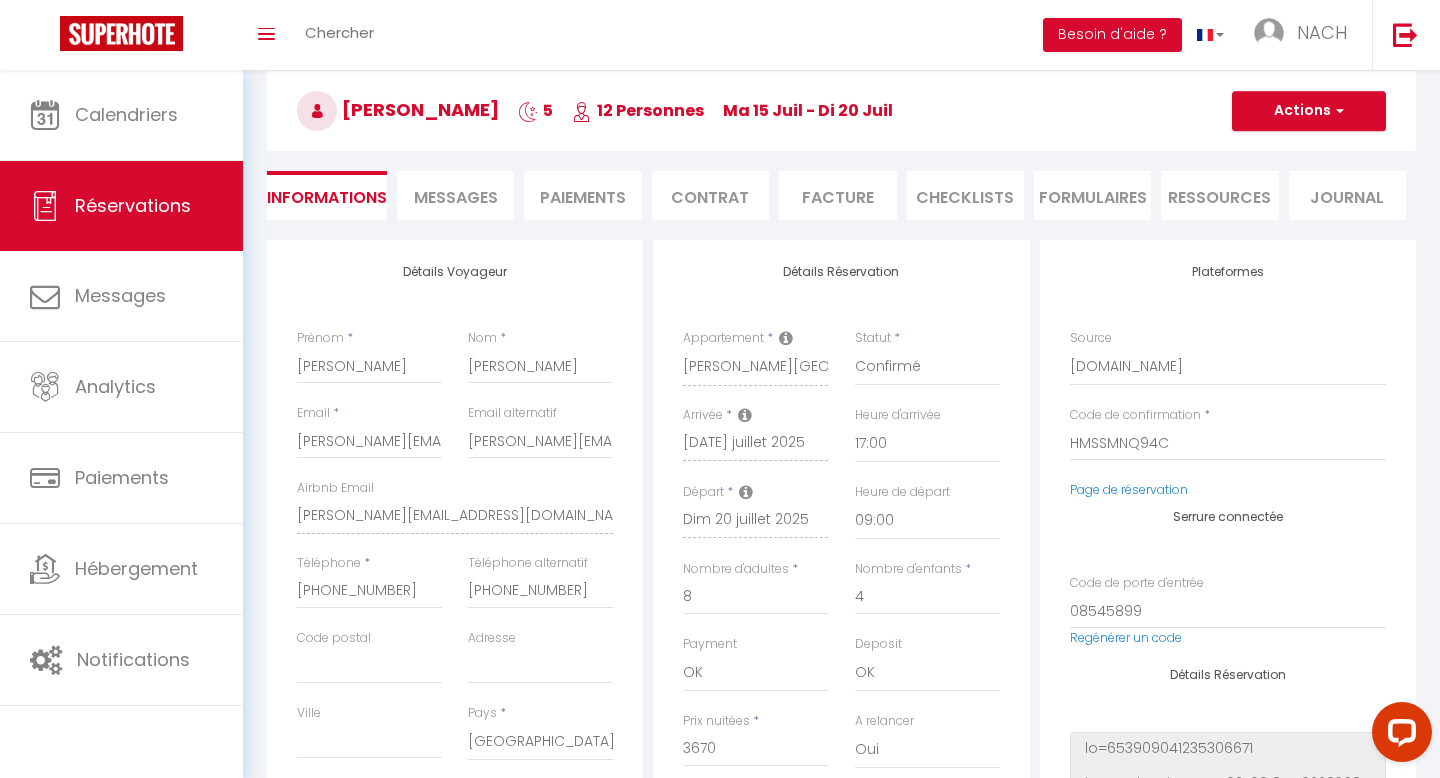 scroll, scrollTop: 0, scrollLeft: 0, axis: both 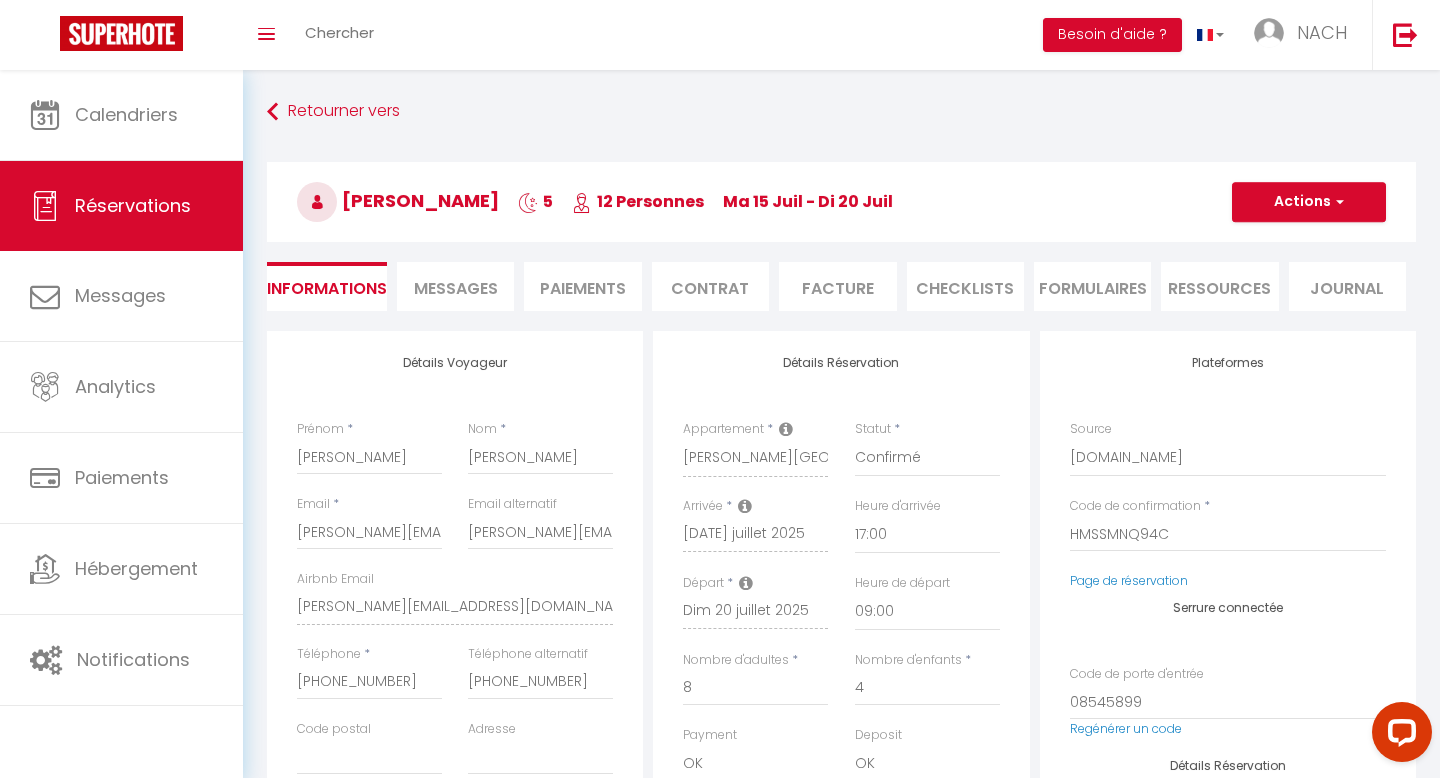 click on "Messages" at bounding box center (456, 288) 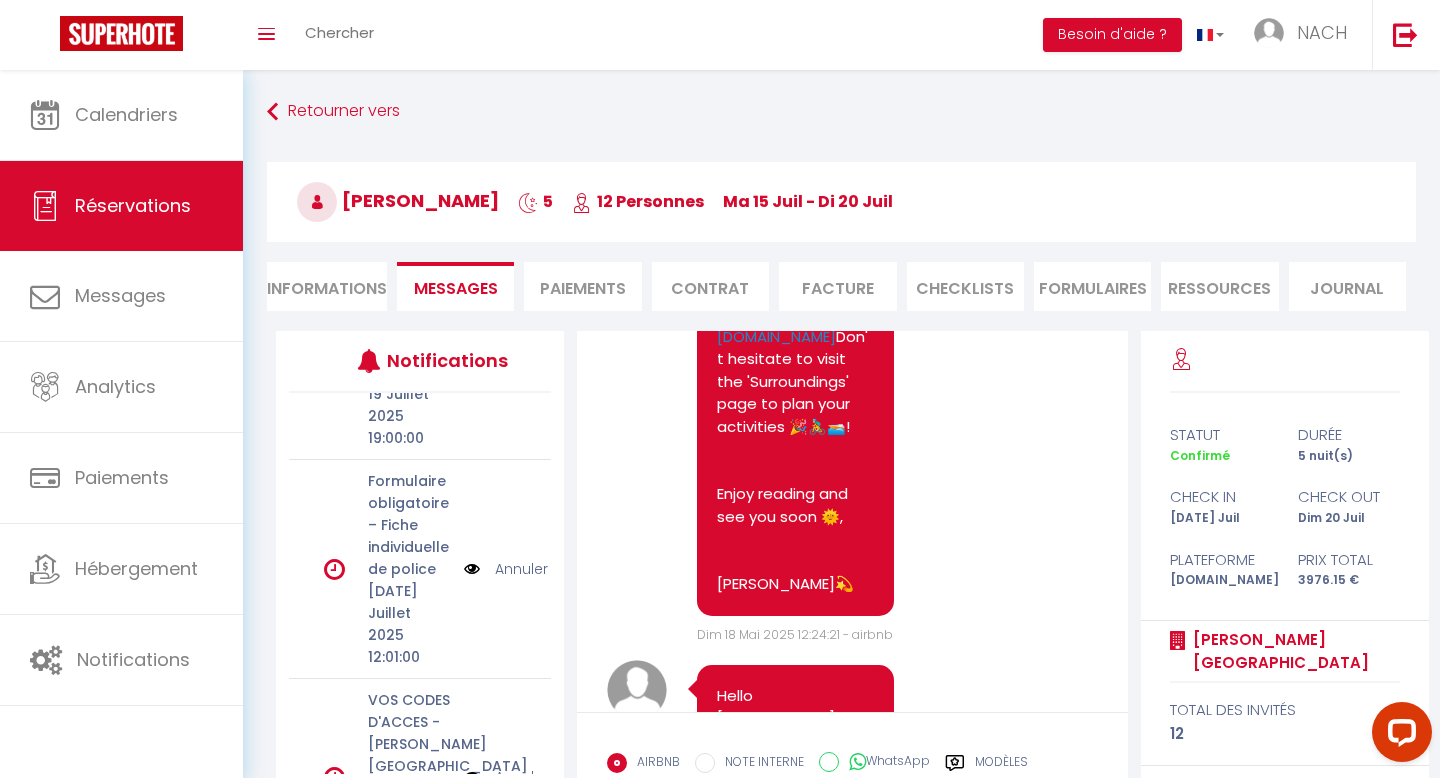 click at bounding box center (472, 777) 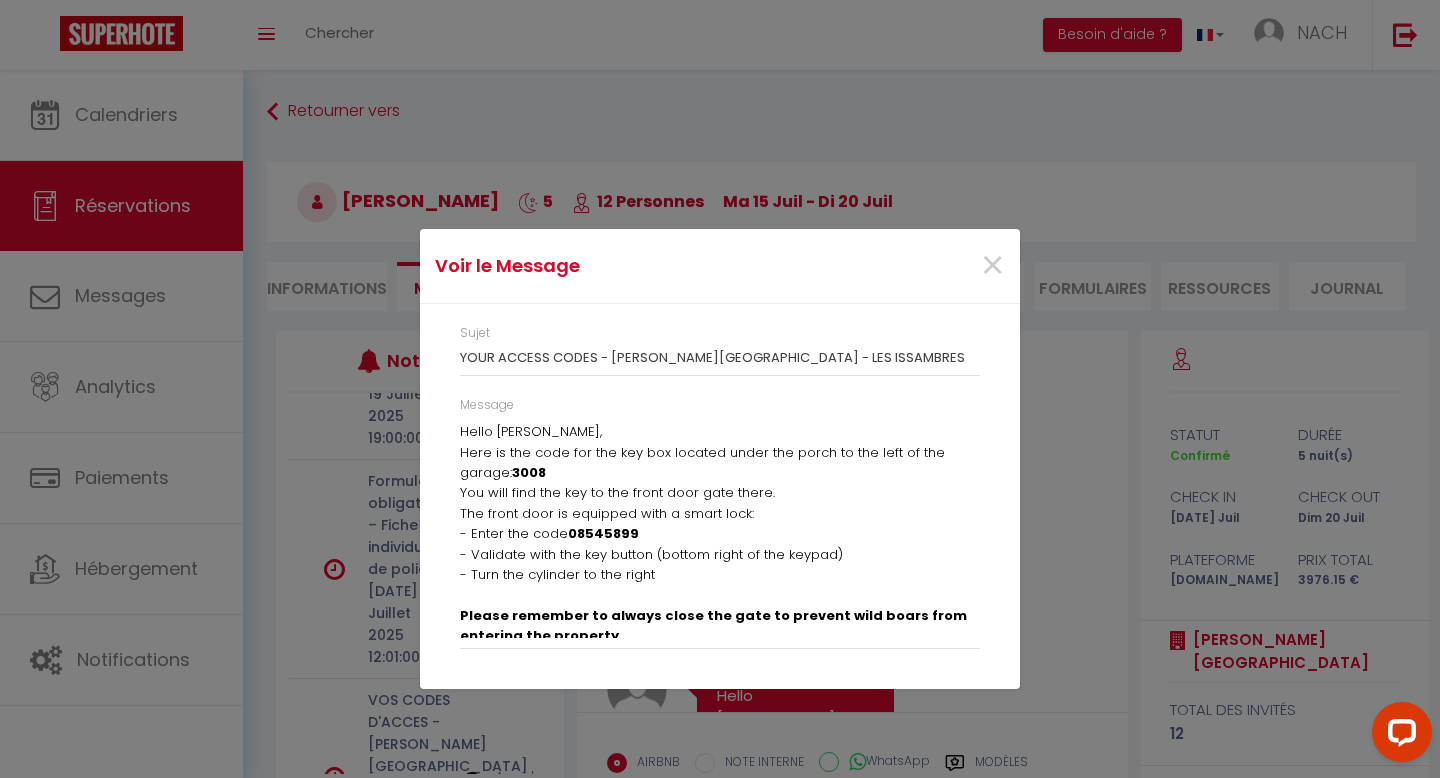 click on "Here is the code for the key box located under the porch to the left of the garage:  3008" at bounding box center [720, 463] 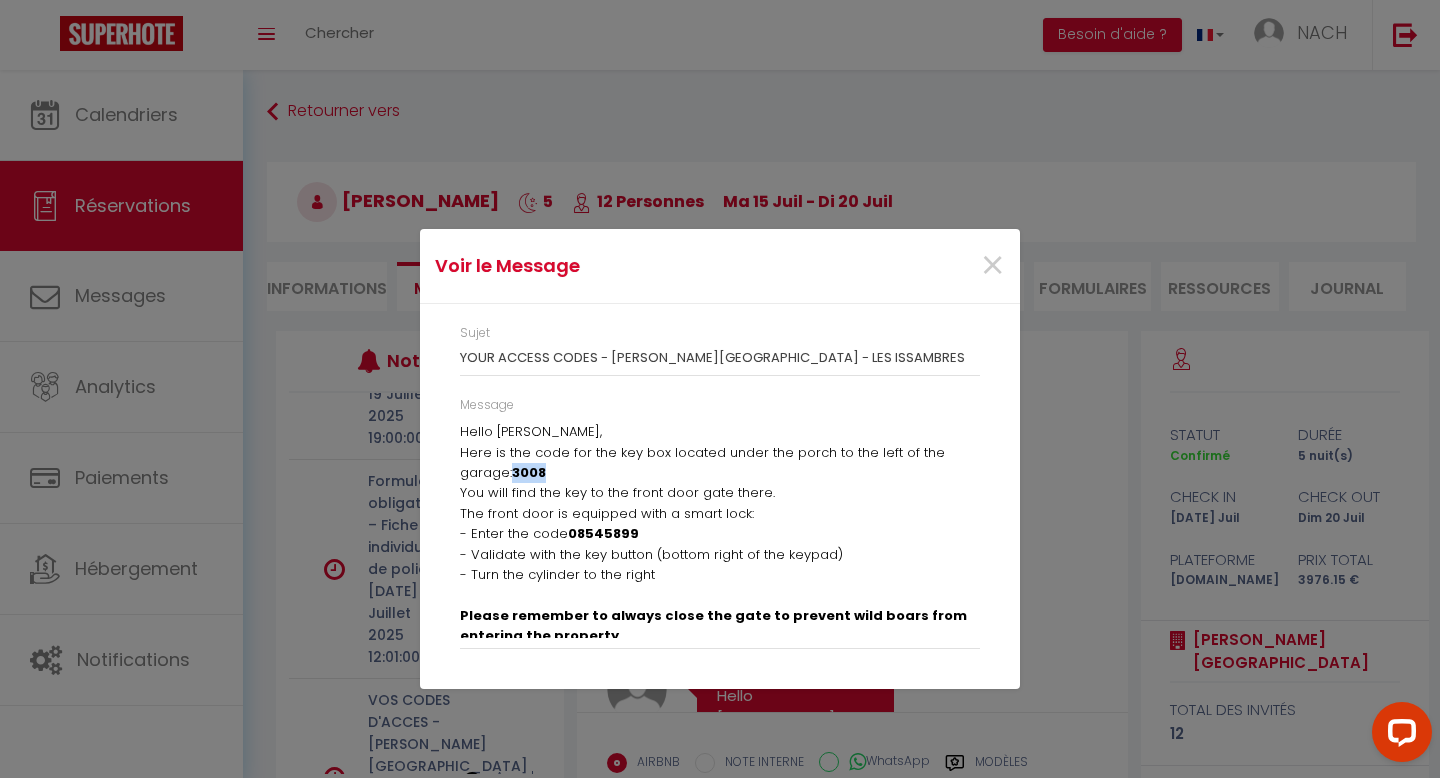 drag, startPoint x: 514, startPoint y: 474, endPoint x: 564, endPoint y: 473, distance: 50.01 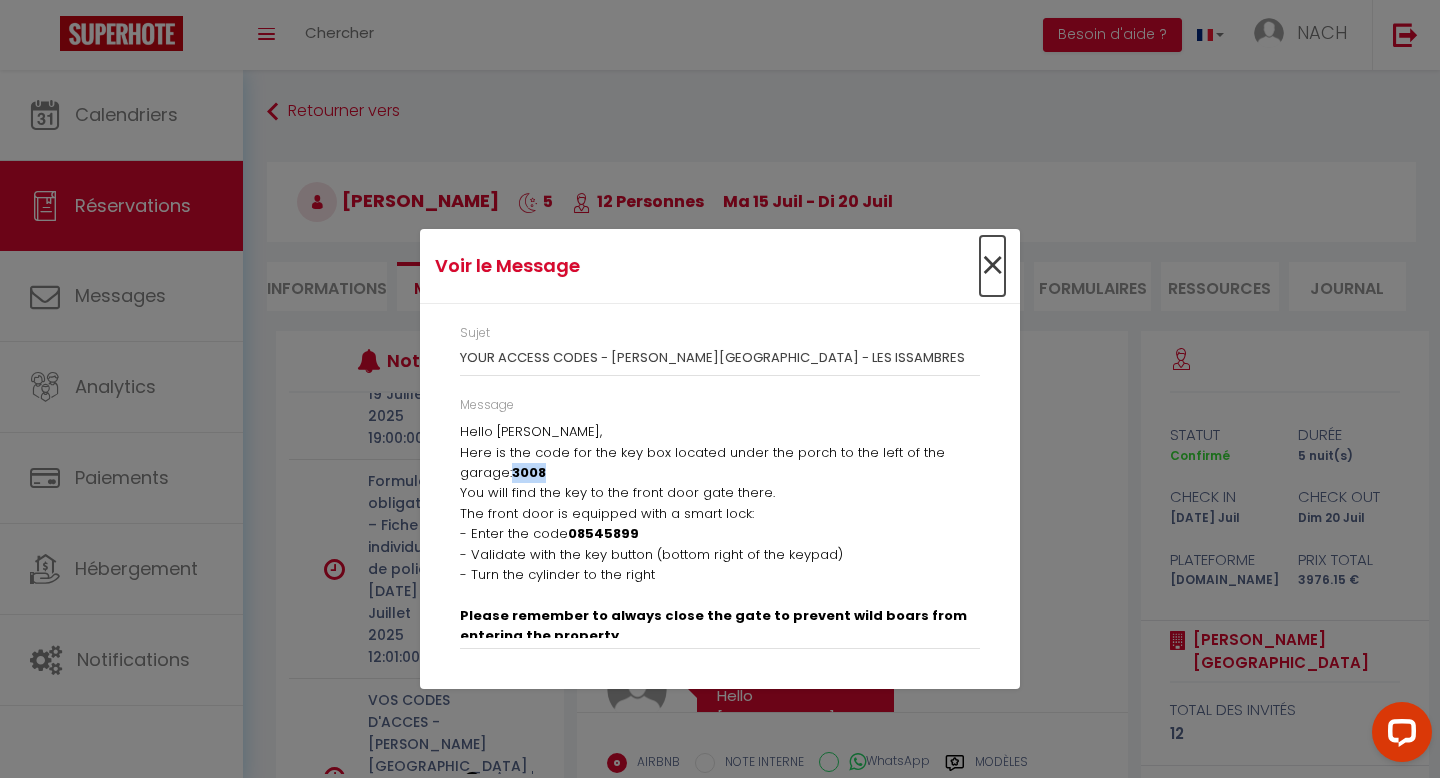 click on "×" at bounding box center (992, 266) 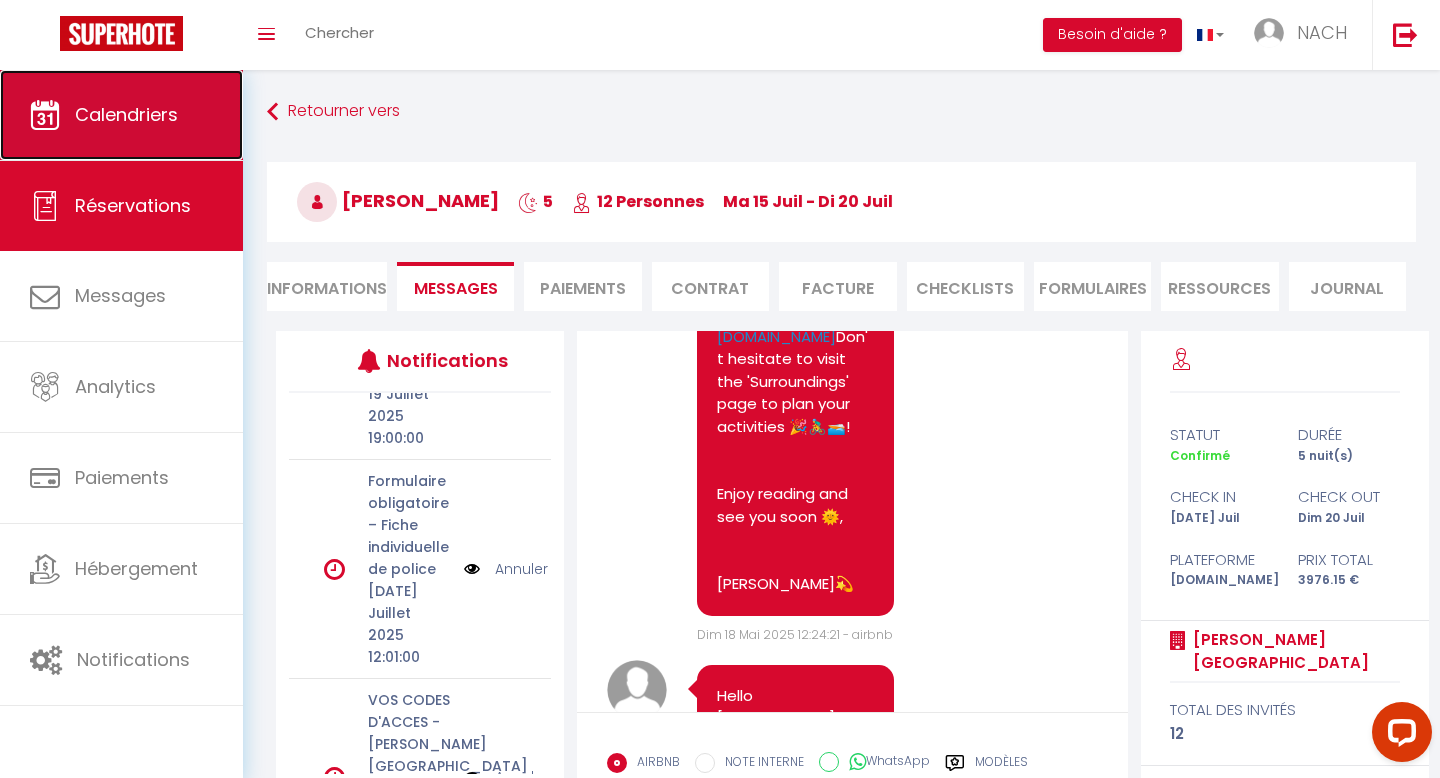 click on "Calendriers" at bounding box center [121, 115] 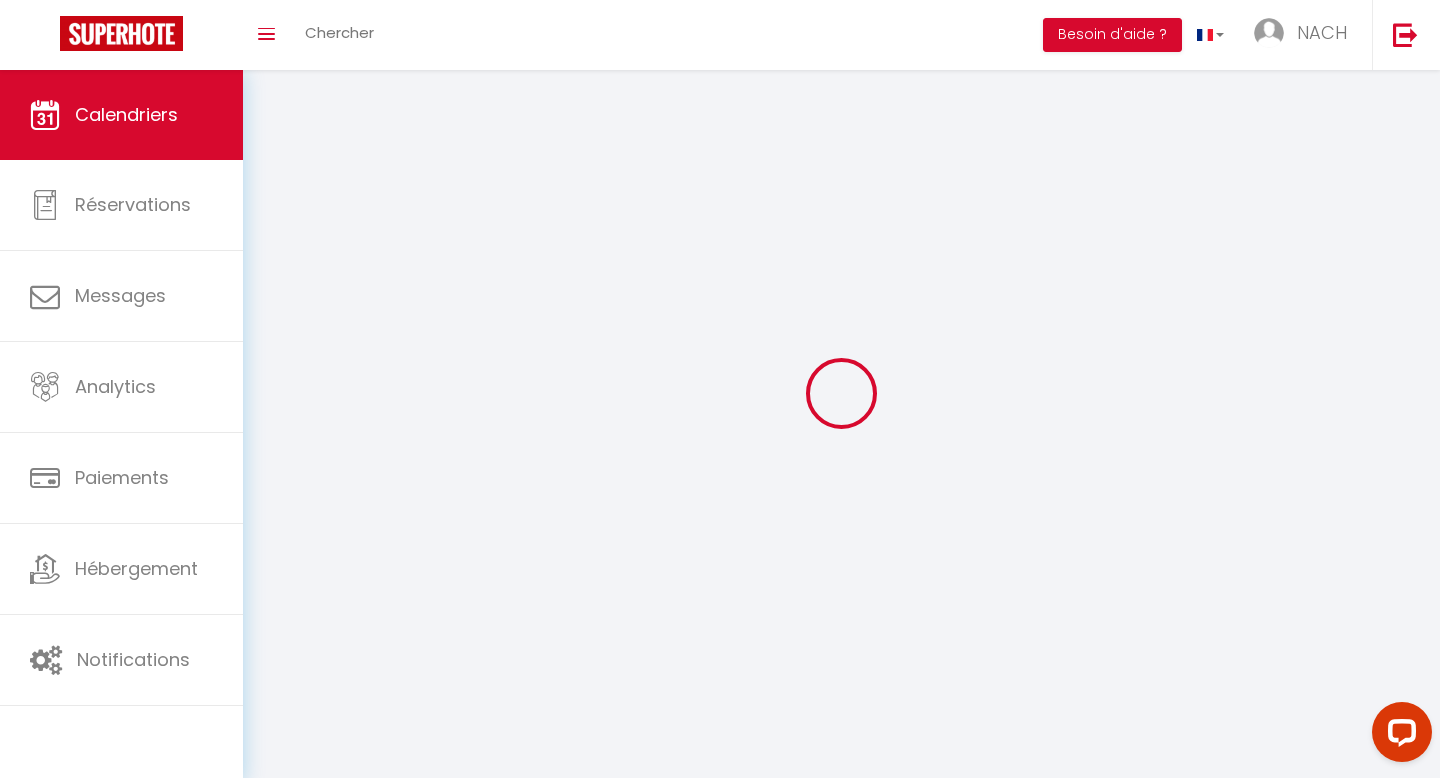 select 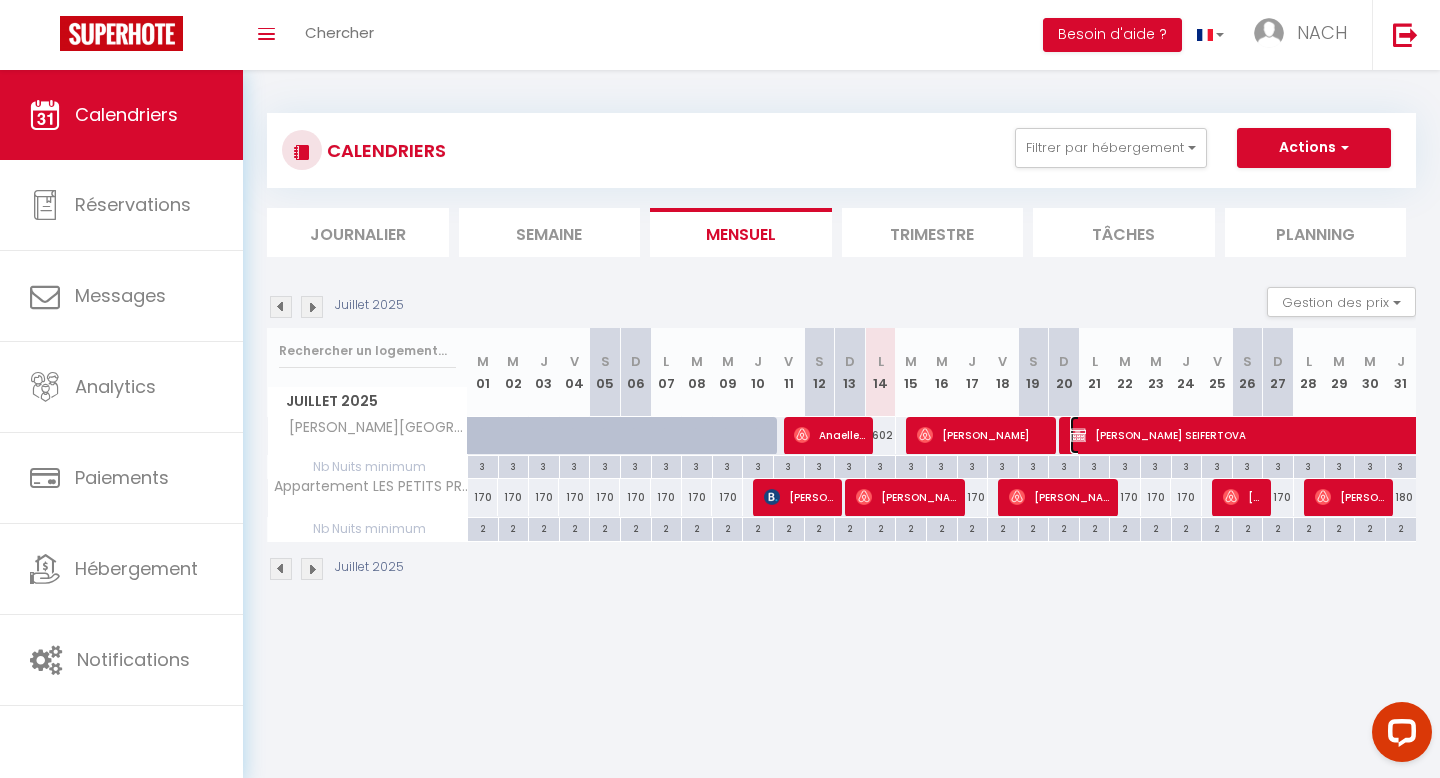 click at bounding box center (1078, 435) 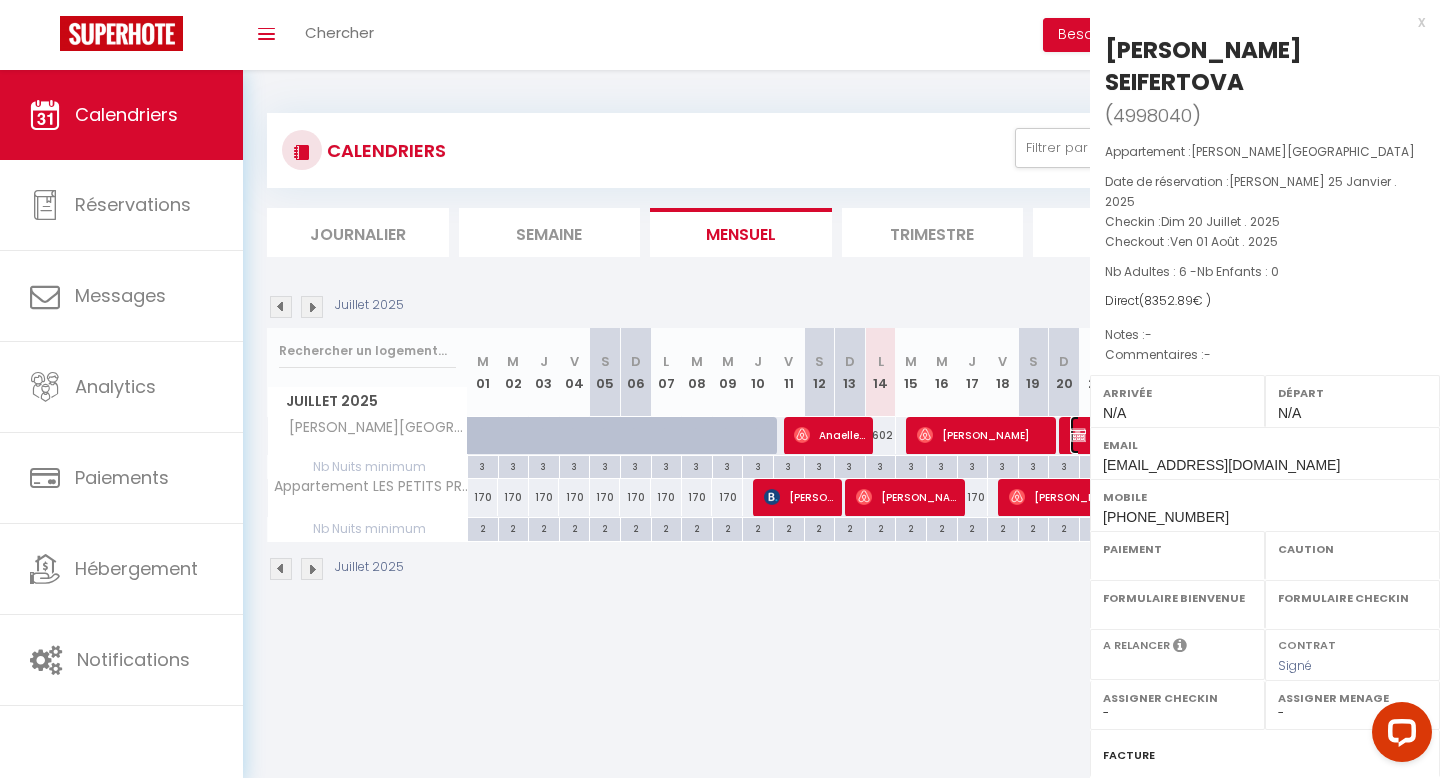 select on "OK" 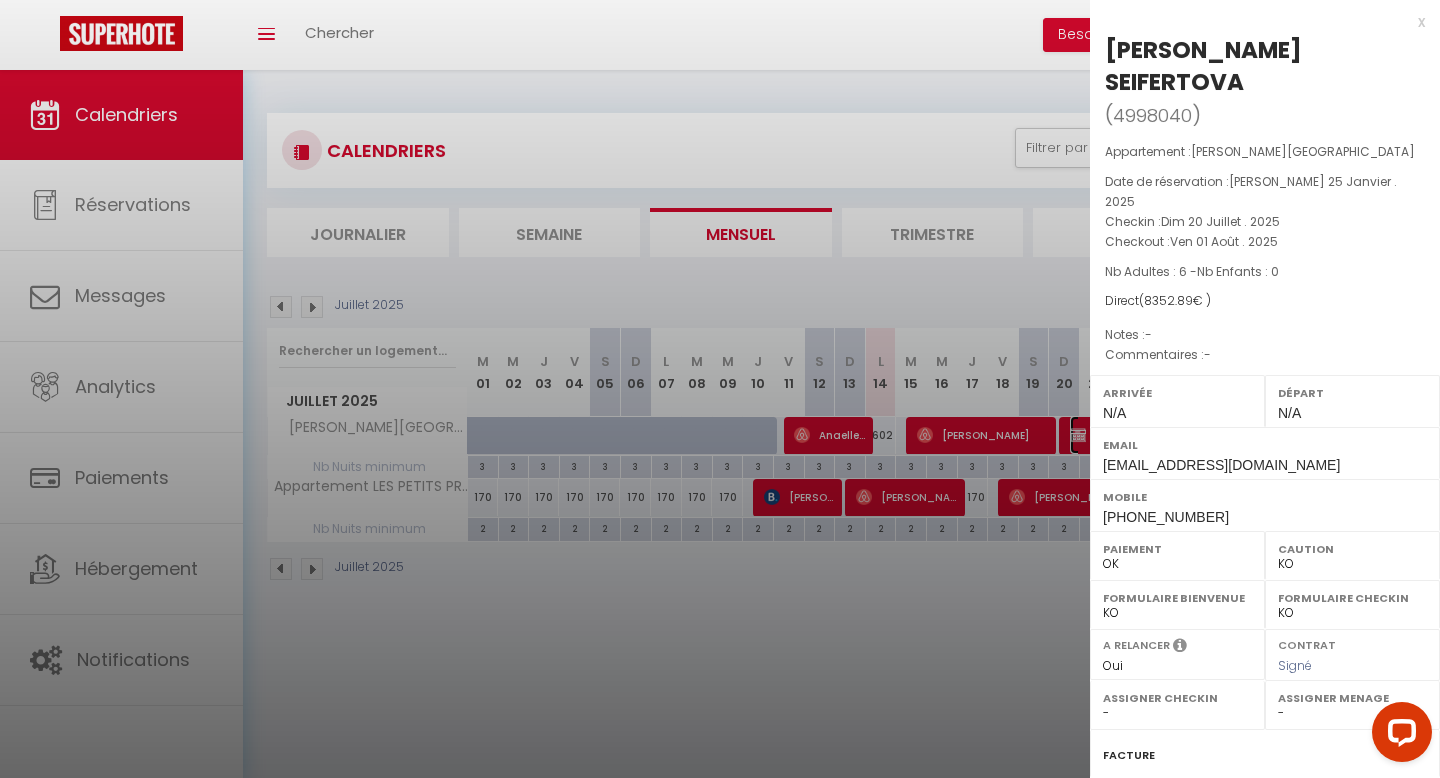 scroll, scrollTop: 218, scrollLeft: 0, axis: vertical 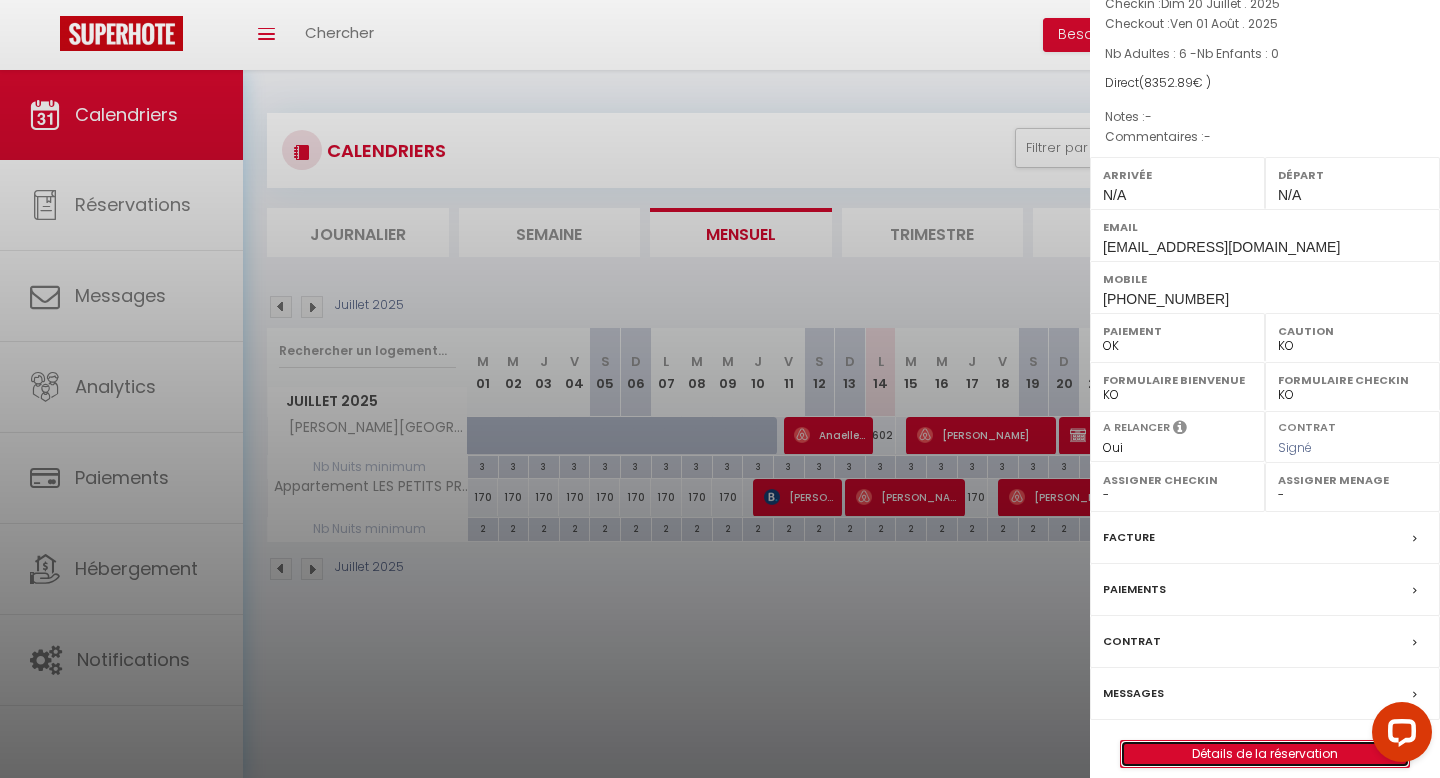 click on "Détails de la réservation" at bounding box center [1265, 754] 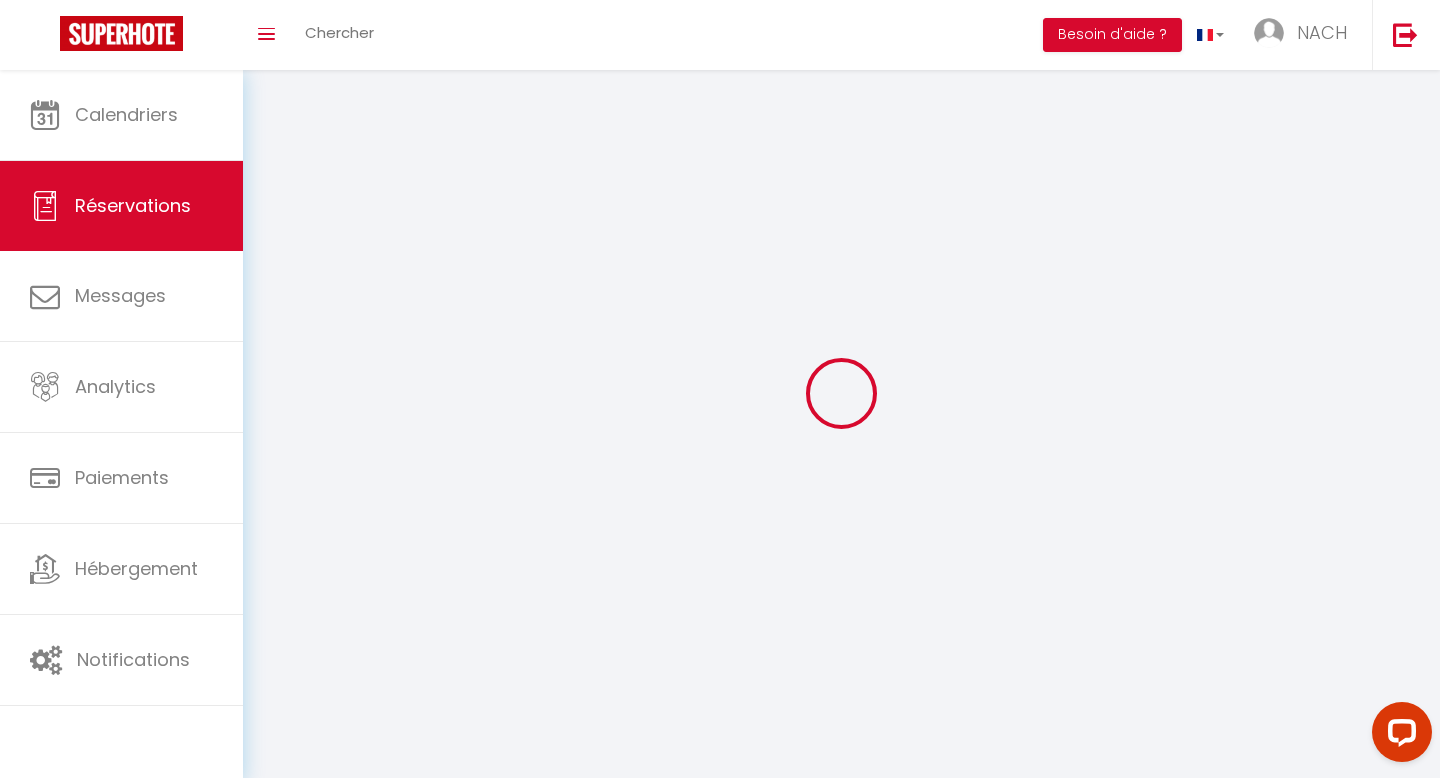 select 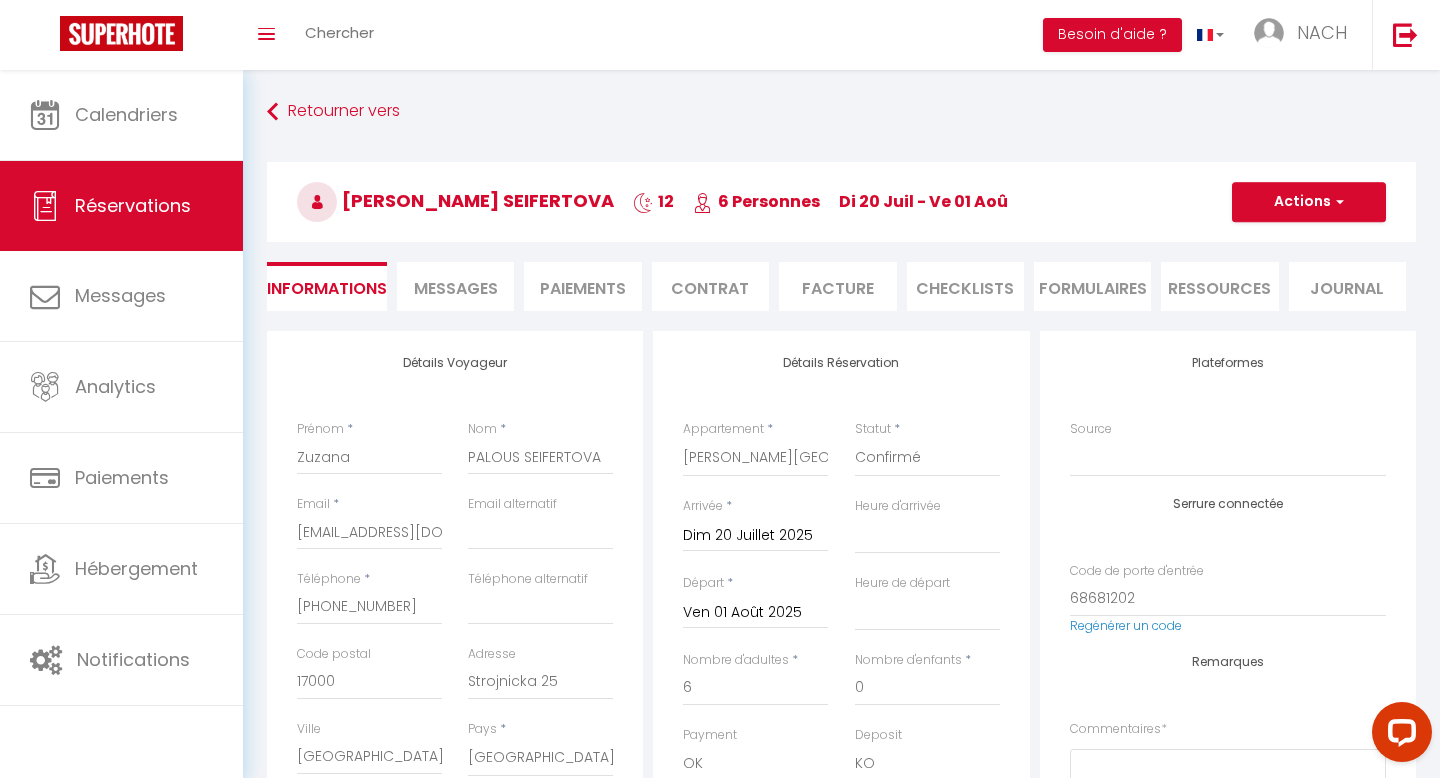 type on "200" 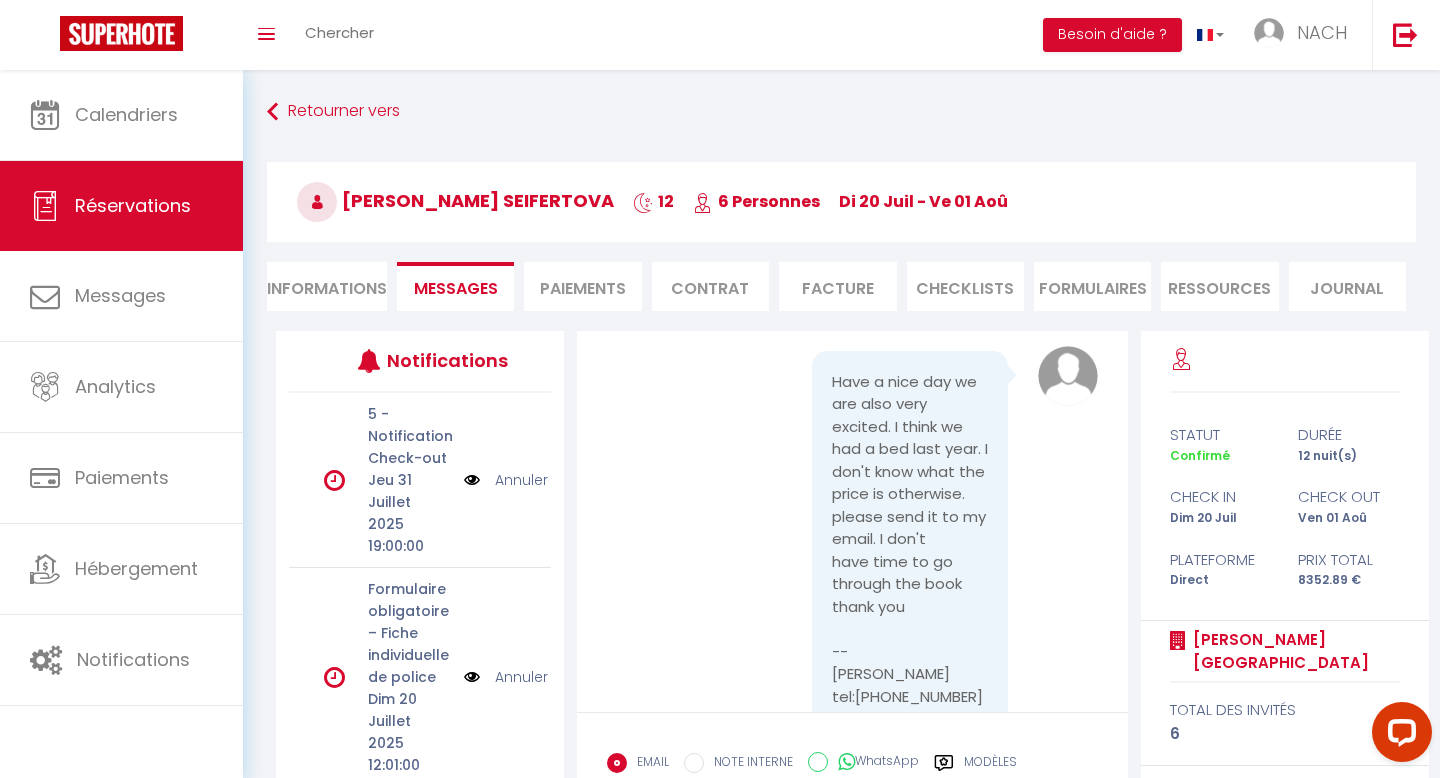 scroll, scrollTop: 3204, scrollLeft: 0, axis: vertical 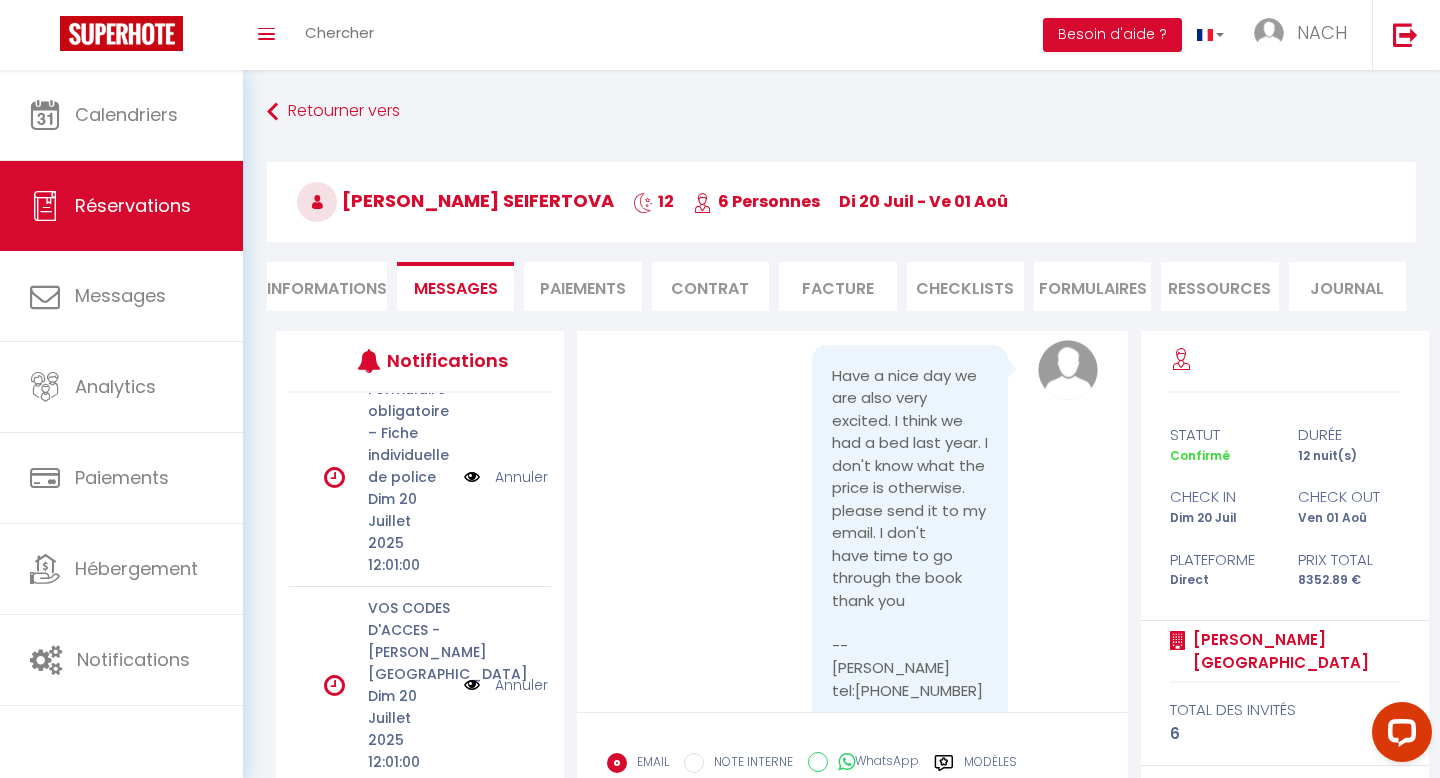 click at bounding box center [472, 685] 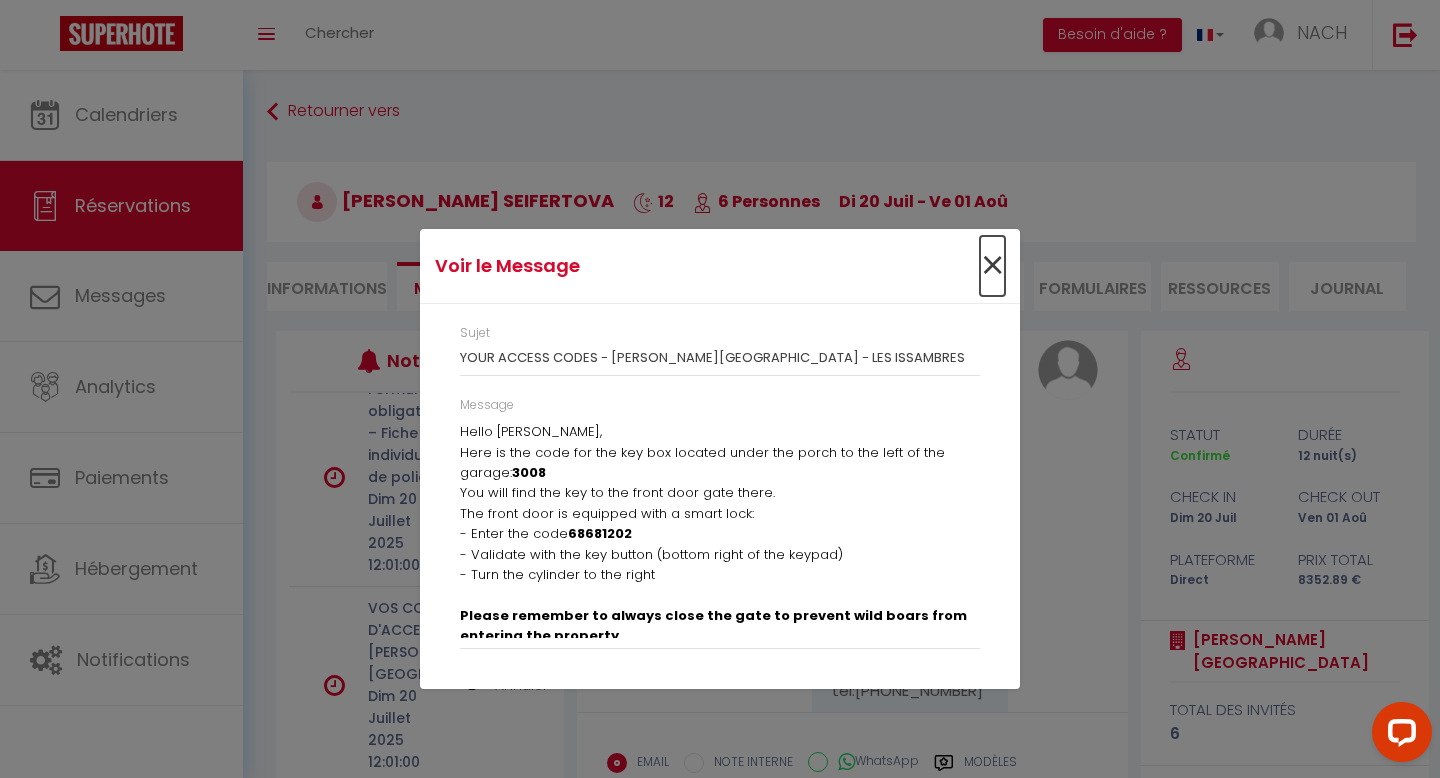 click on "×" at bounding box center [992, 266] 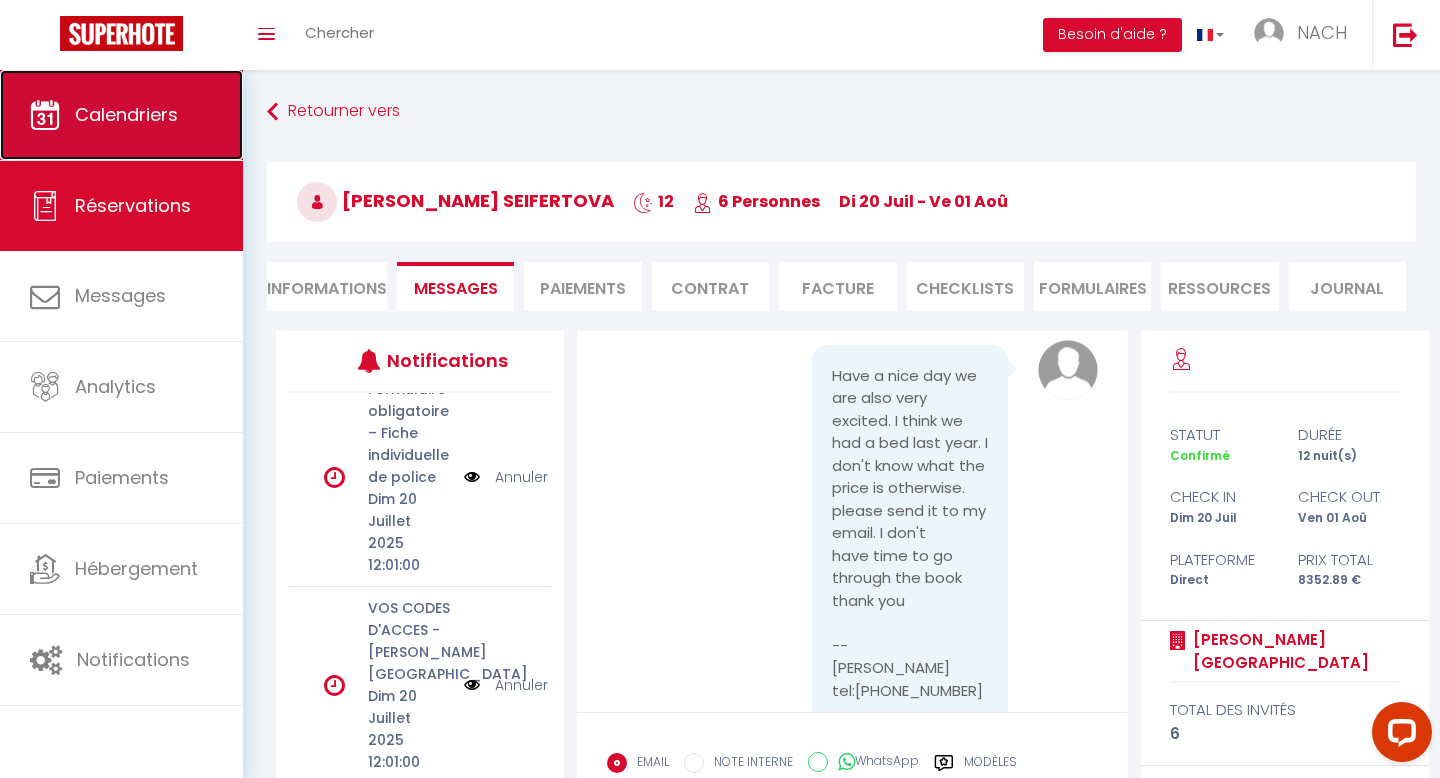 click on "Calendriers" at bounding box center [126, 114] 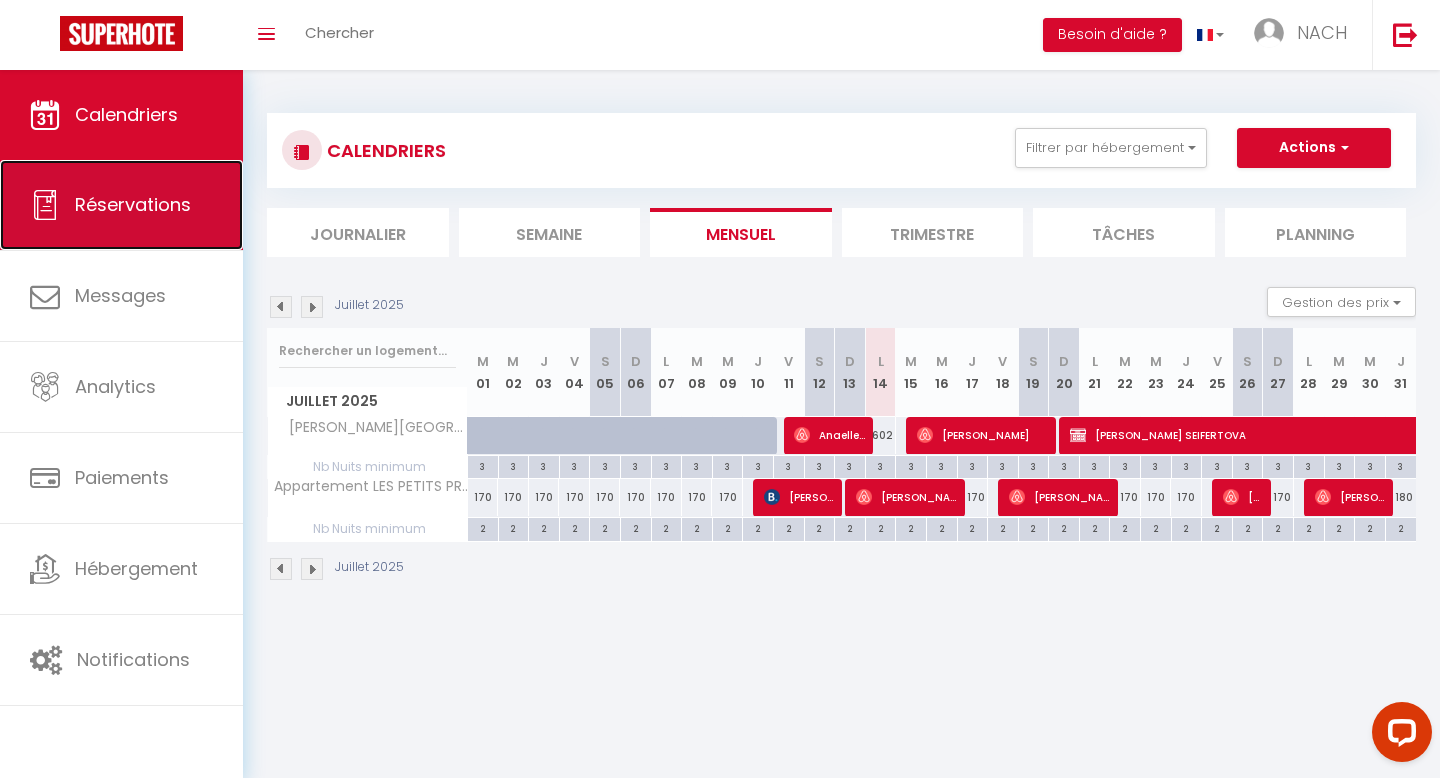 click on "Réservations" at bounding box center [133, 204] 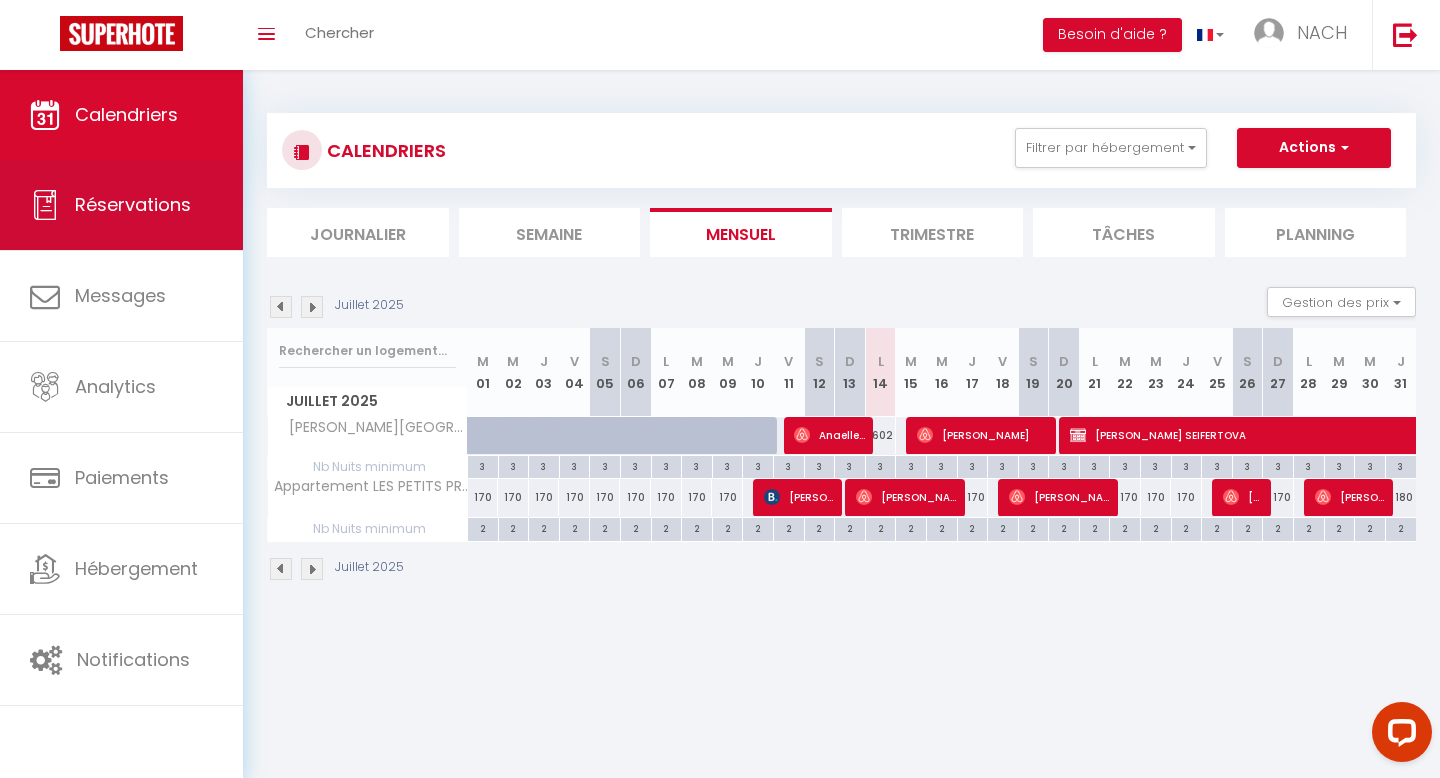 select on "not_cancelled" 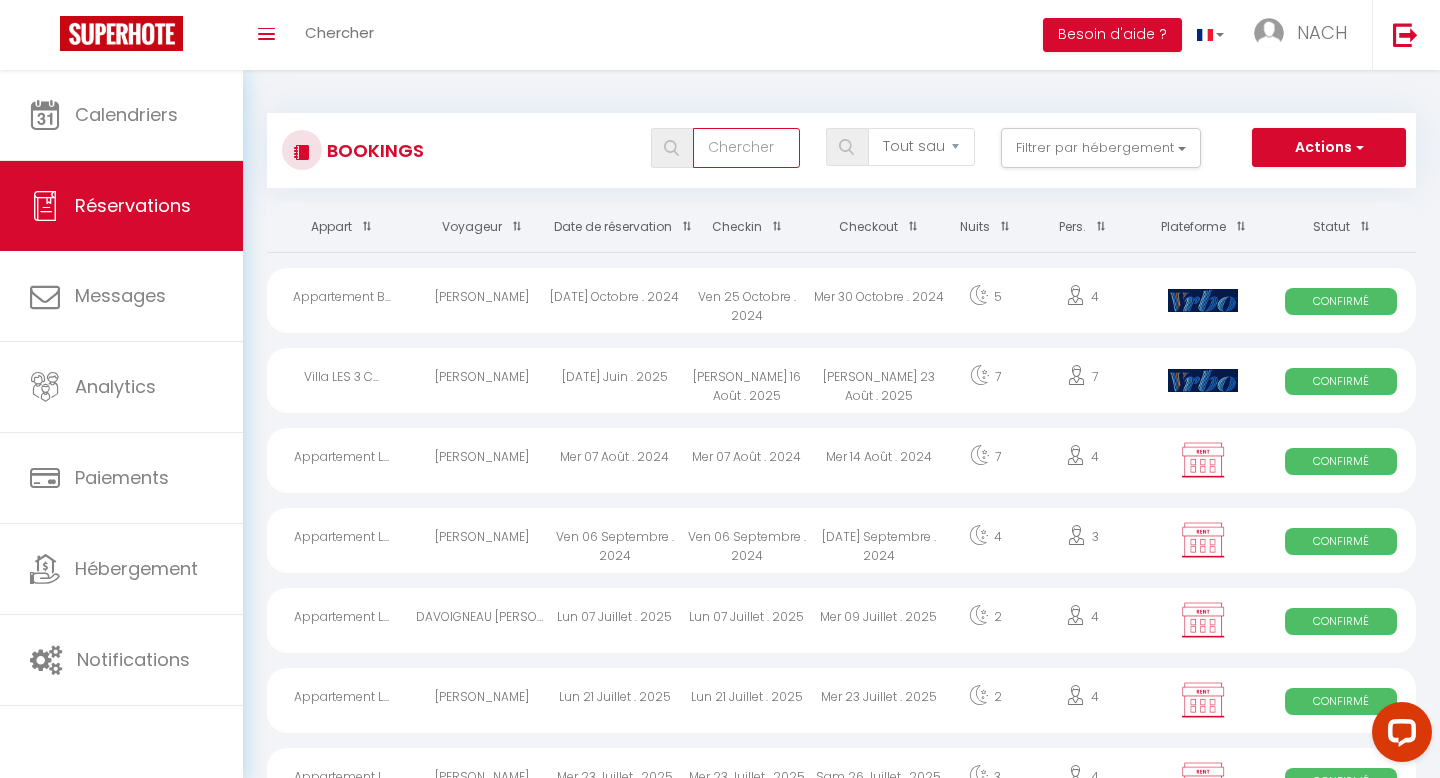 click at bounding box center [746, 148] 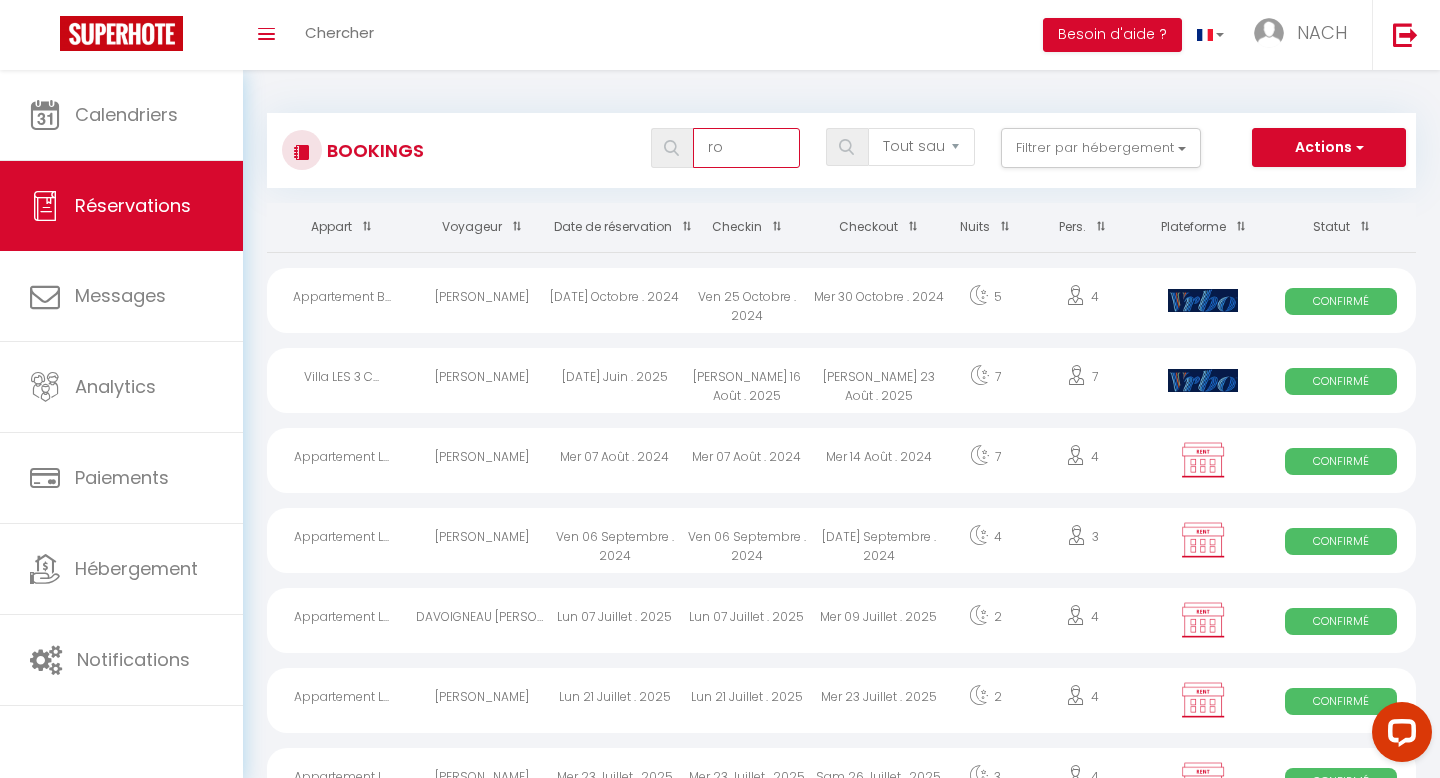 type on "ro" 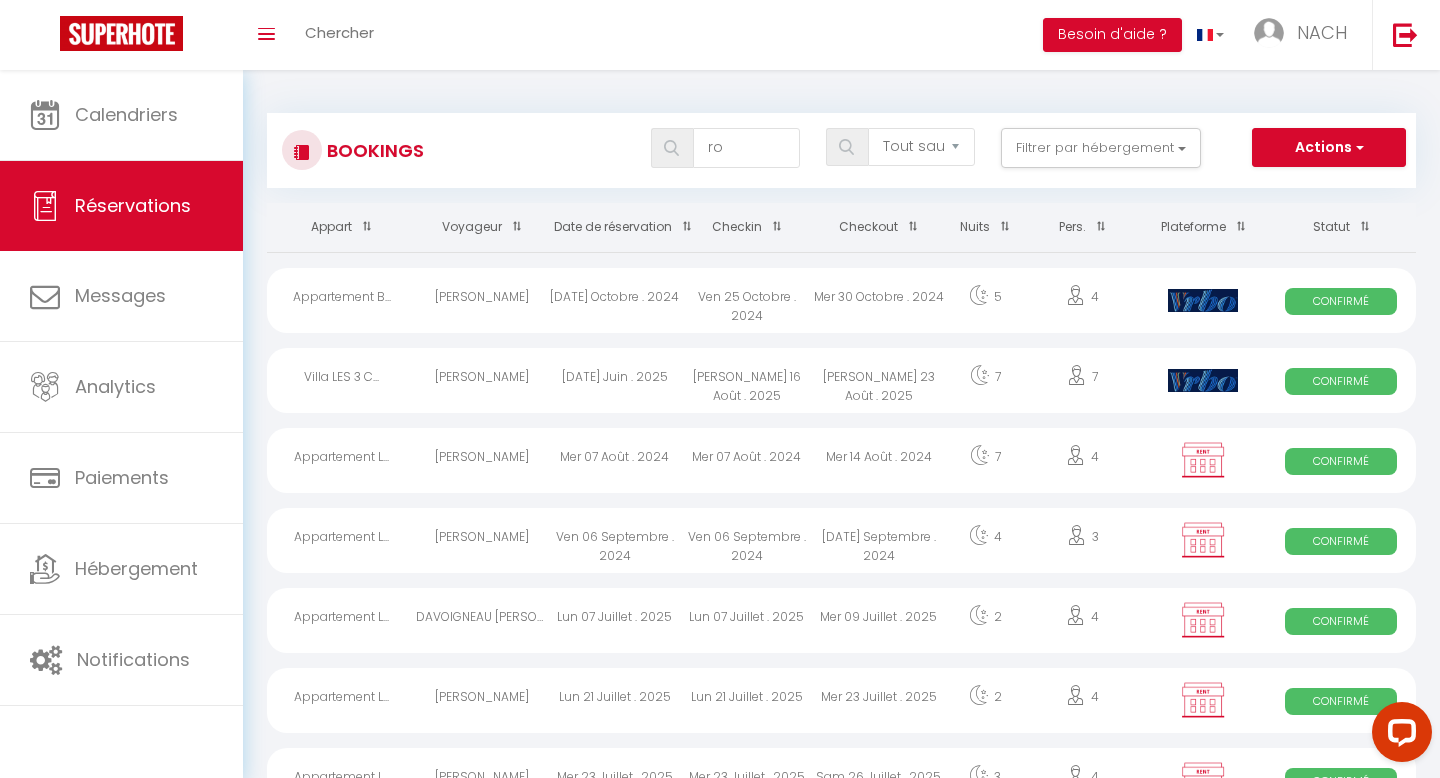 click at bounding box center [672, 148] 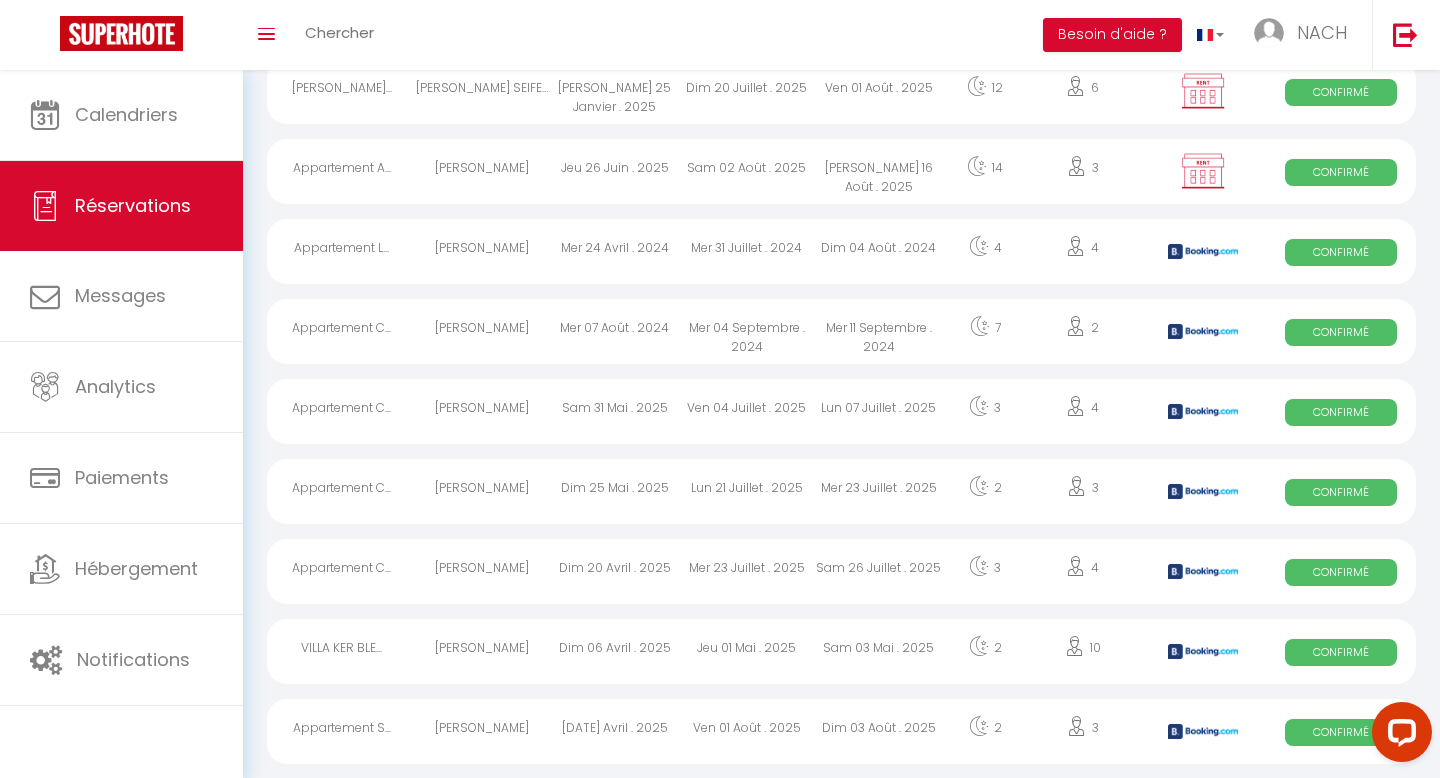 scroll, scrollTop: 862, scrollLeft: 0, axis: vertical 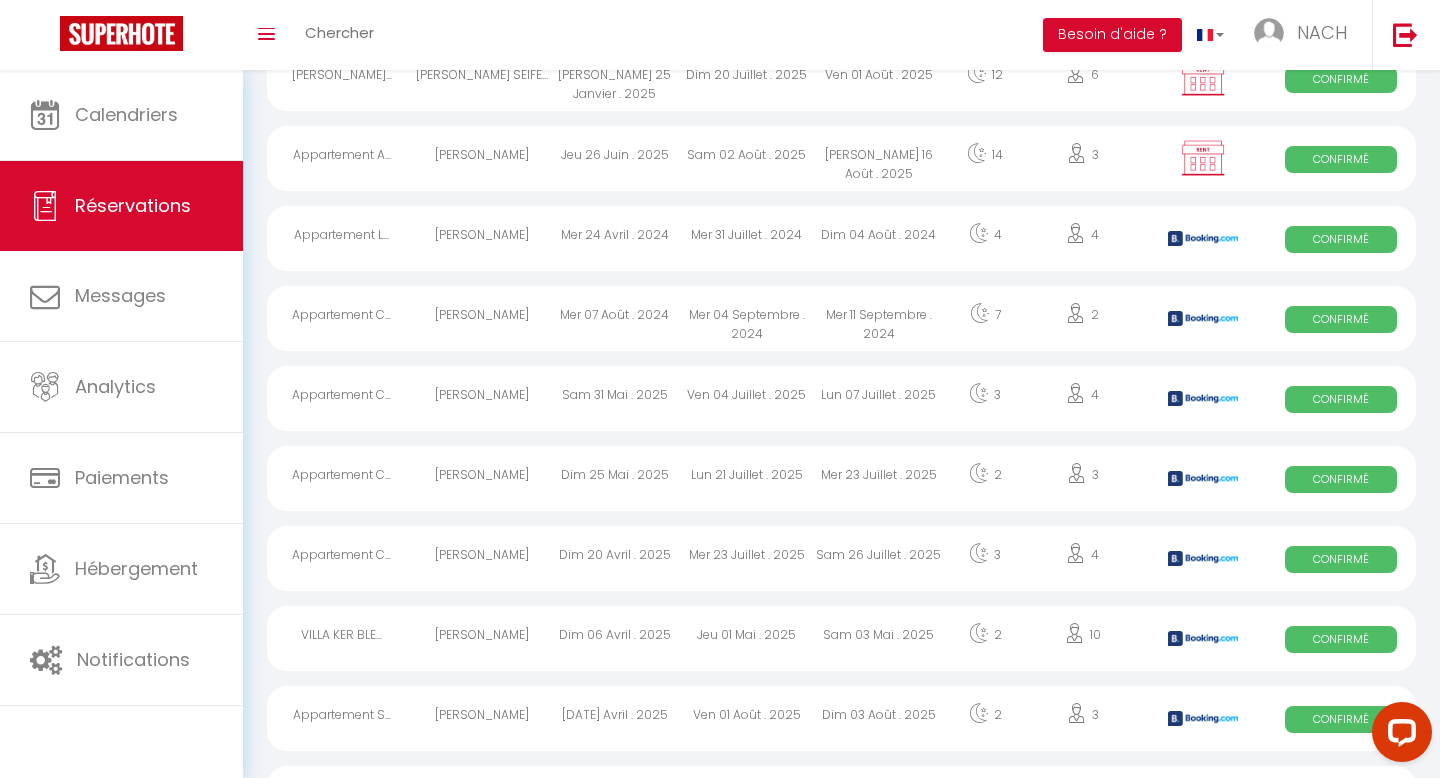click on "Confirmé" at bounding box center (1341, 559) 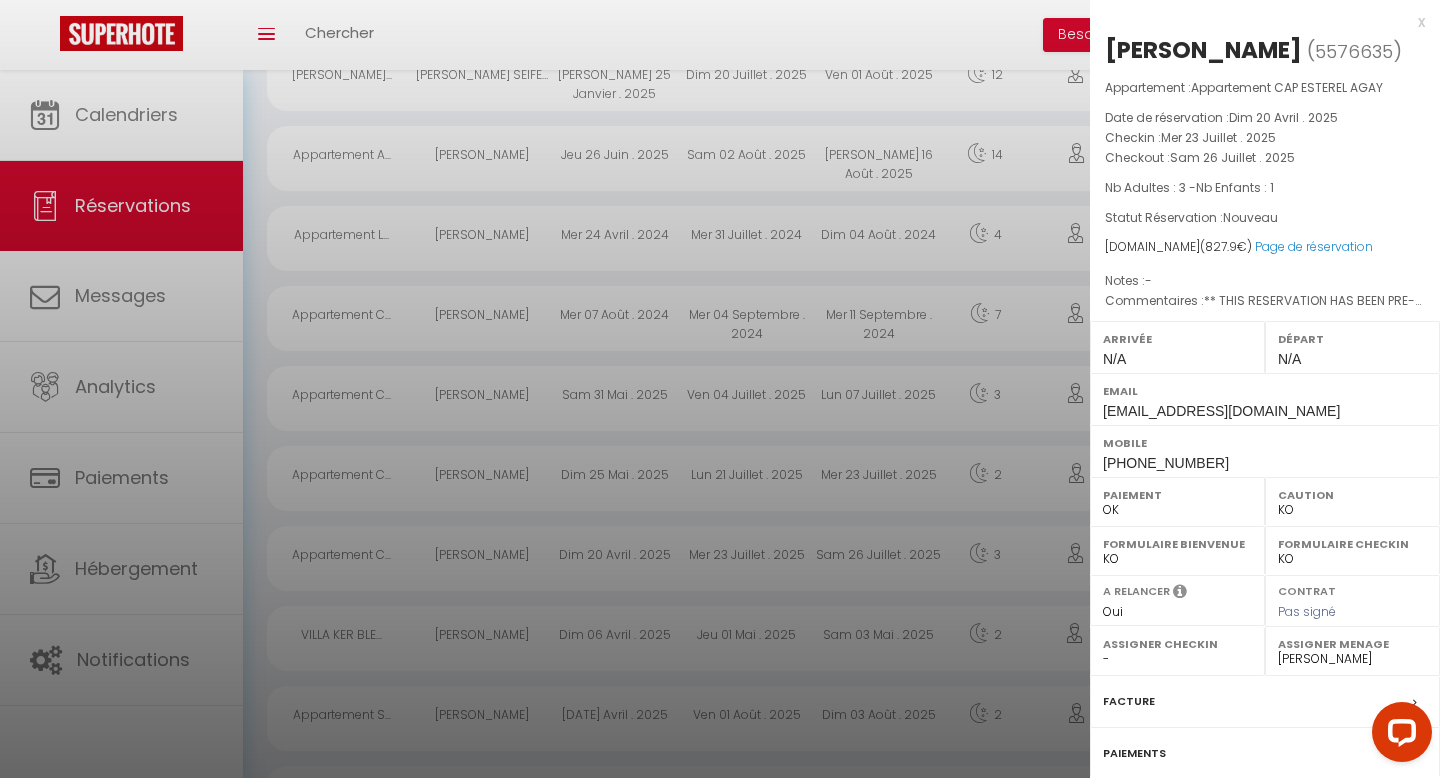 scroll, scrollTop: 184, scrollLeft: 0, axis: vertical 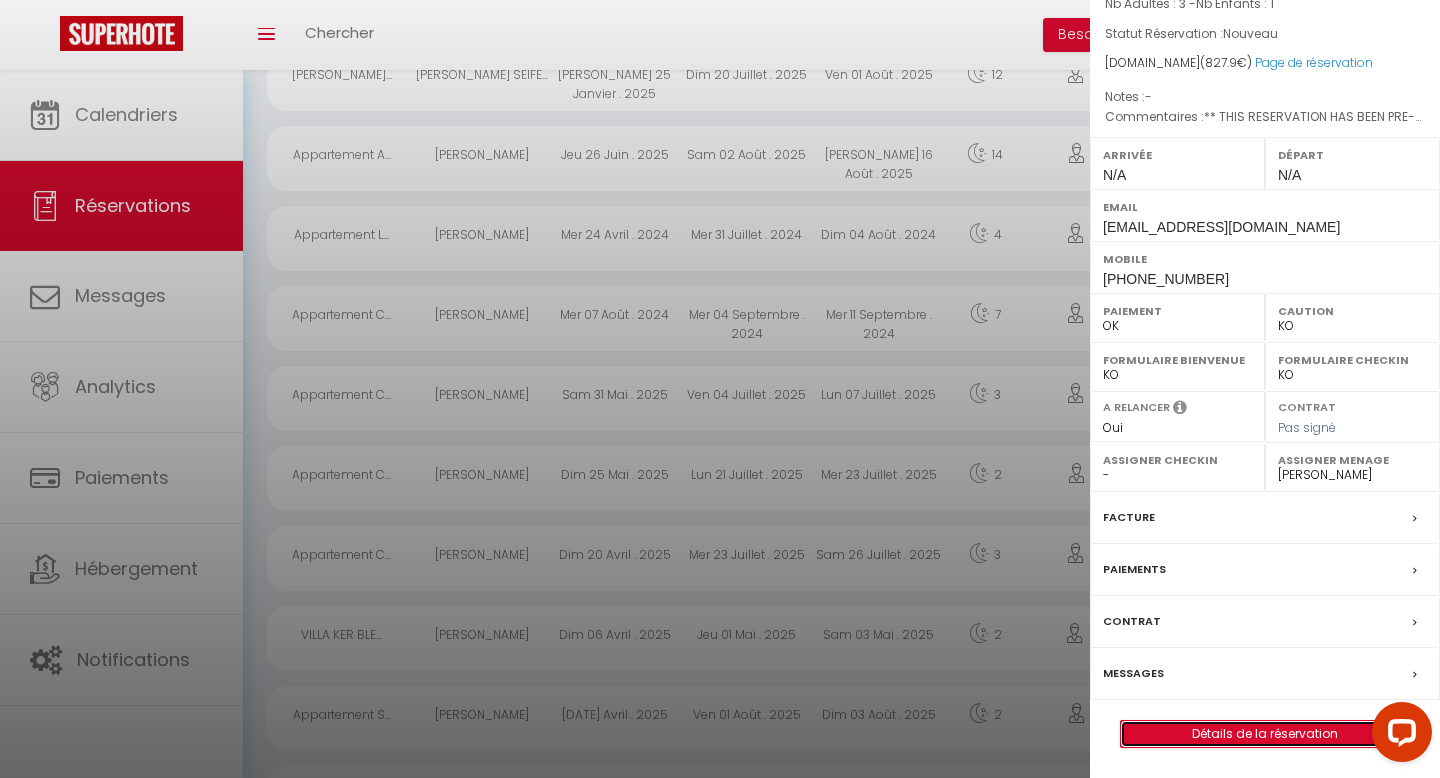 click on "Détails de la réservation" at bounding box center (1265, 734) 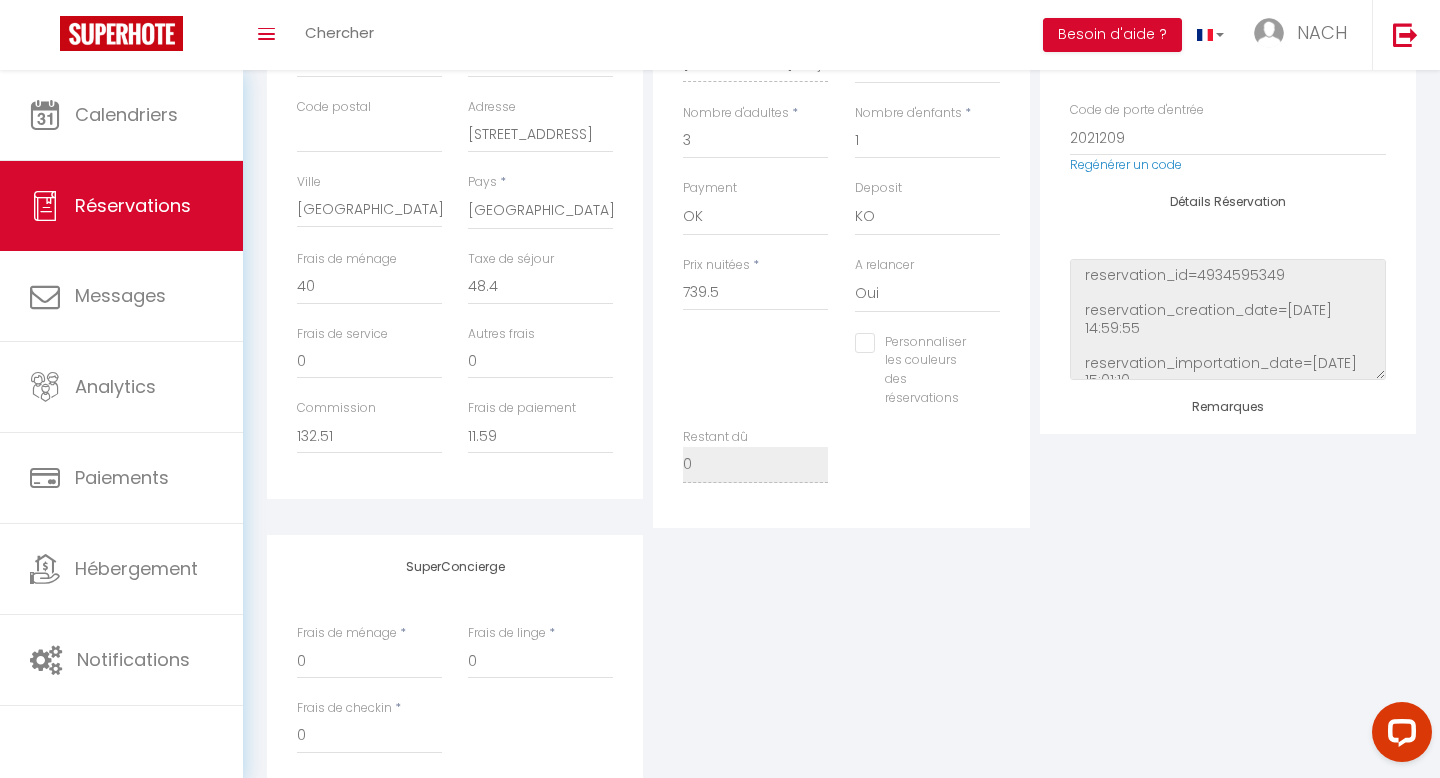 scroll, scrollTop: 550, scrollLeft: 0, axis: vertical 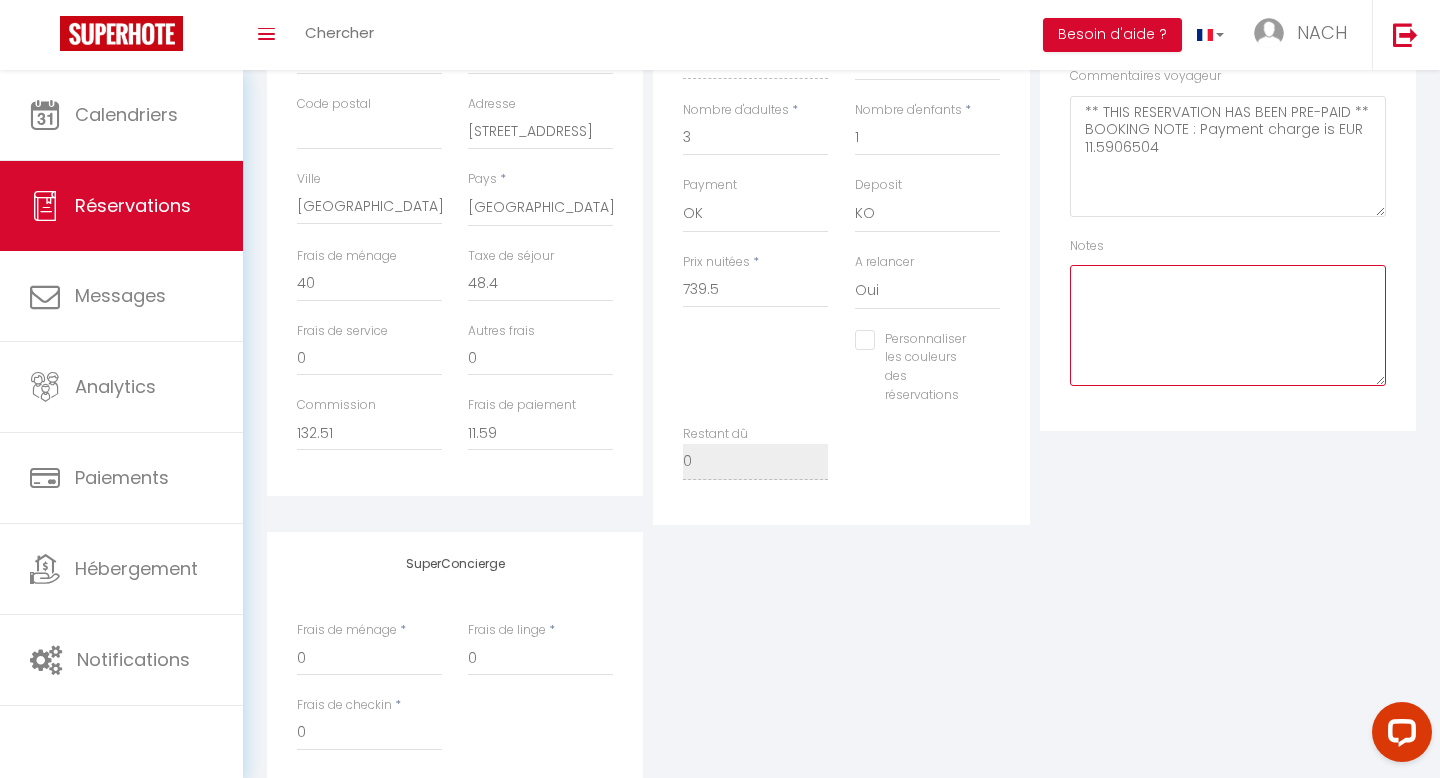 click at bounding box center (1228, 325) 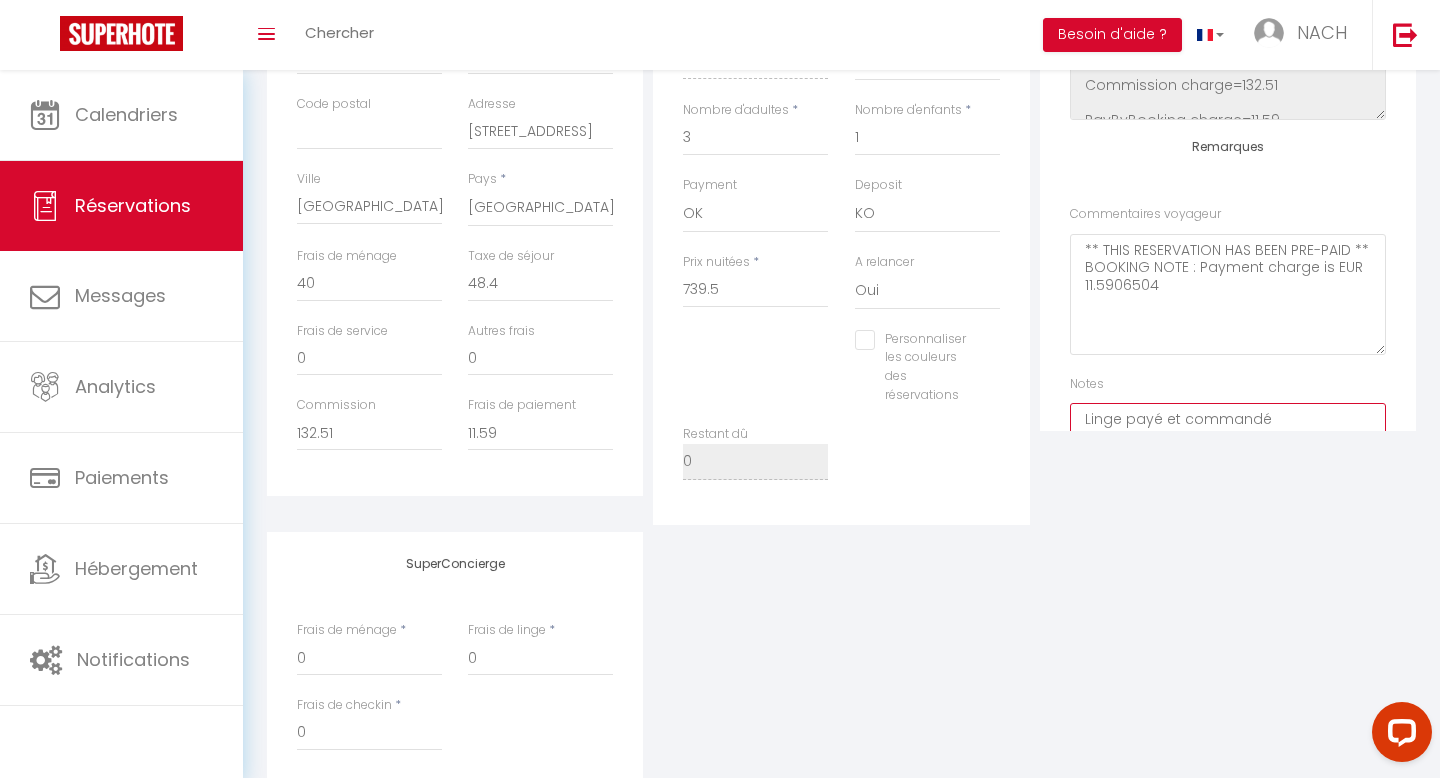 scroll, scrollTop: 0, scrollLeft: 0, axis: both 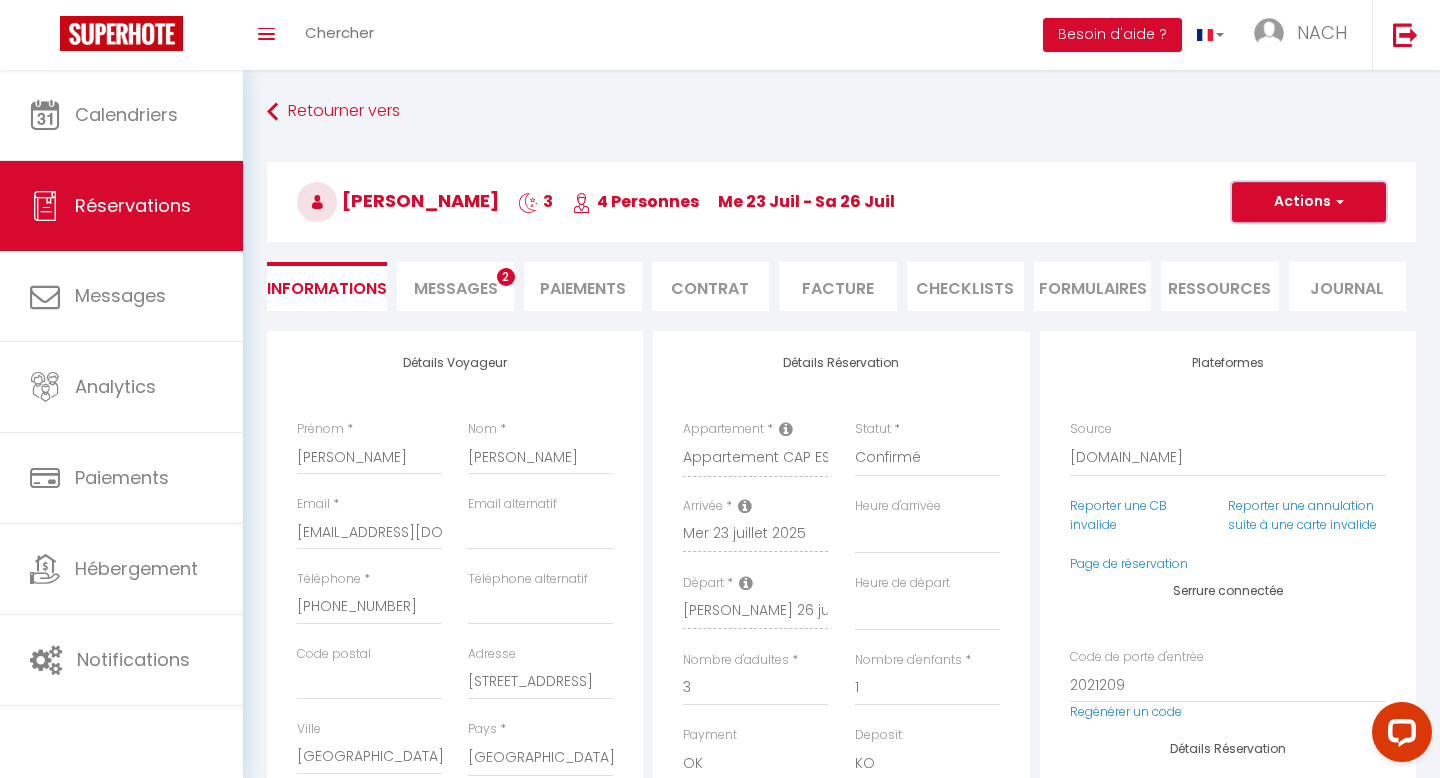 click on "Actions" at bounding box center [1309, 202] 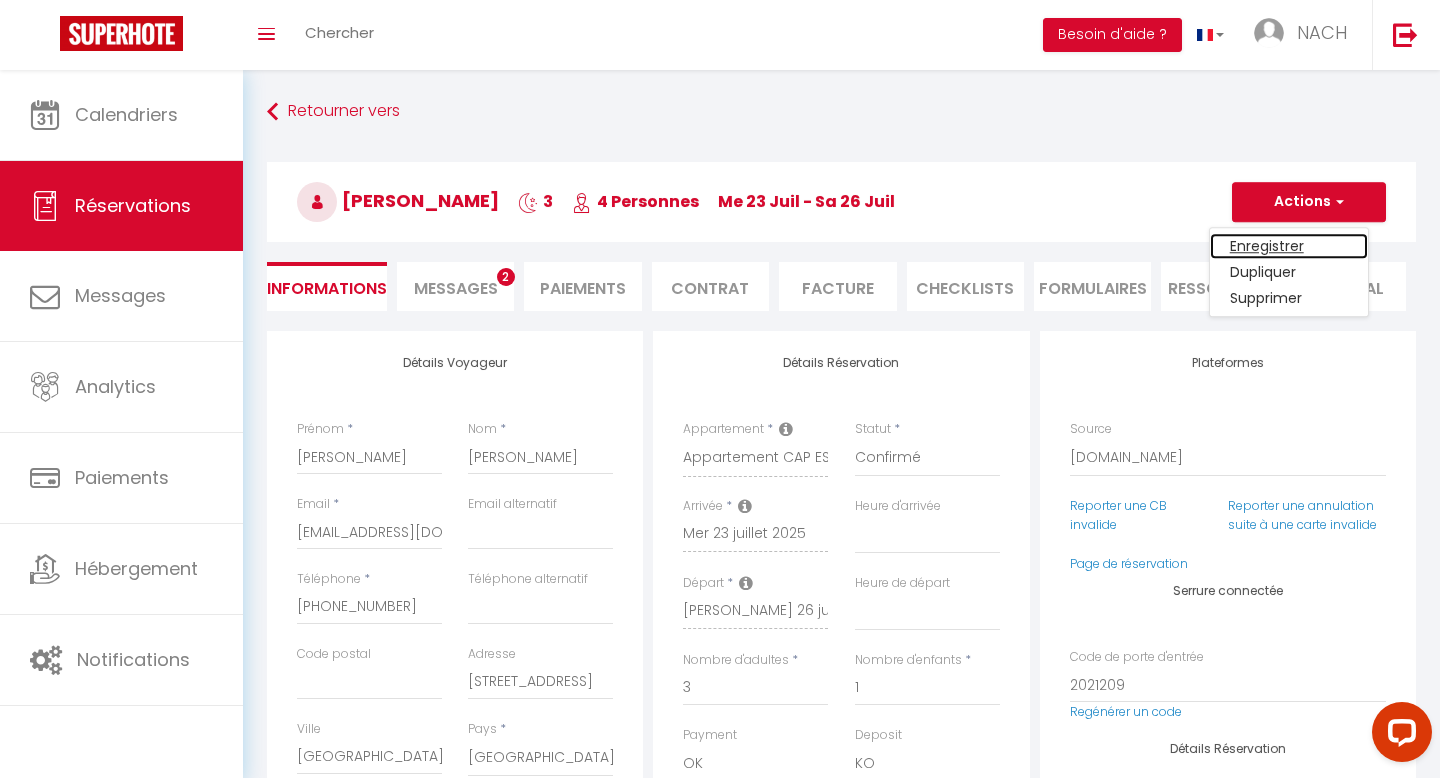 click on "Enregistrer" at bounding box center [1289, 246] 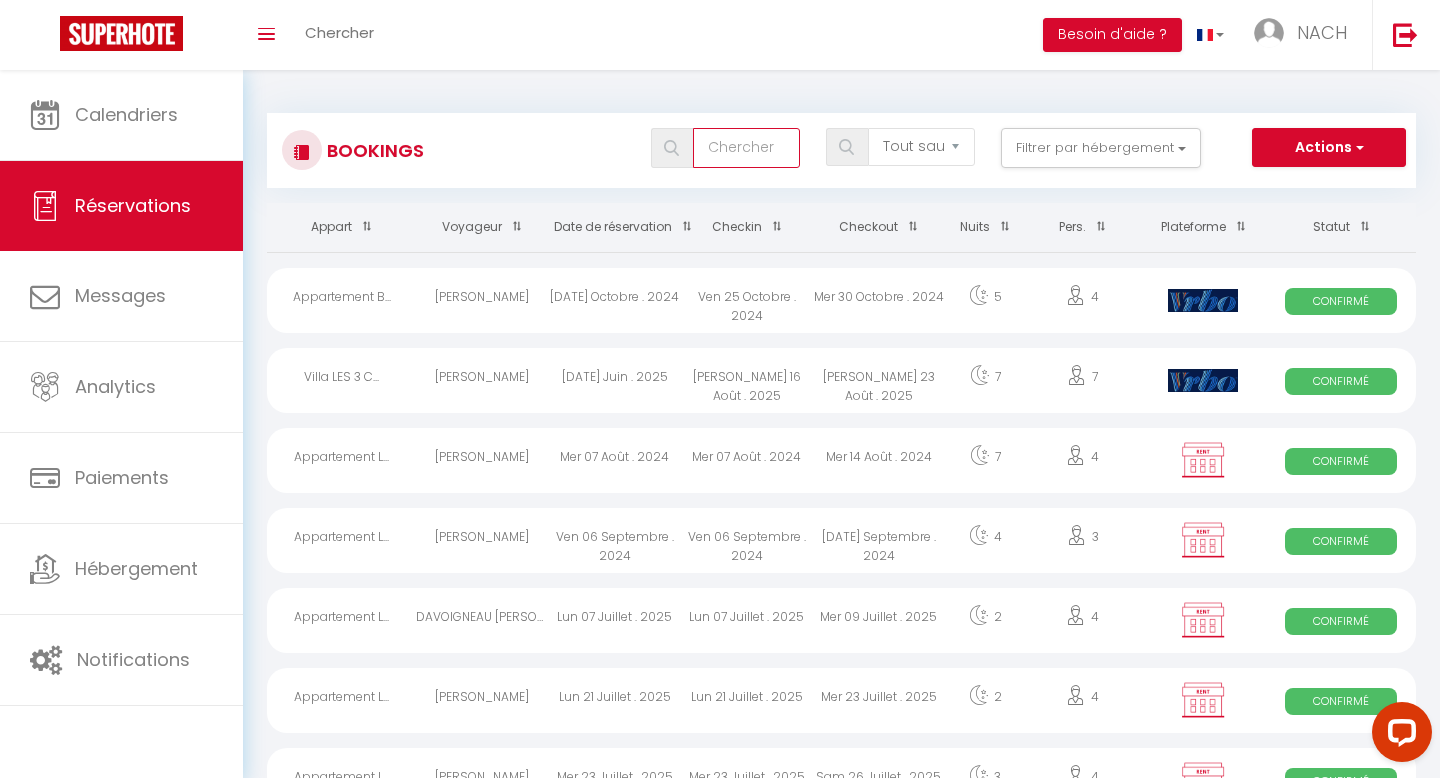 click at bounding box center [746, 148] 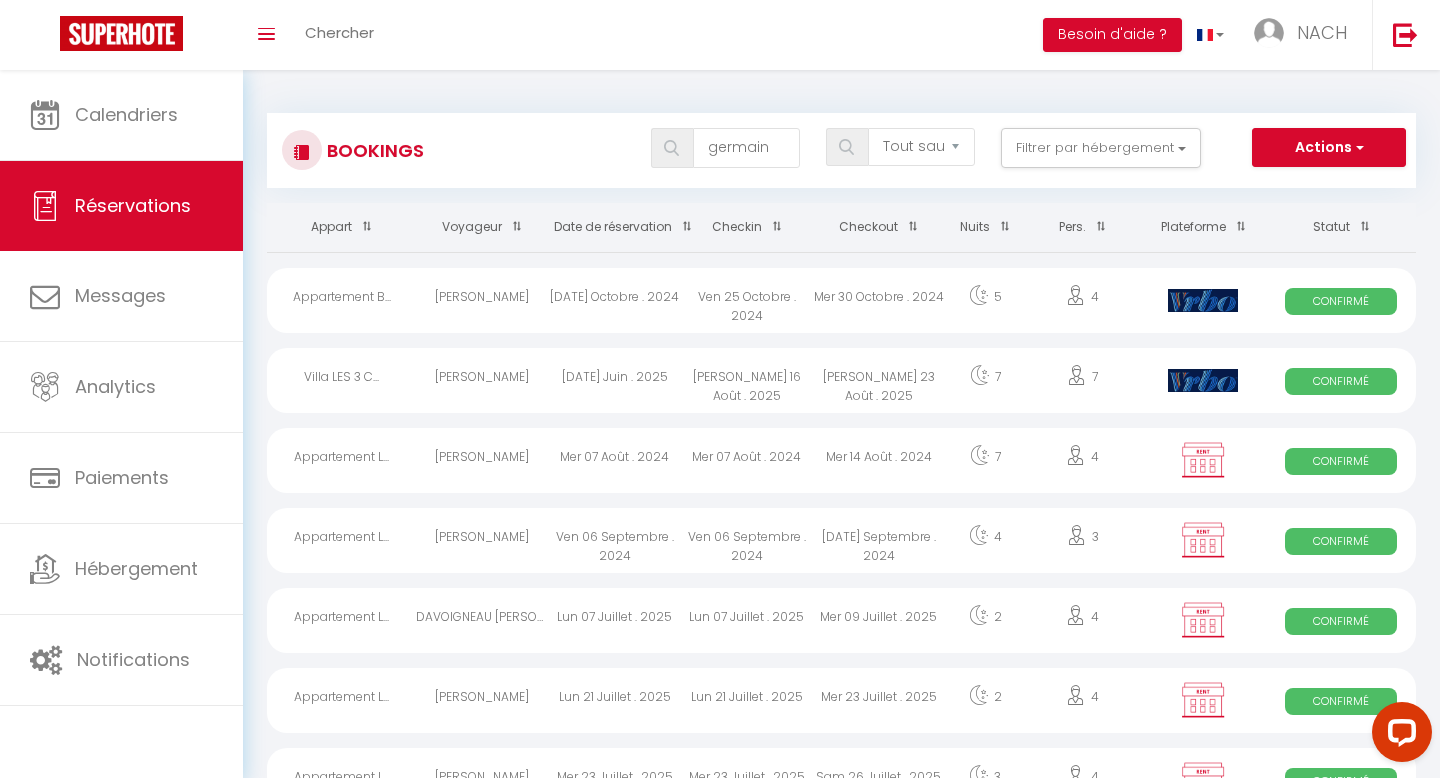 click at bounding box center [671, 148] 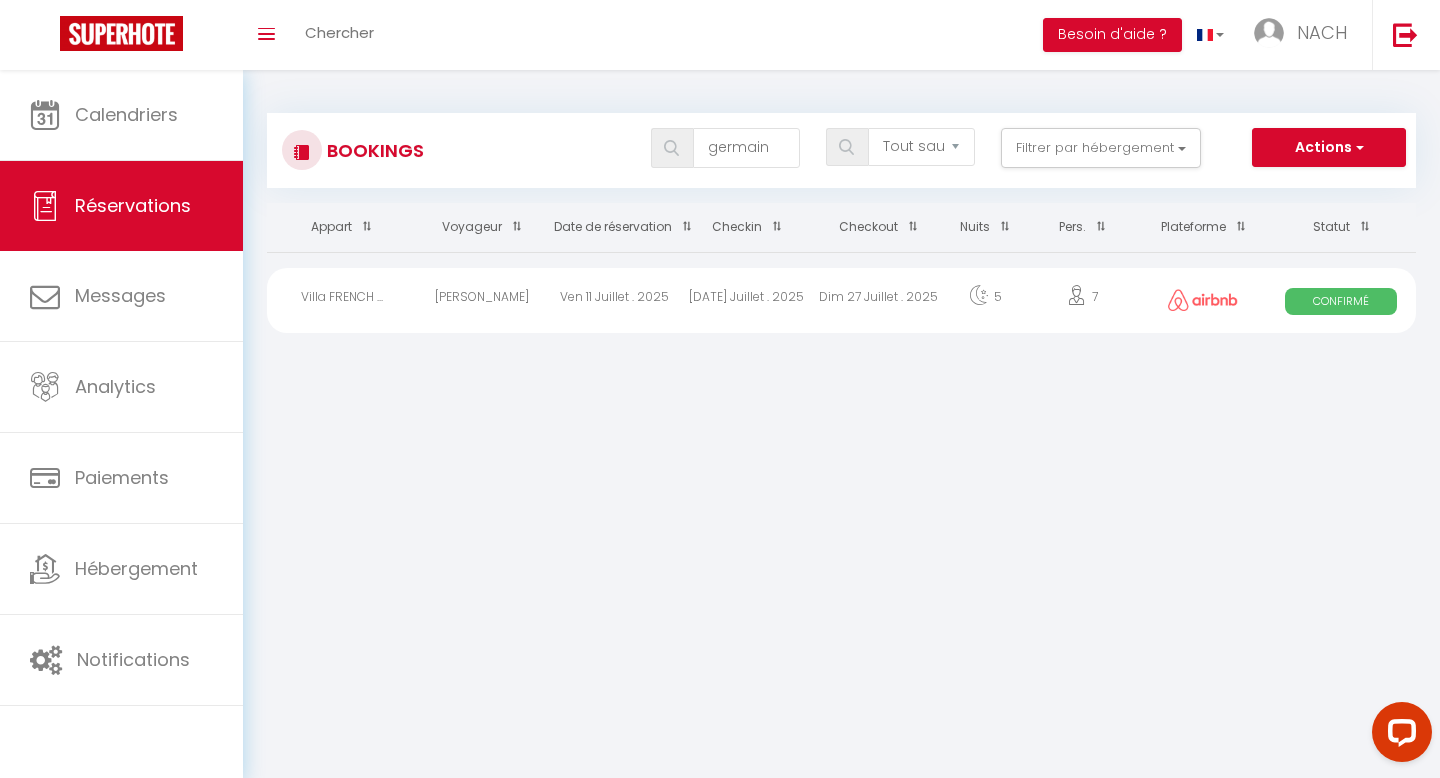 click on "Confirmé" at bounding box center (1341, 301) 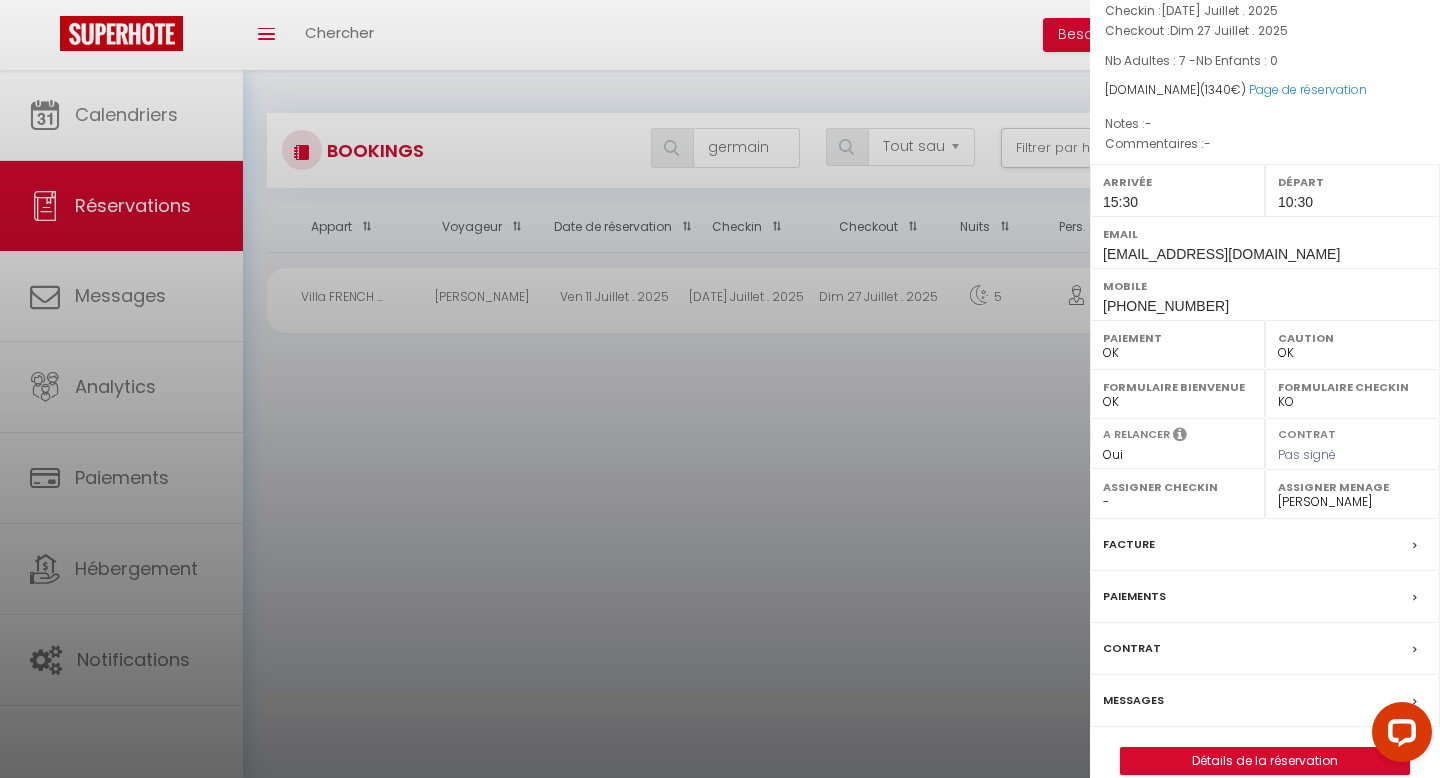 scroll, scrollTop: 154, scrollLeft: 0, axis: vertical 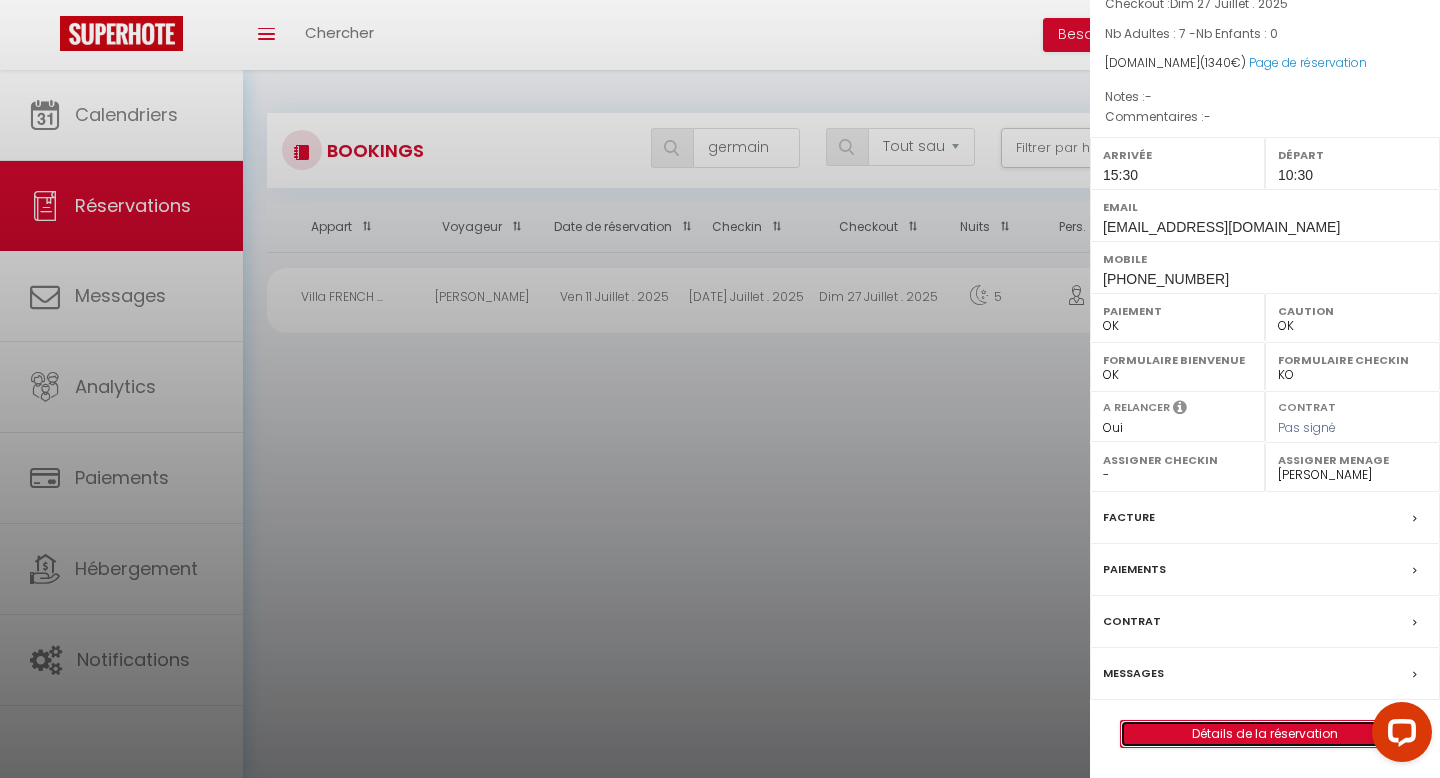 click on "Détails de la réservation" at bounding box center [1265, 734] 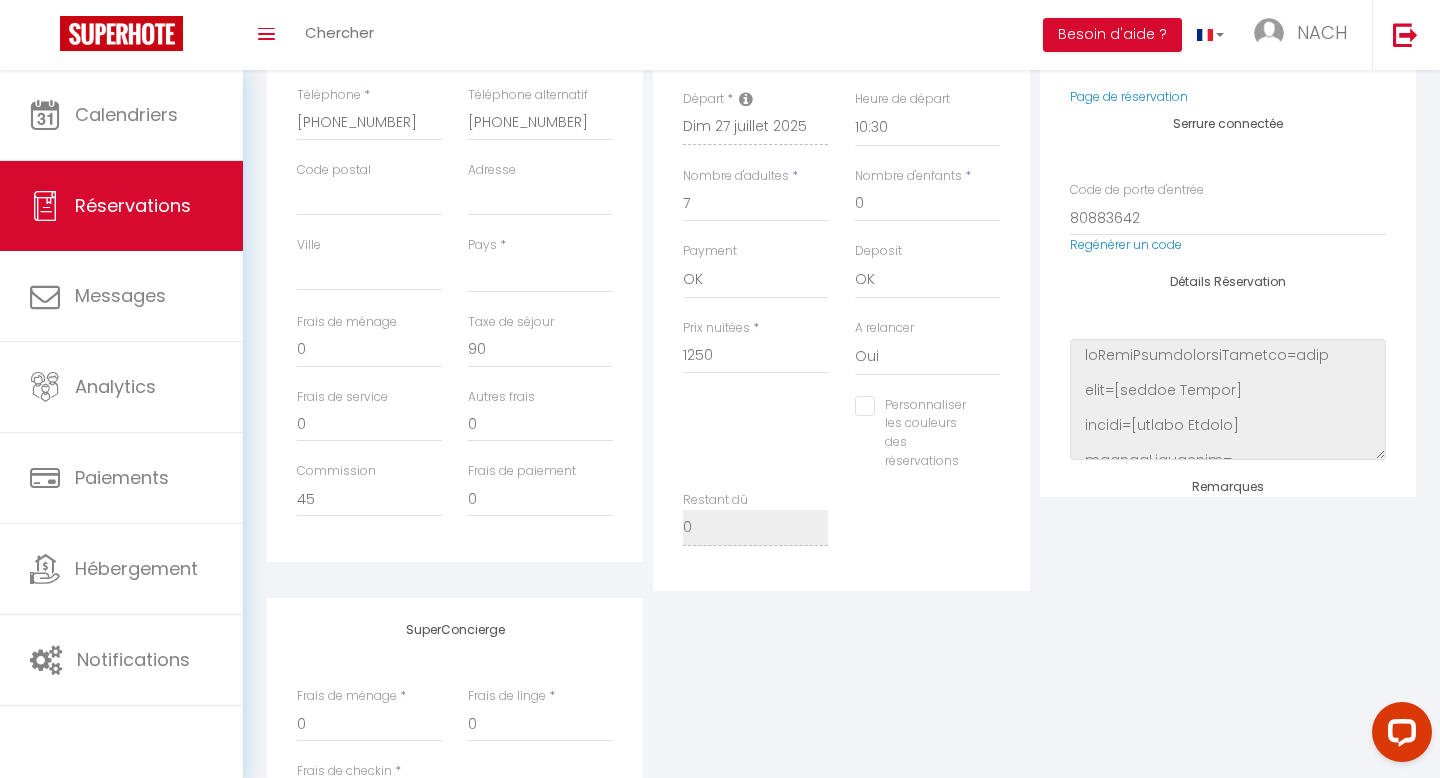 scroll, scrollTop: 485, scrollLeft: 0, axis: vertical 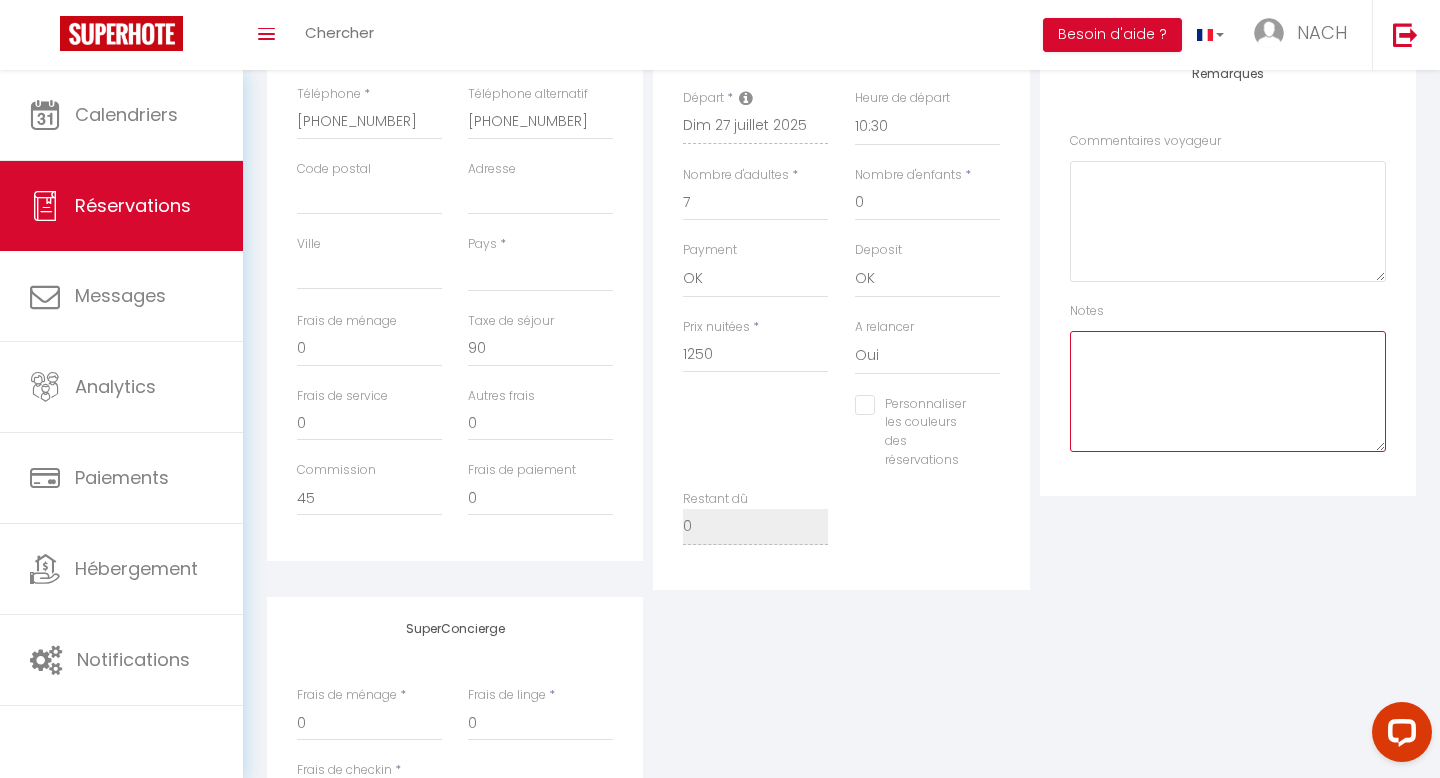 click at bounding box center (1228, 391) 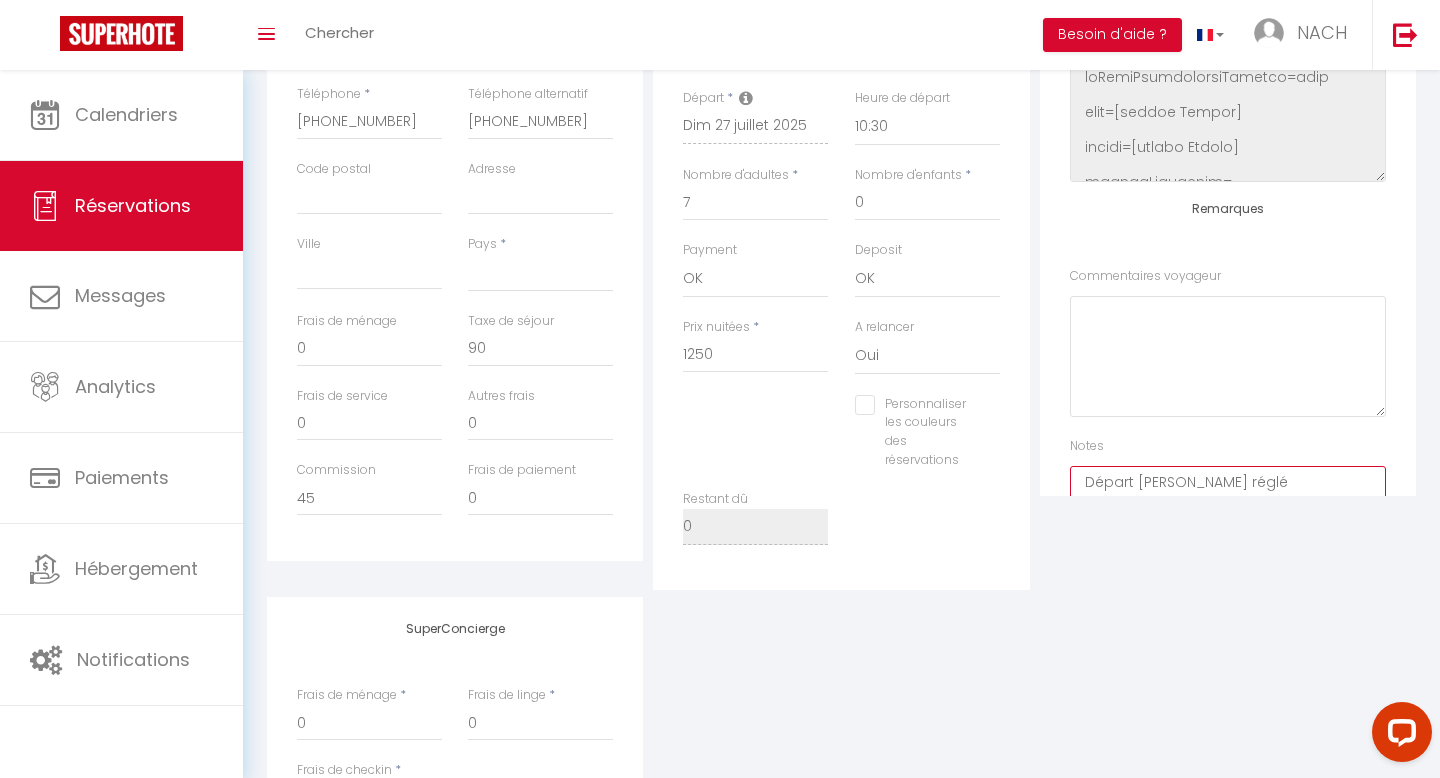scroll, scrollTop: 0, scrollLeft: 0, axis: both 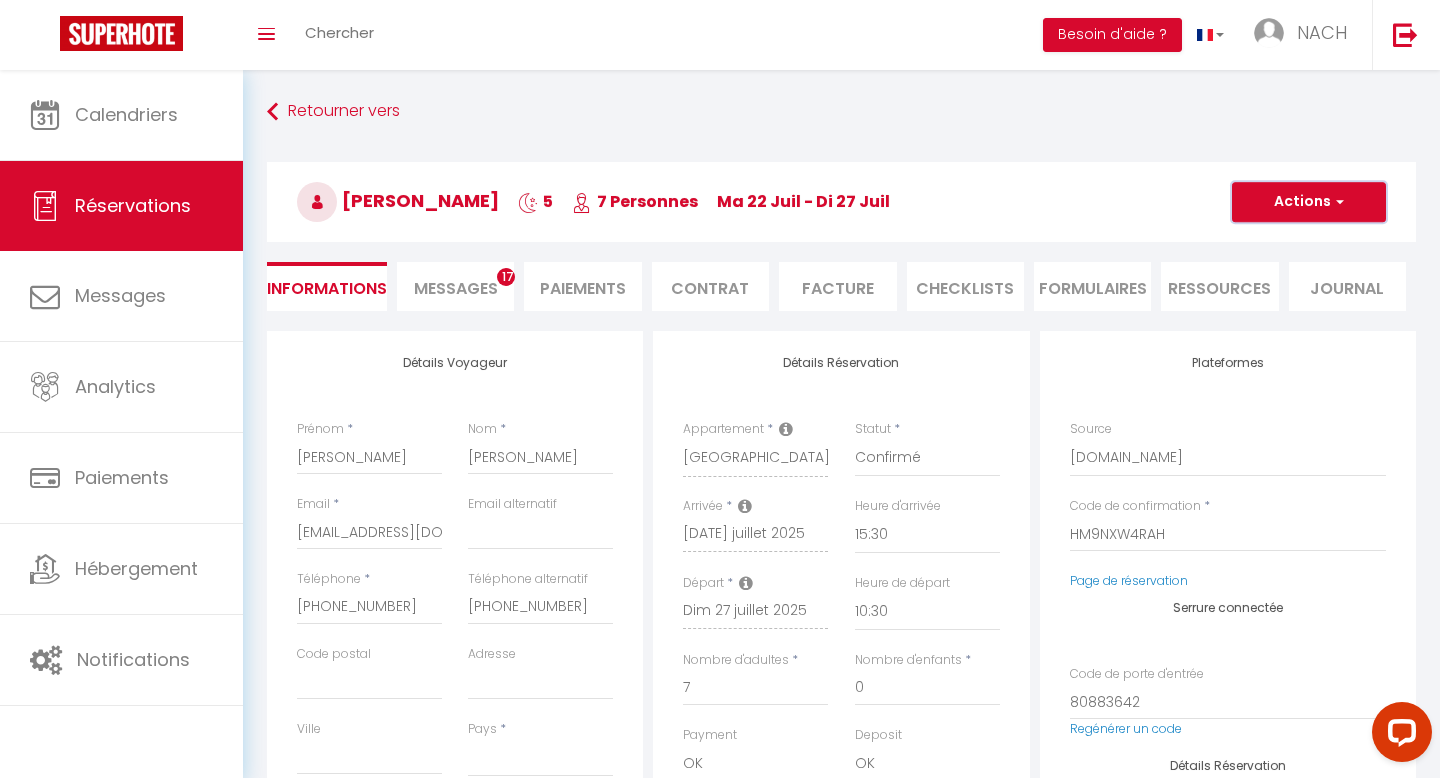 click on "Actions" at bounding box center (1309, 202) 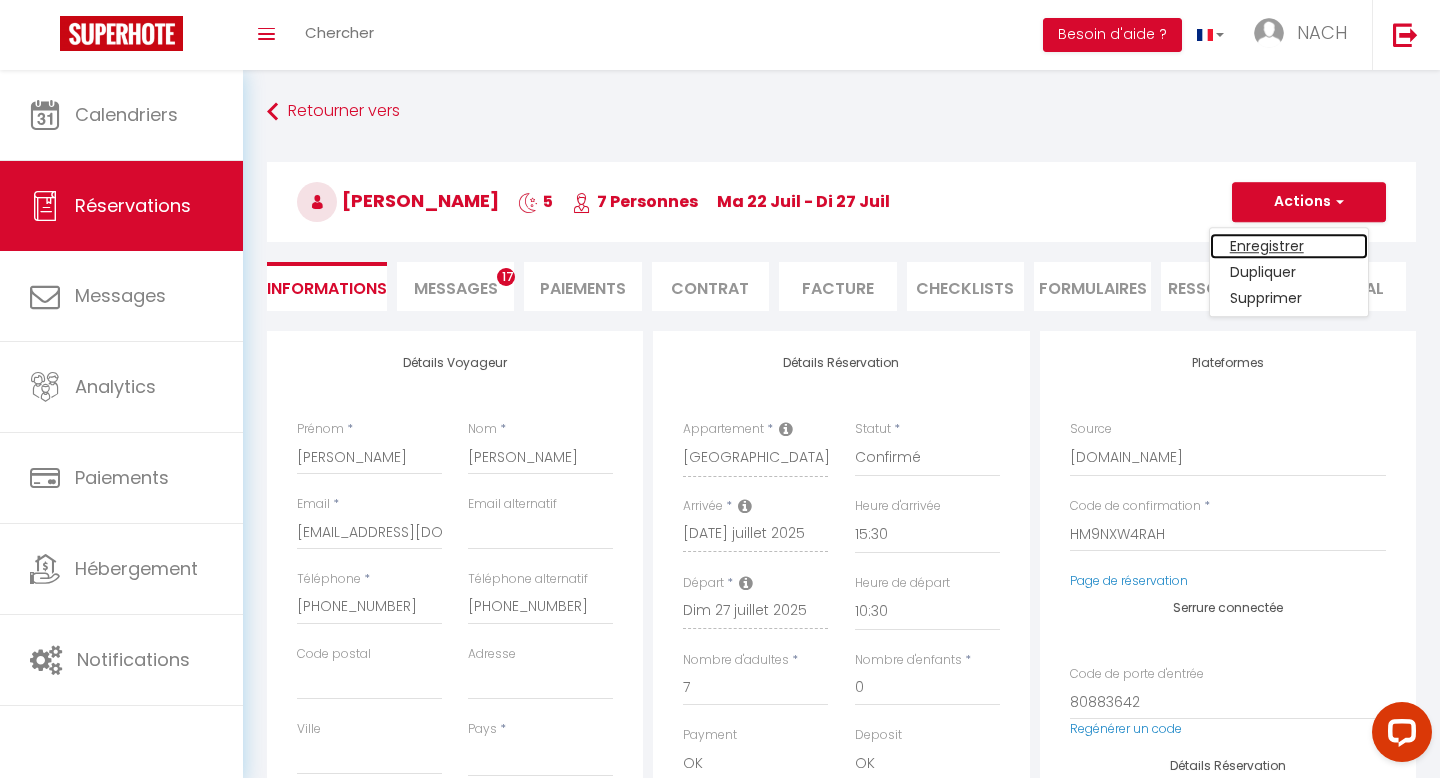 click on "Enregistrer" at bounding box center [1289, 246] 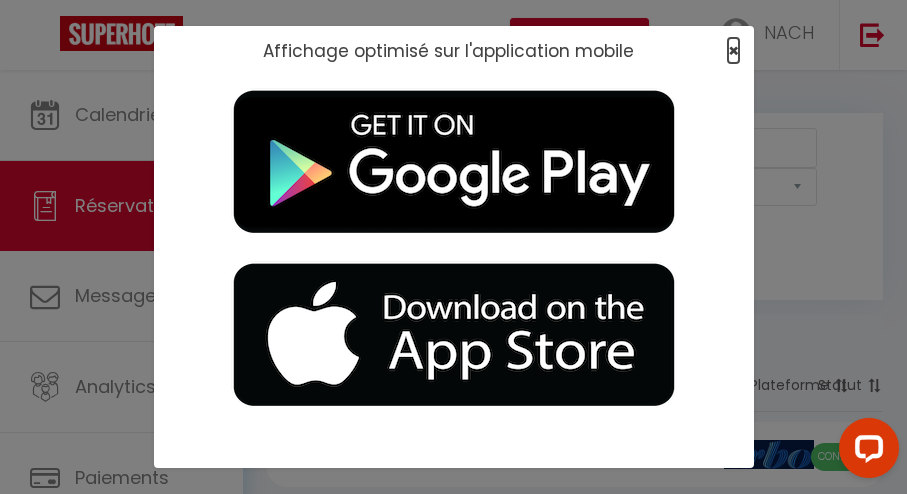 click on "×" at bounding box center [733, 50] 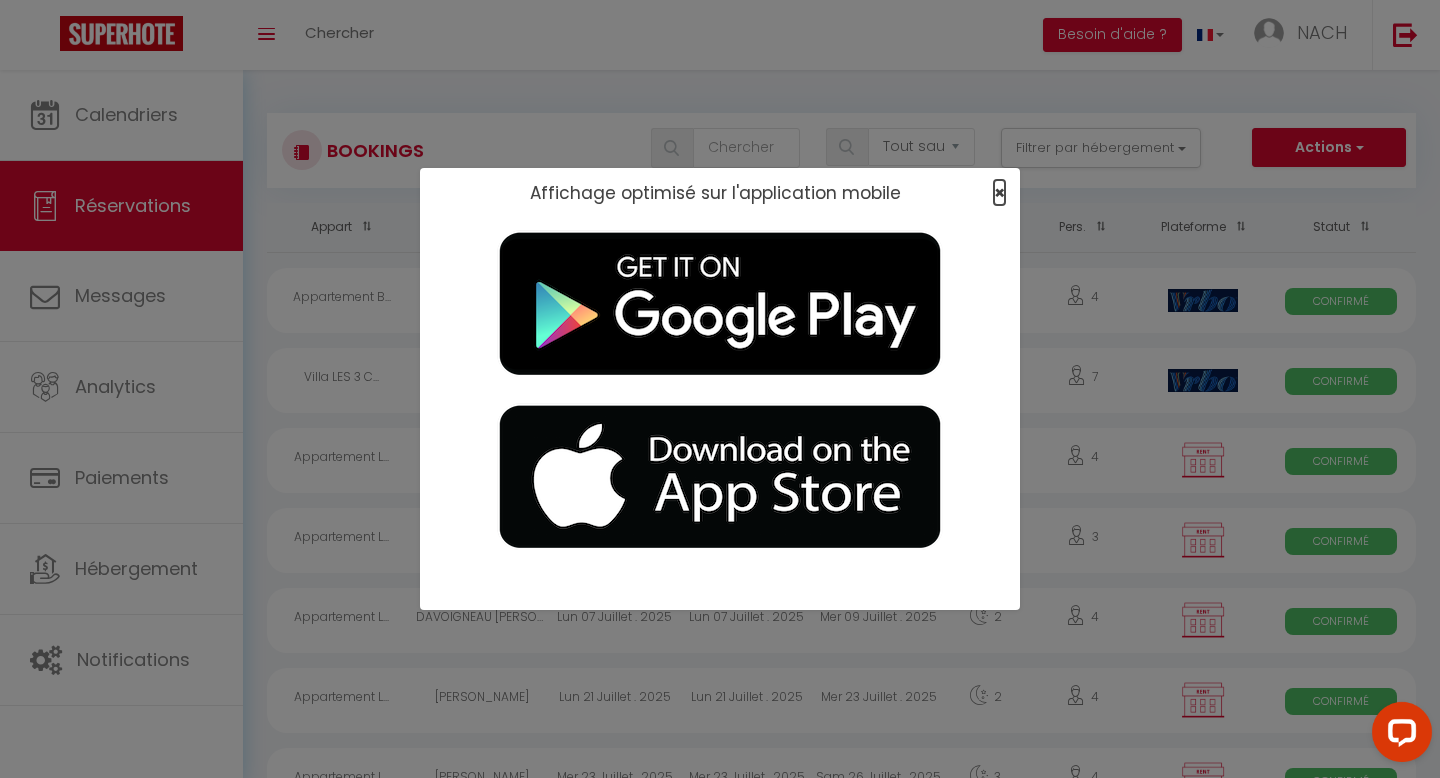 click on "×" at bounding box center (999, 192) 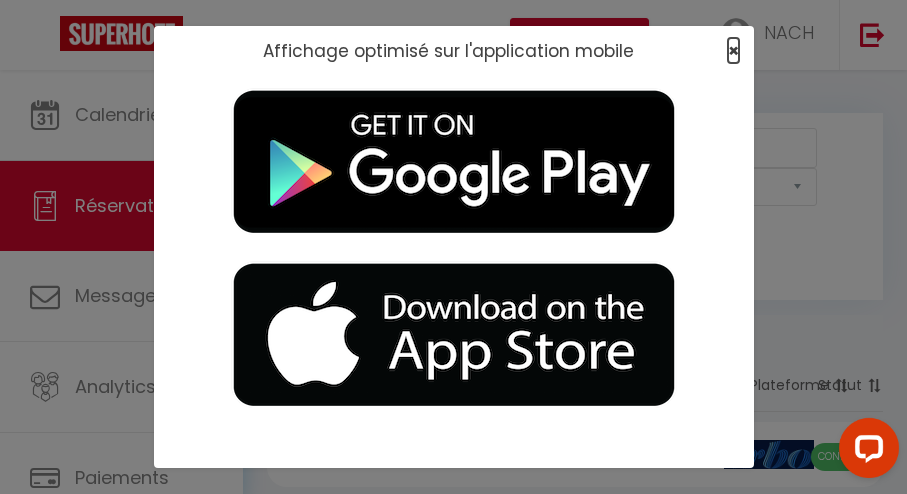 click on "×" at bounding box center [733, 50] 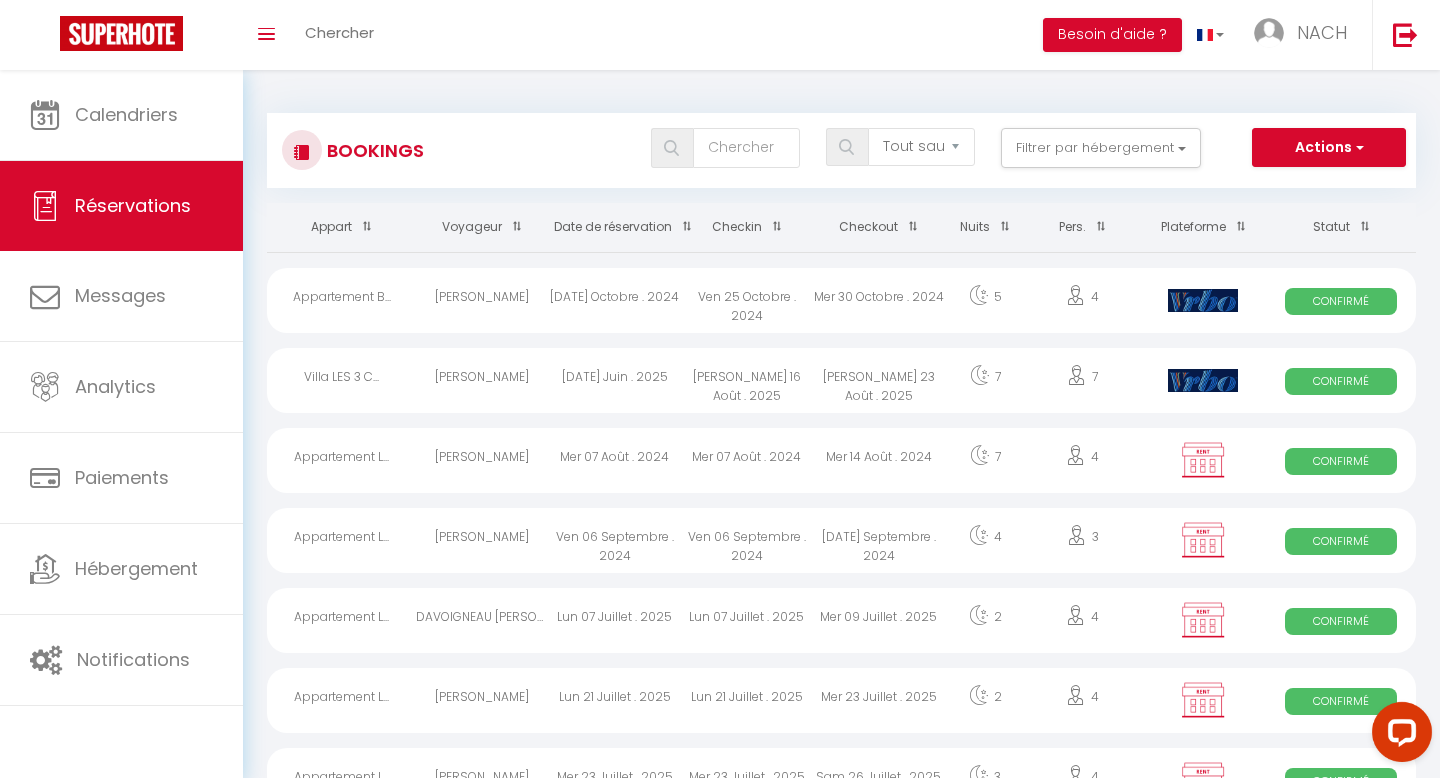 click on "Confirmé" at bounding box center (1341, 301) 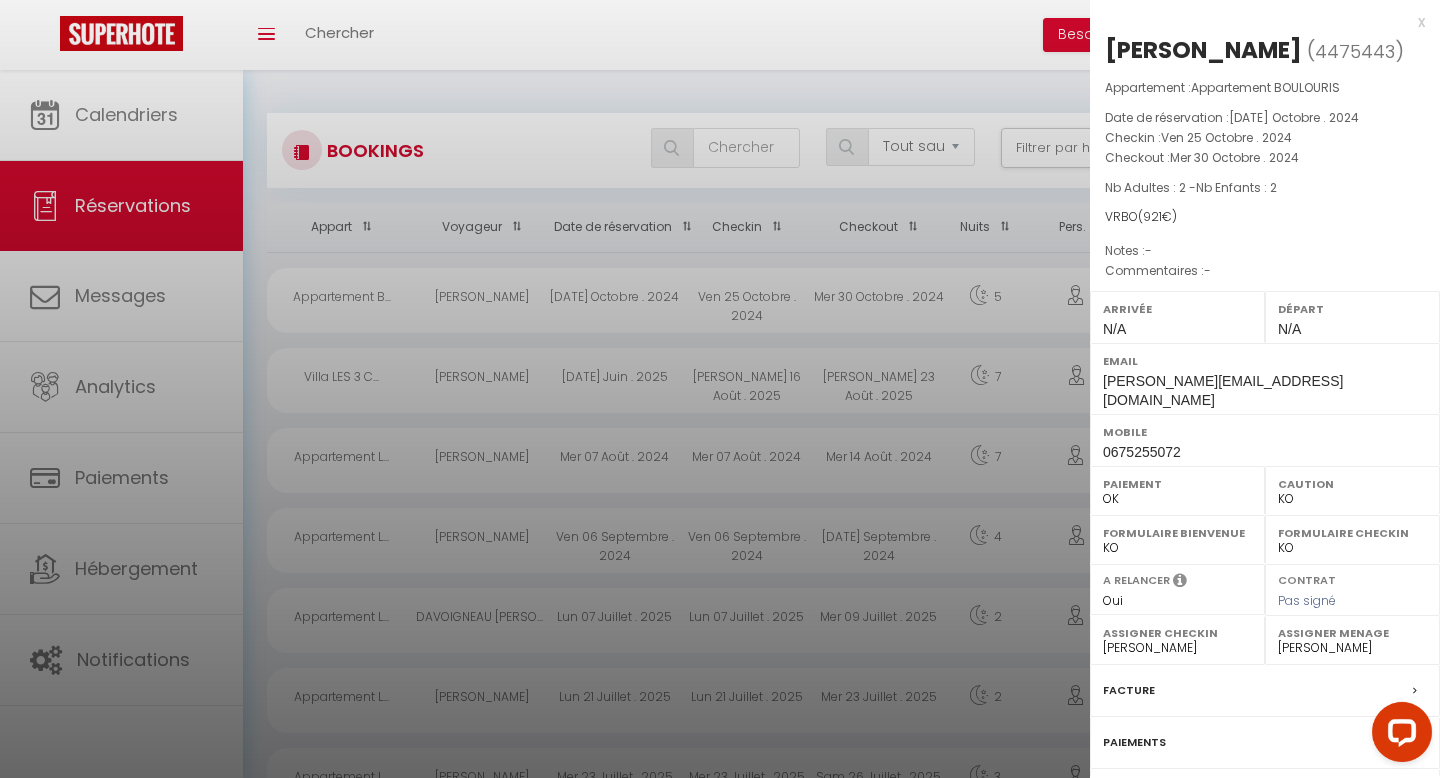 click on "x" at bounding box center (1257, 22) 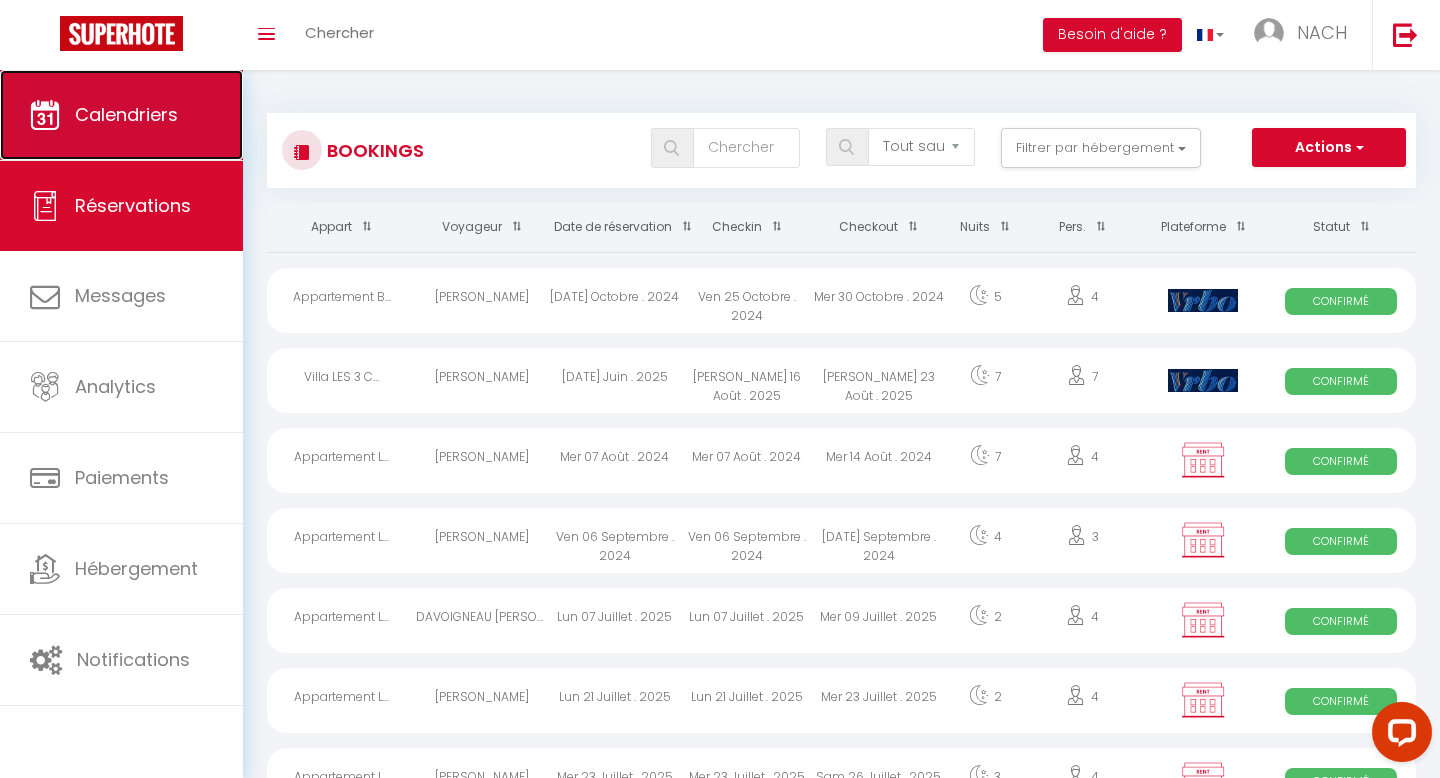 click on "Calendriers" at bounding box center [126, 114] 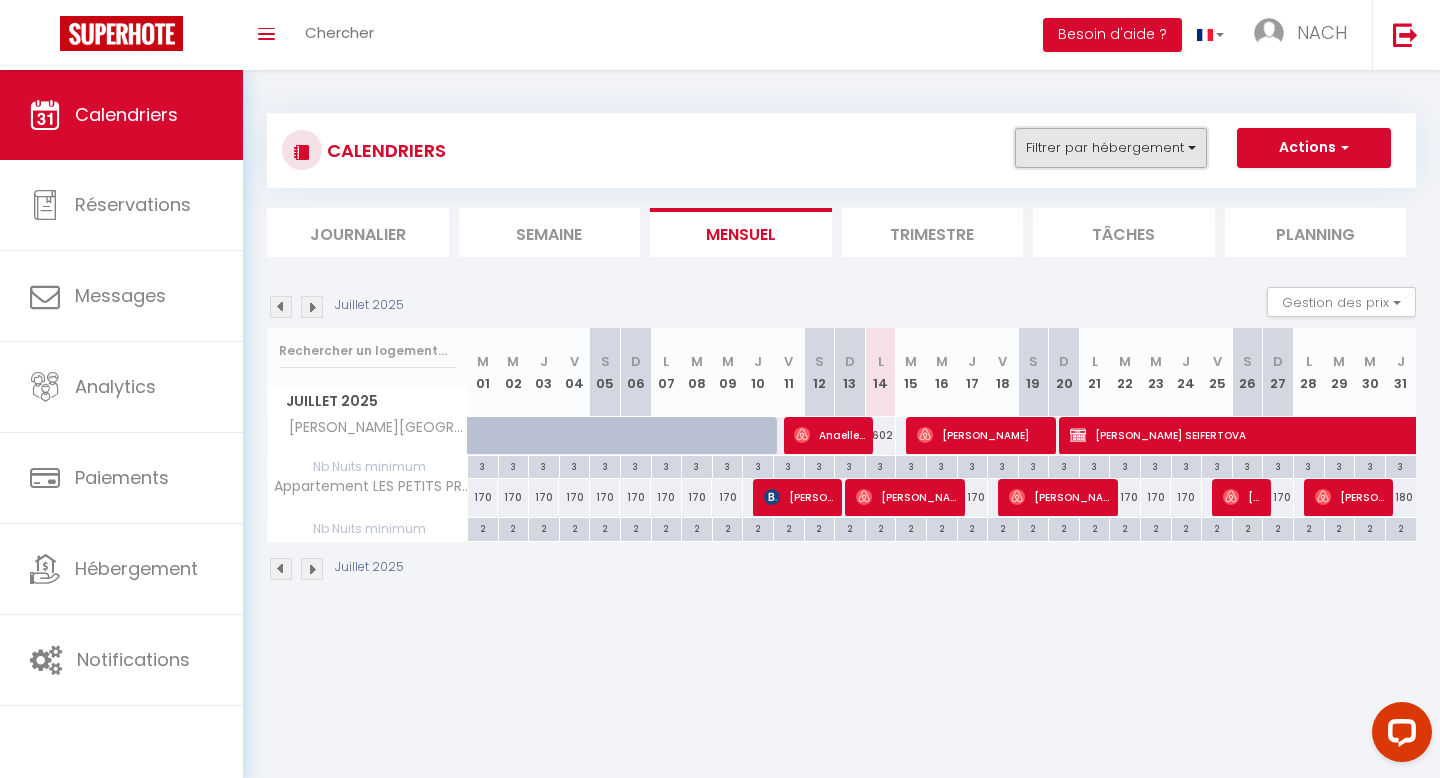 click on "Filtrer par hébergement" at bounding box center [1111, 148] 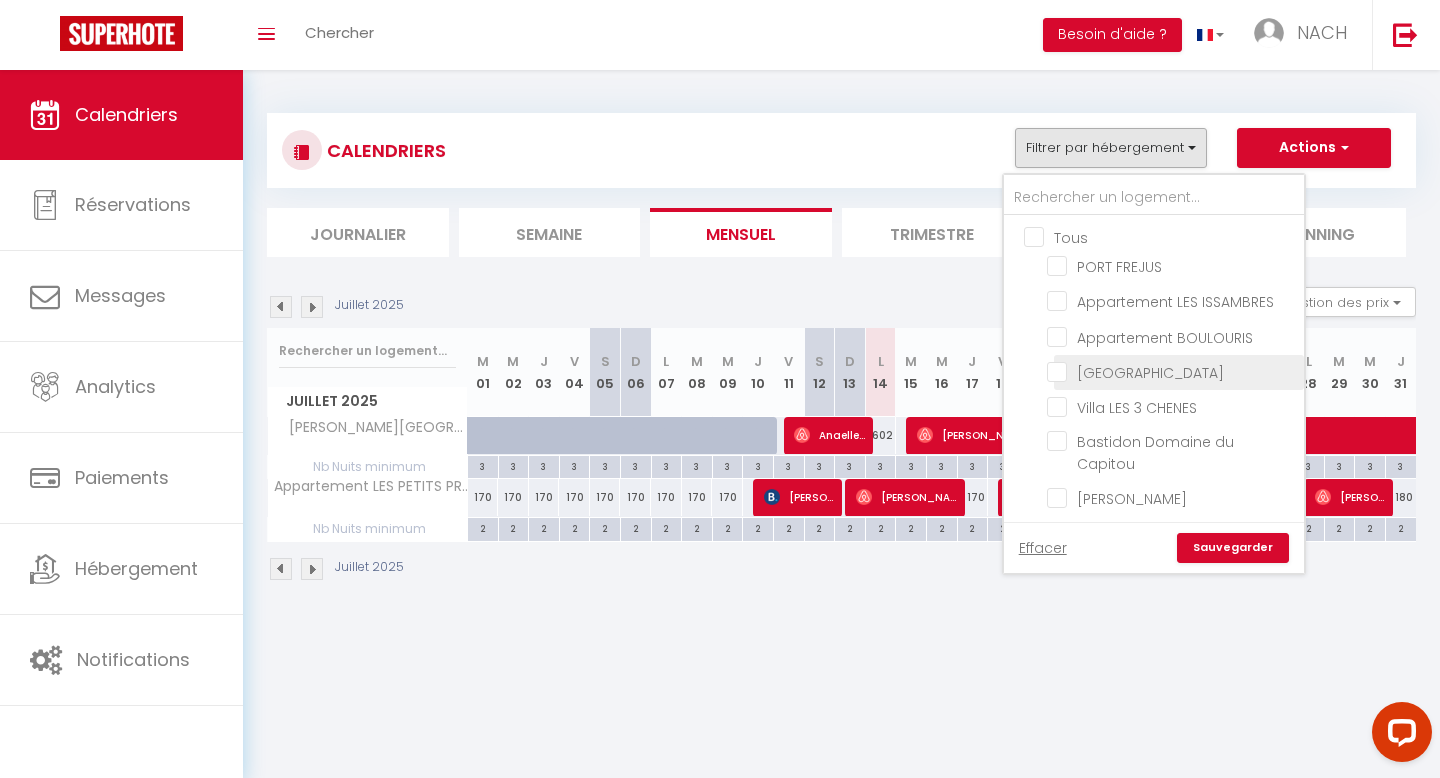 click on "[GEOGRAPHIC_DATA]" at bounding box center [1172, 371] 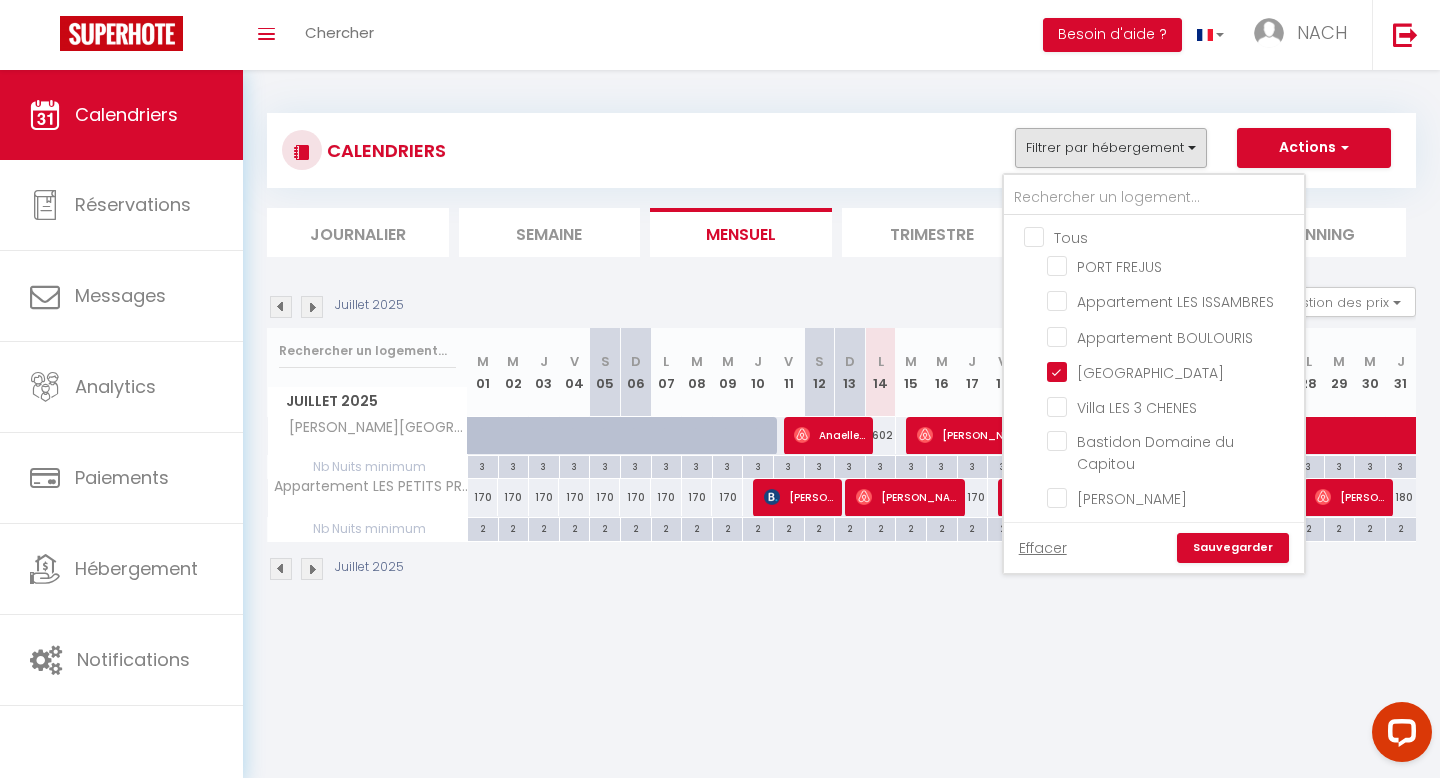 click on "Sauvegarder" at bounding box center [1233, 548] 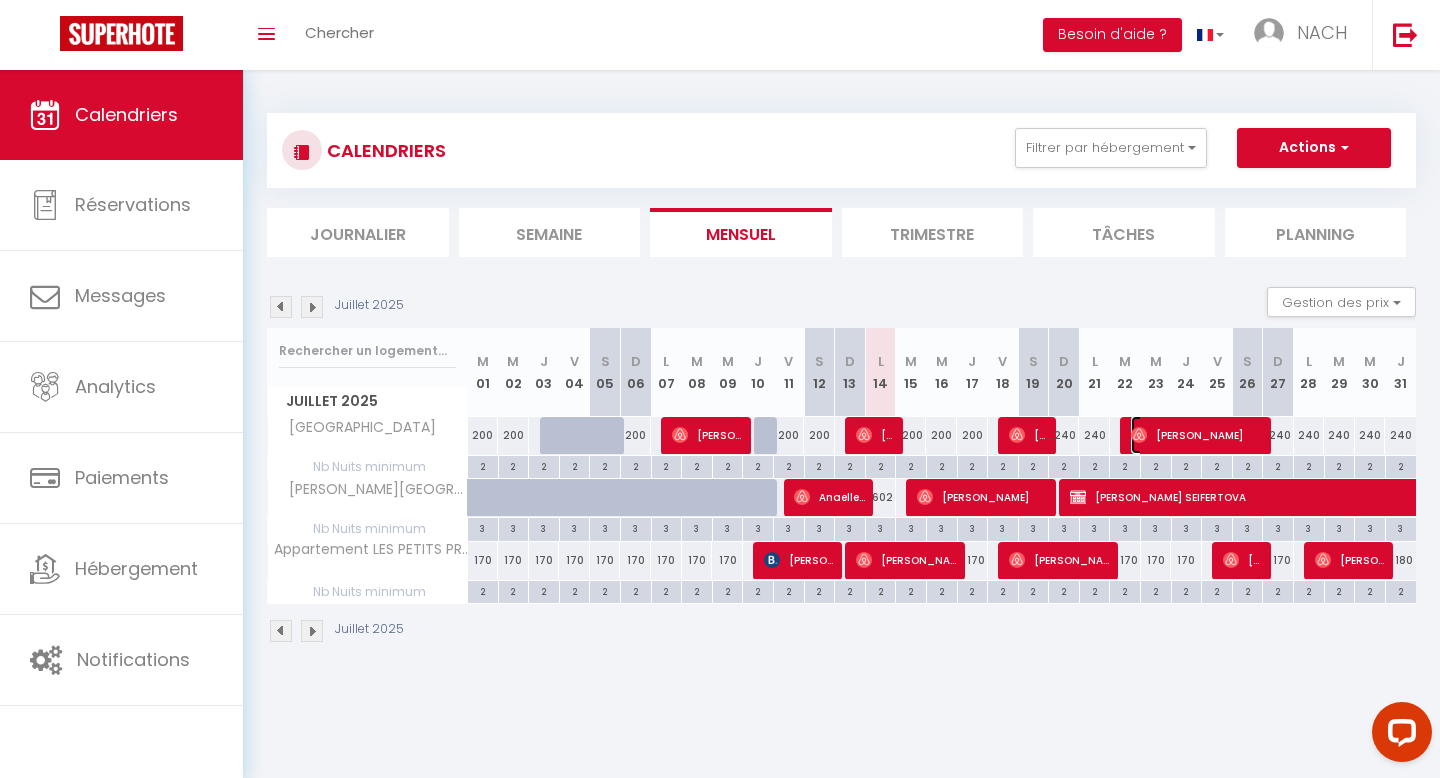 click on "[PERSON_NAME]" at bounding box center [1198, 435] 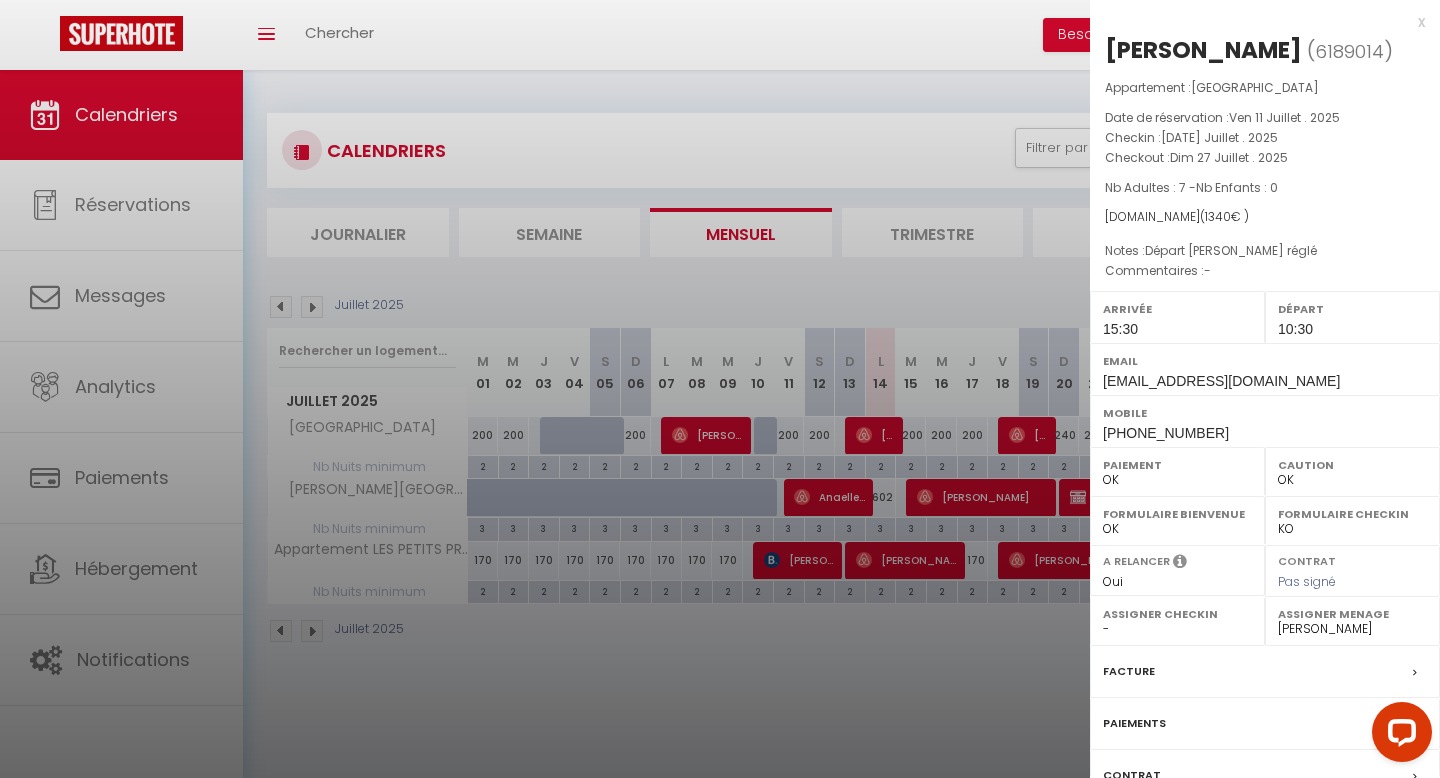 click on "x" at bounding box center [1257, 22] 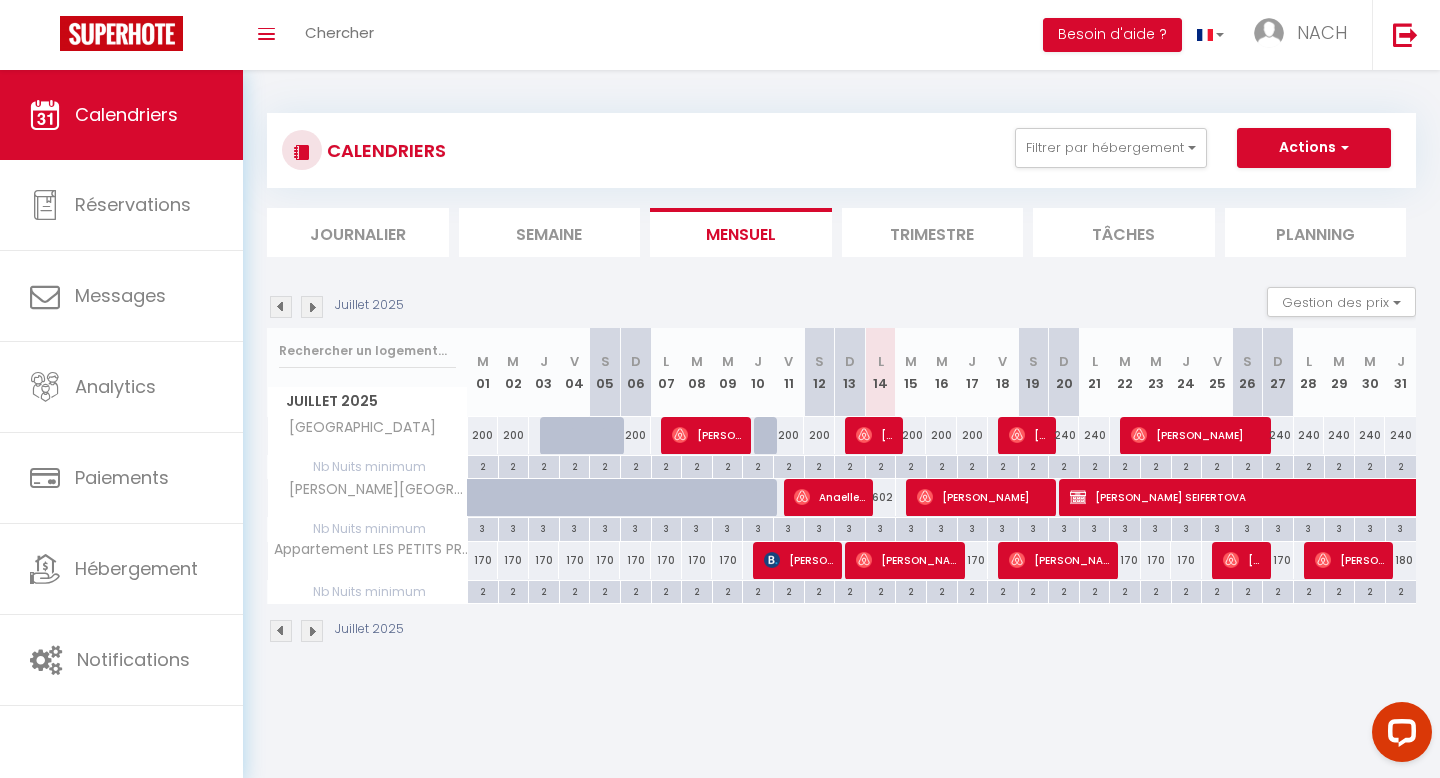 click at bounding box center [312, 307] 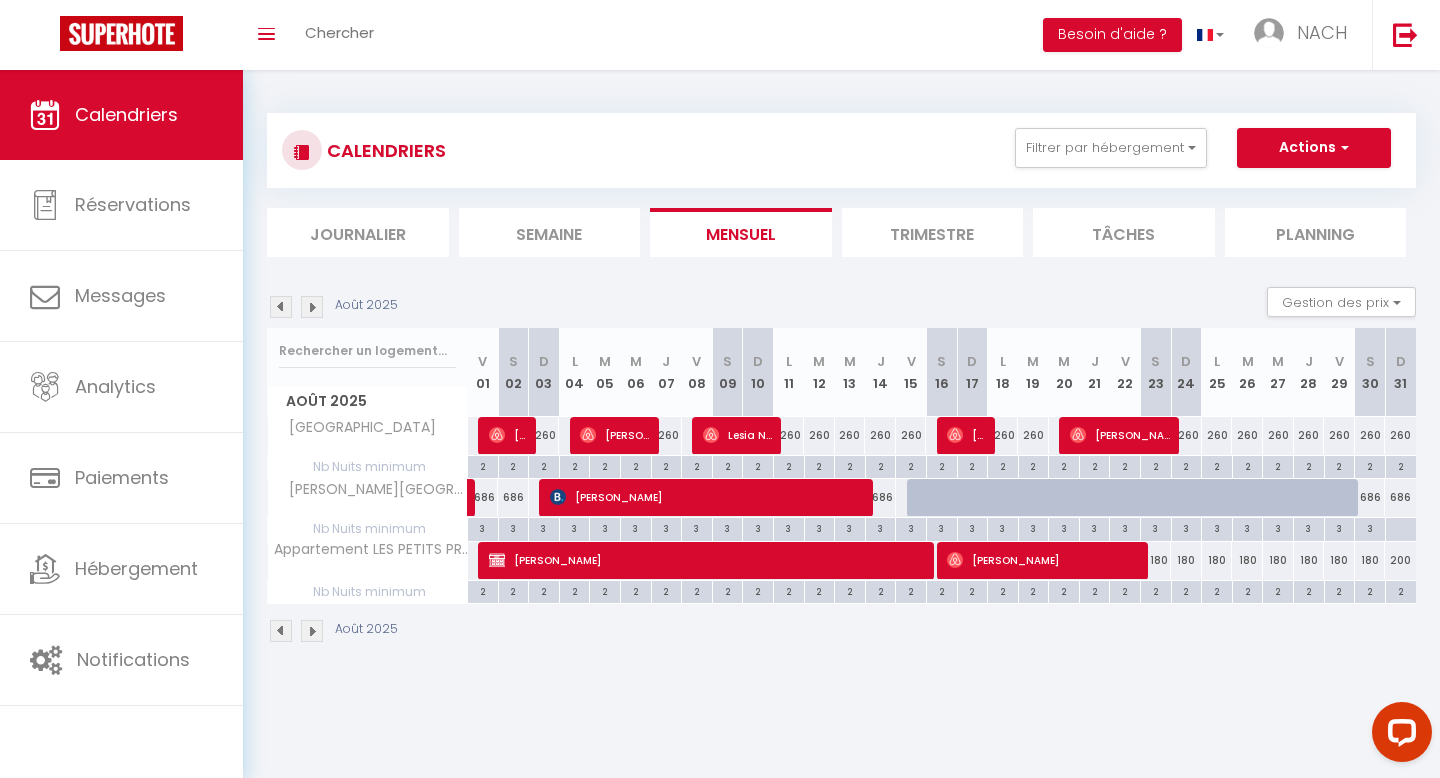 click at bounding box center [312, 307] 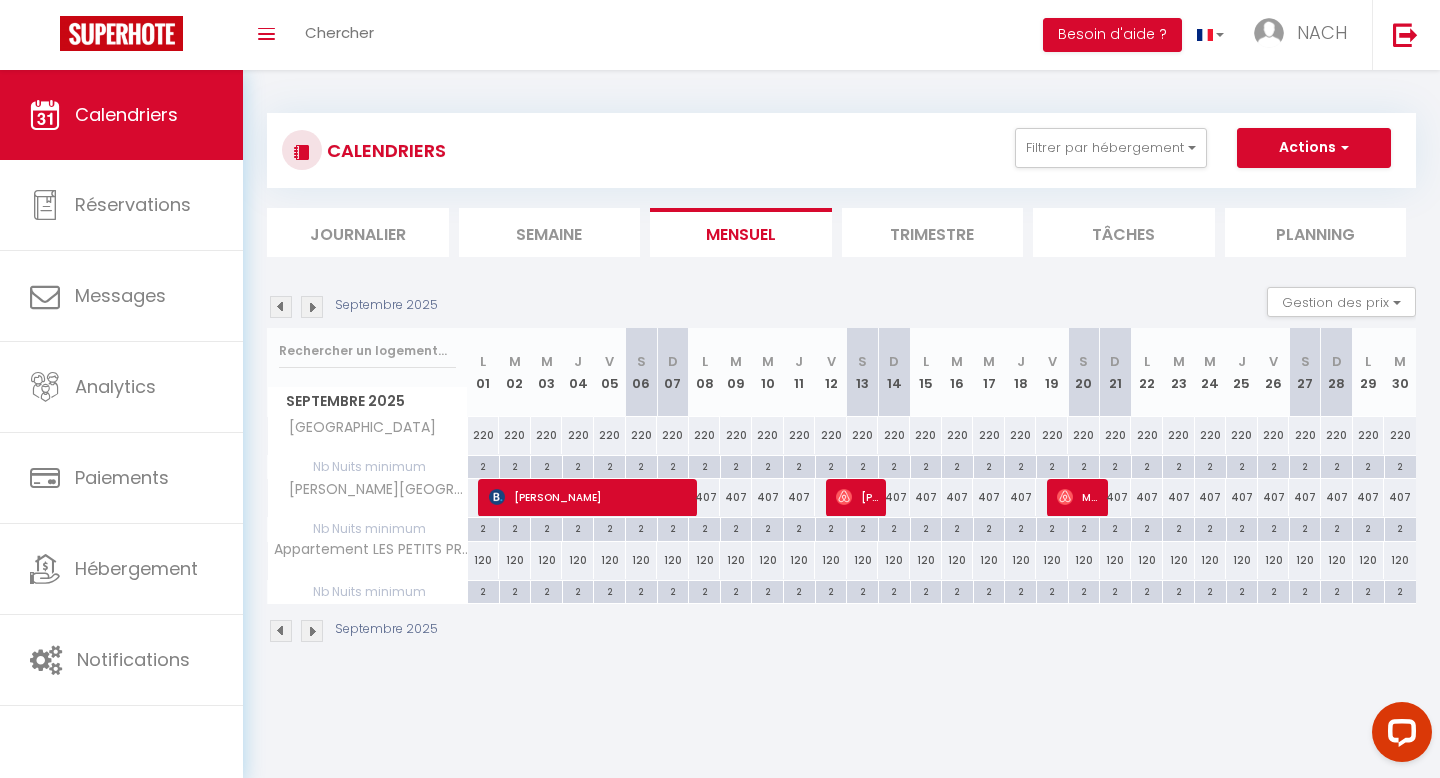 click at bounding box center (312, 307) 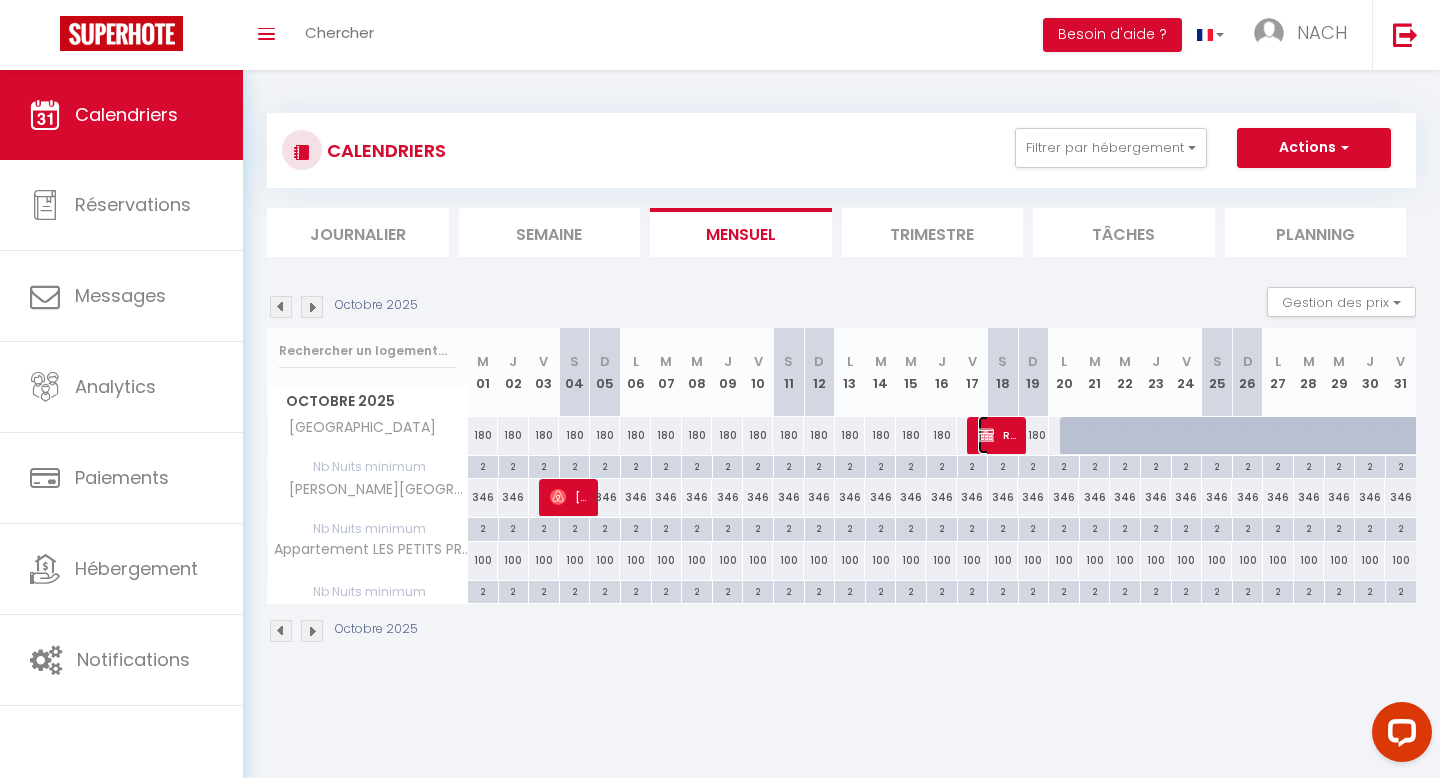 click on "Réservée christelle" at bounding box center [998, 435] 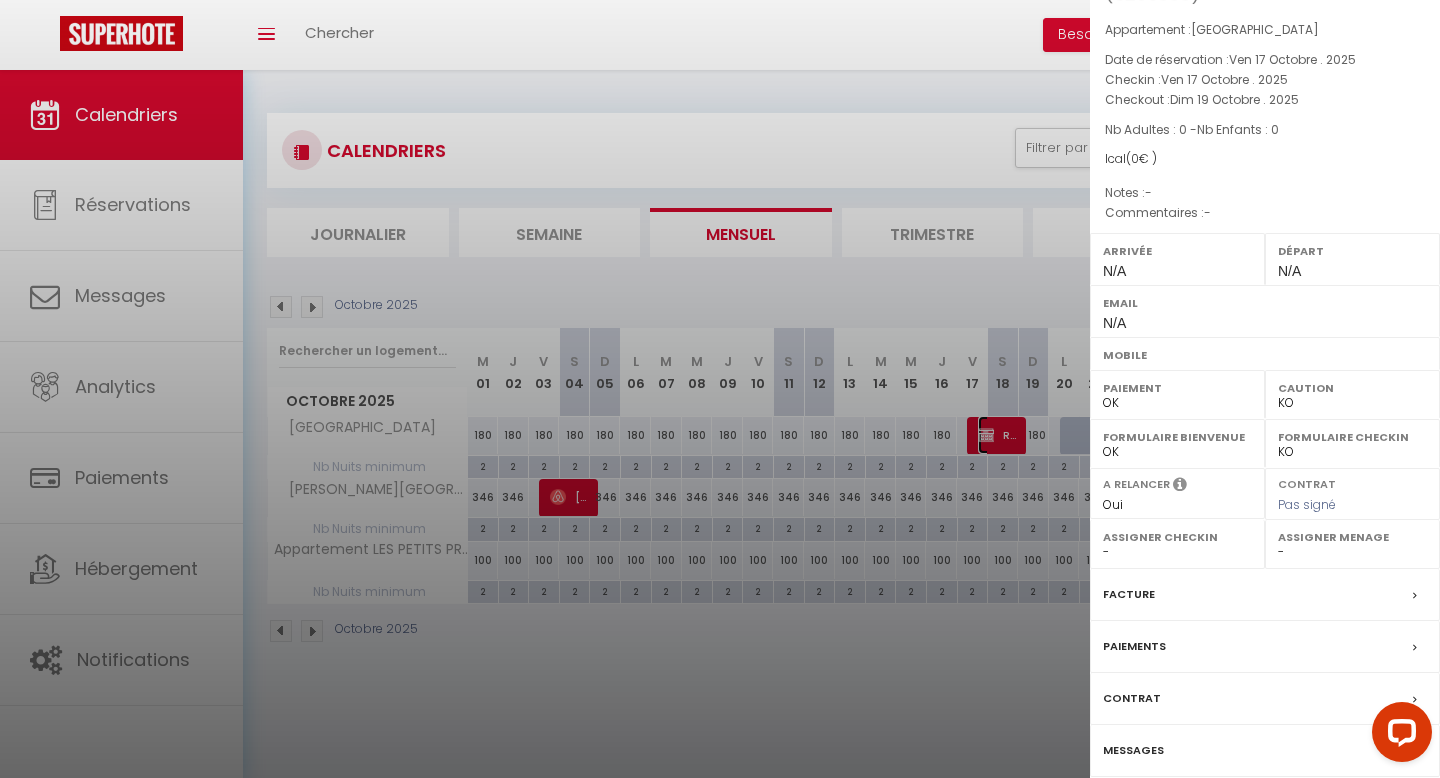 scroll, scrollTop: 167, scrollLeft: 0, axis: vertical 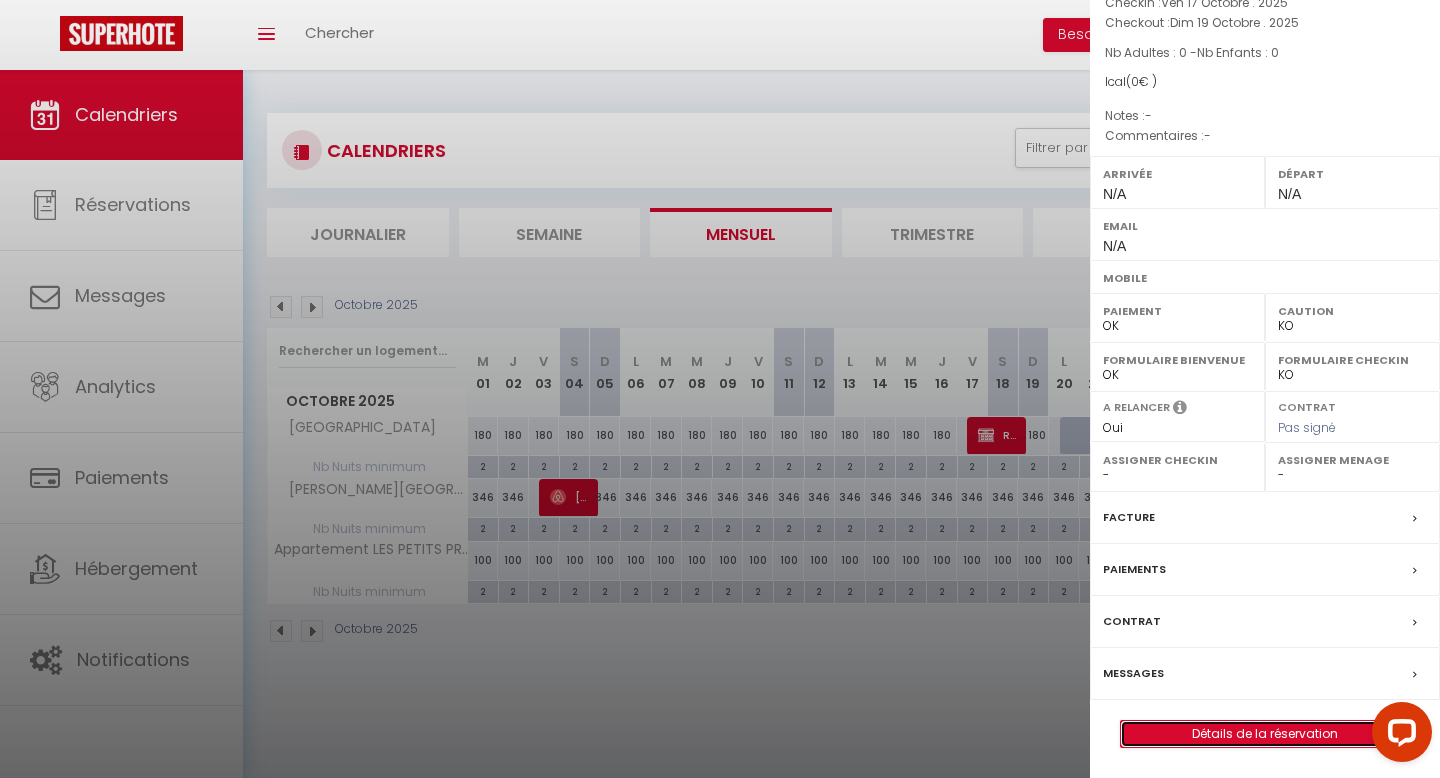 click on "Détails de la réservation" at bounding box center [1265, 734] 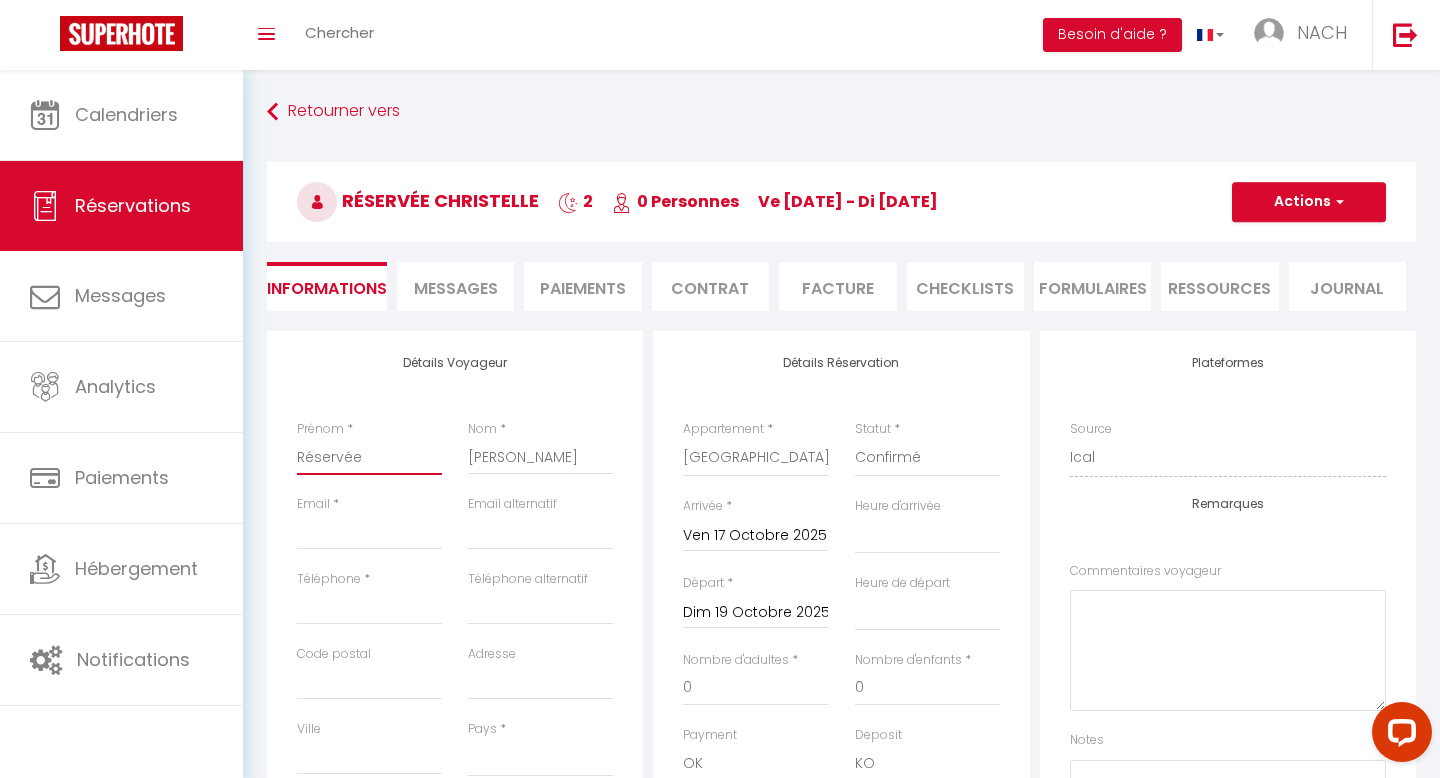 drag, startPoint x: 383, startPoint y: 455, endPoint x: 273, endPoint y: 454, distance: 110.00455 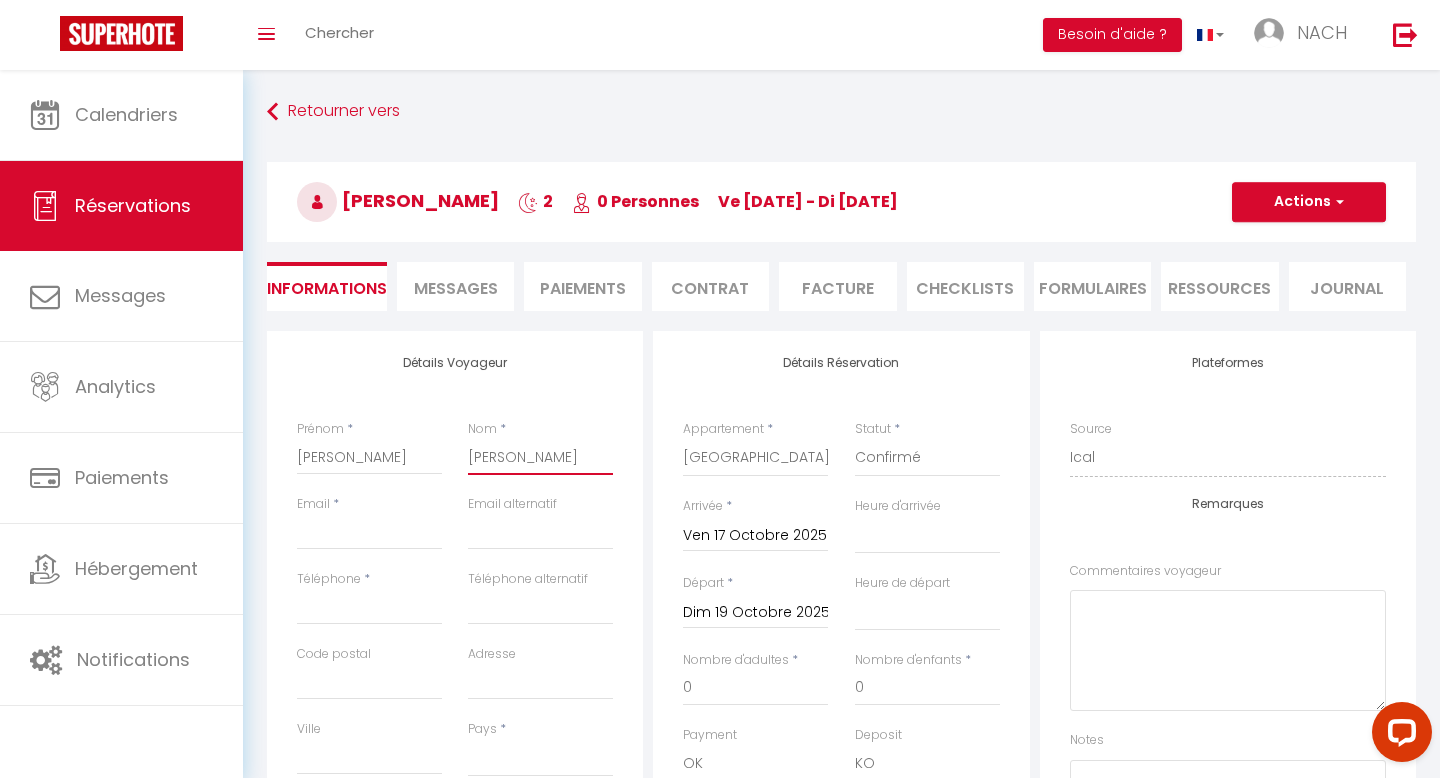 drag, startPoint x: 549, startPoint y: 453, endPoint x: 421, endPoint y: 453, distance: 128 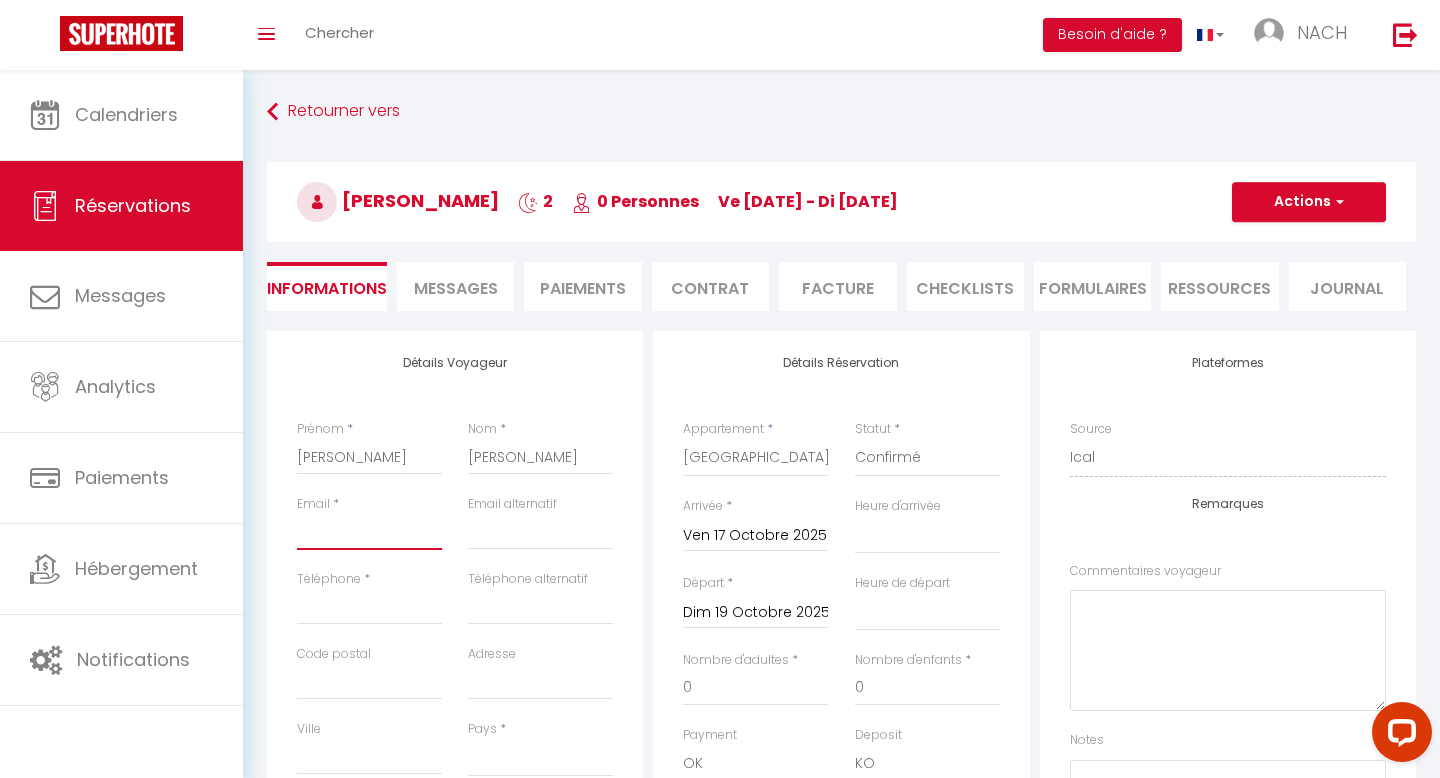 click on "Email client" at bounding box center [369, 532] 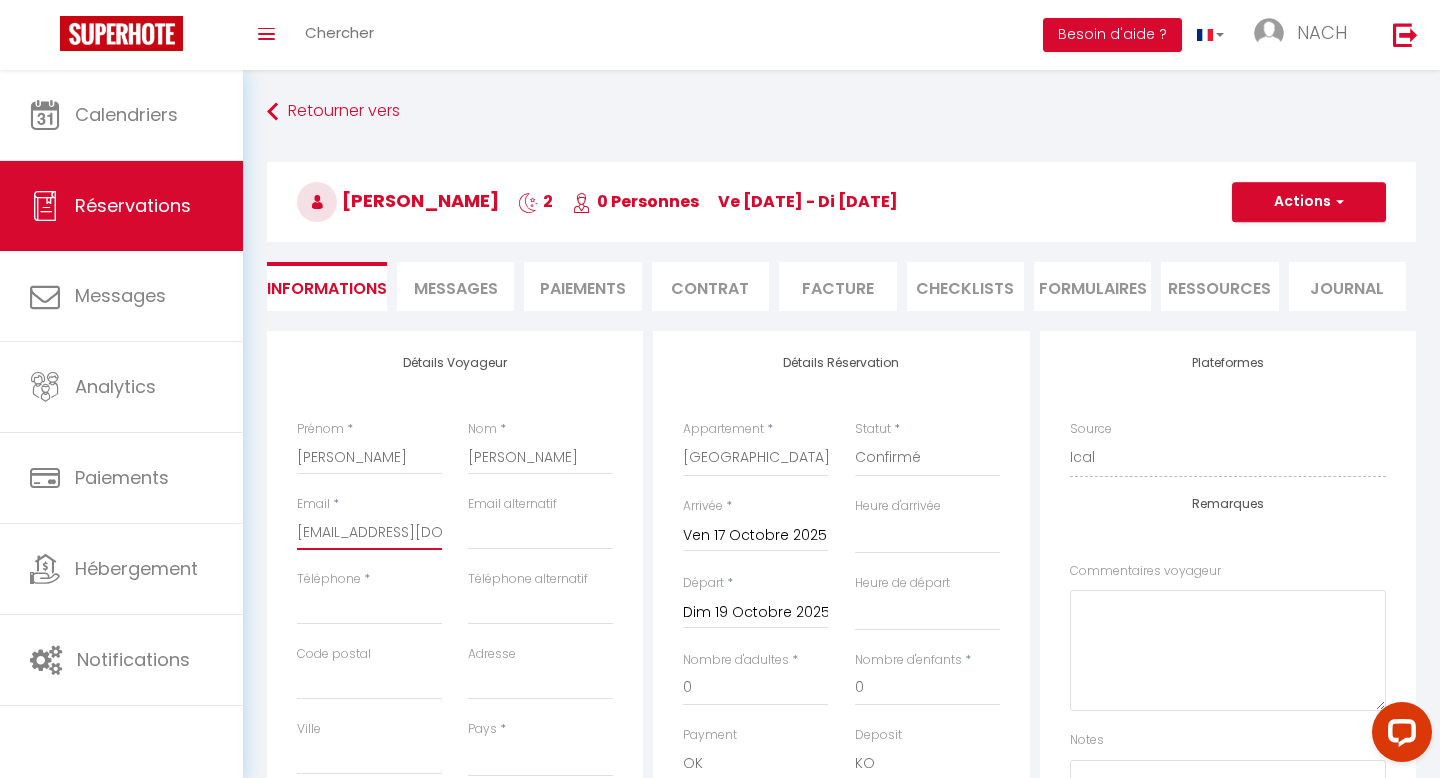 scroll, scrollTop: 0, scrollLeft: 3, axis: horizontal 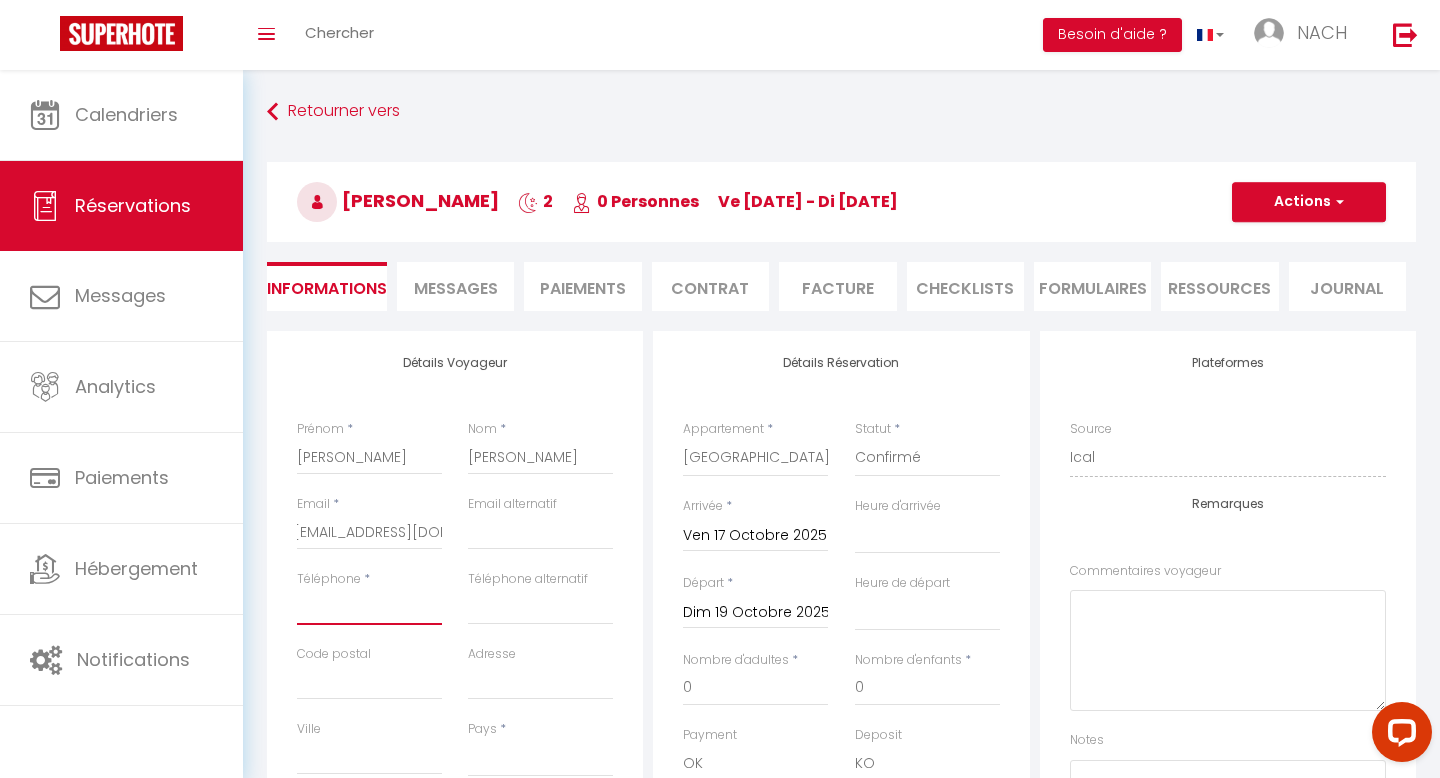 click on "Téléphone" at bounding box center (369, 607) 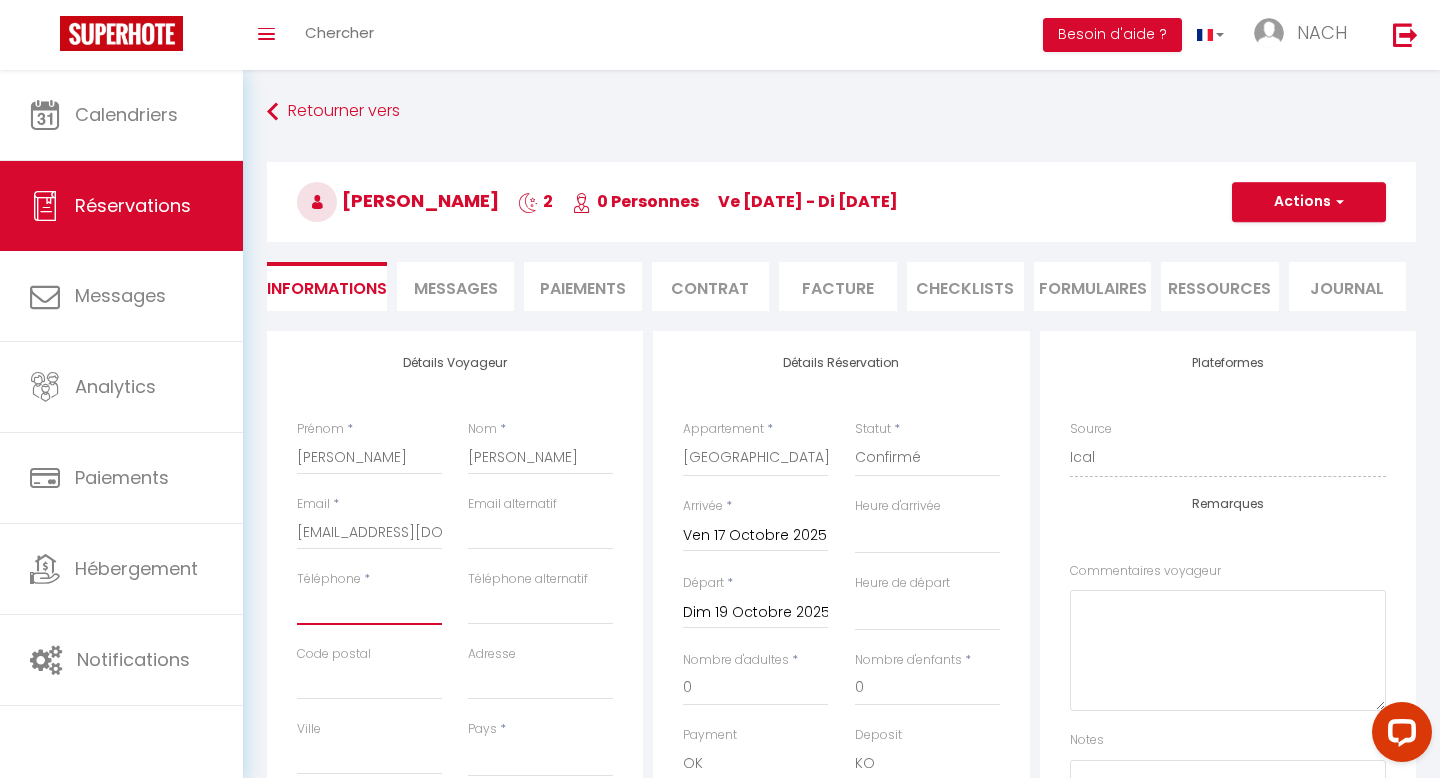 paste on "06 76 02 46 63" 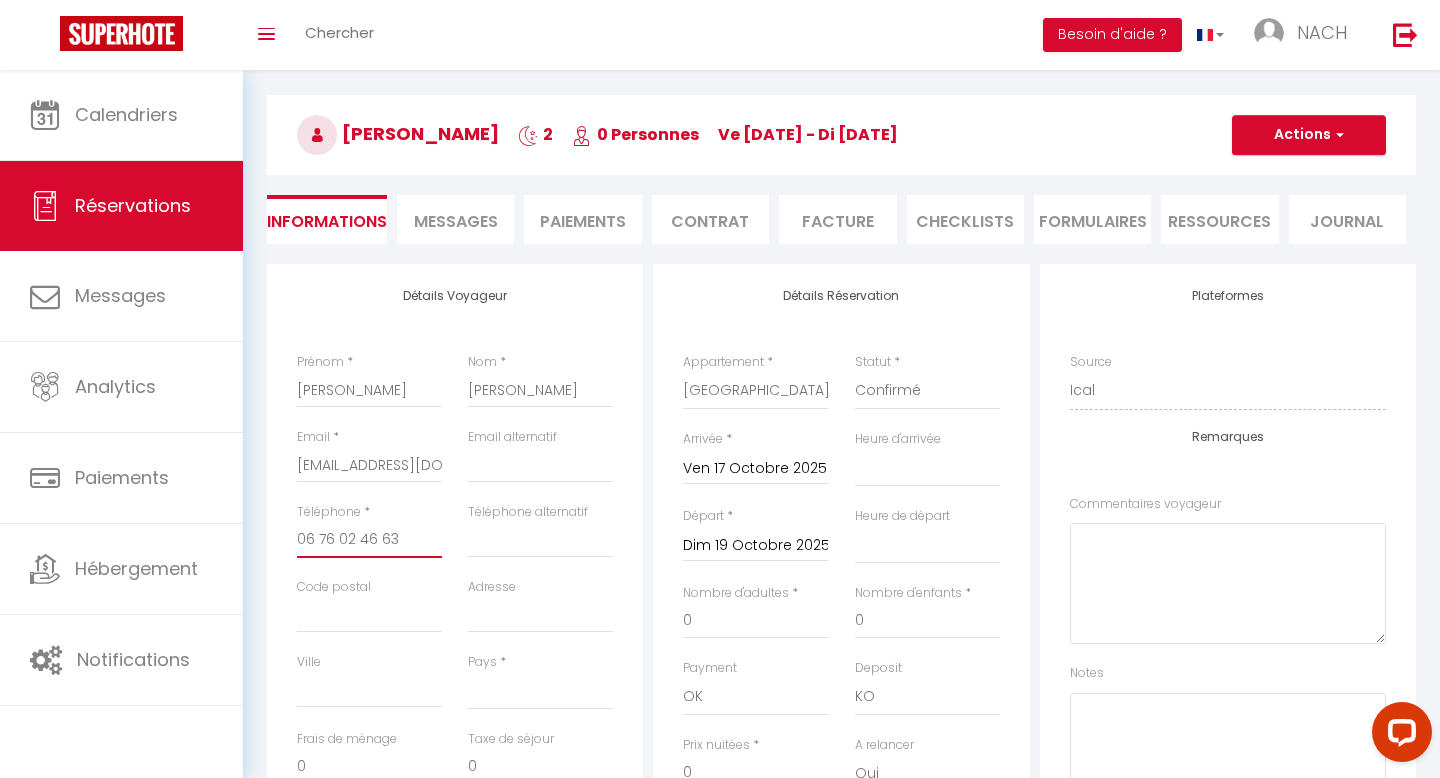 scroll, scrollTop: 74, scrollLeft: 0, axis: vertical 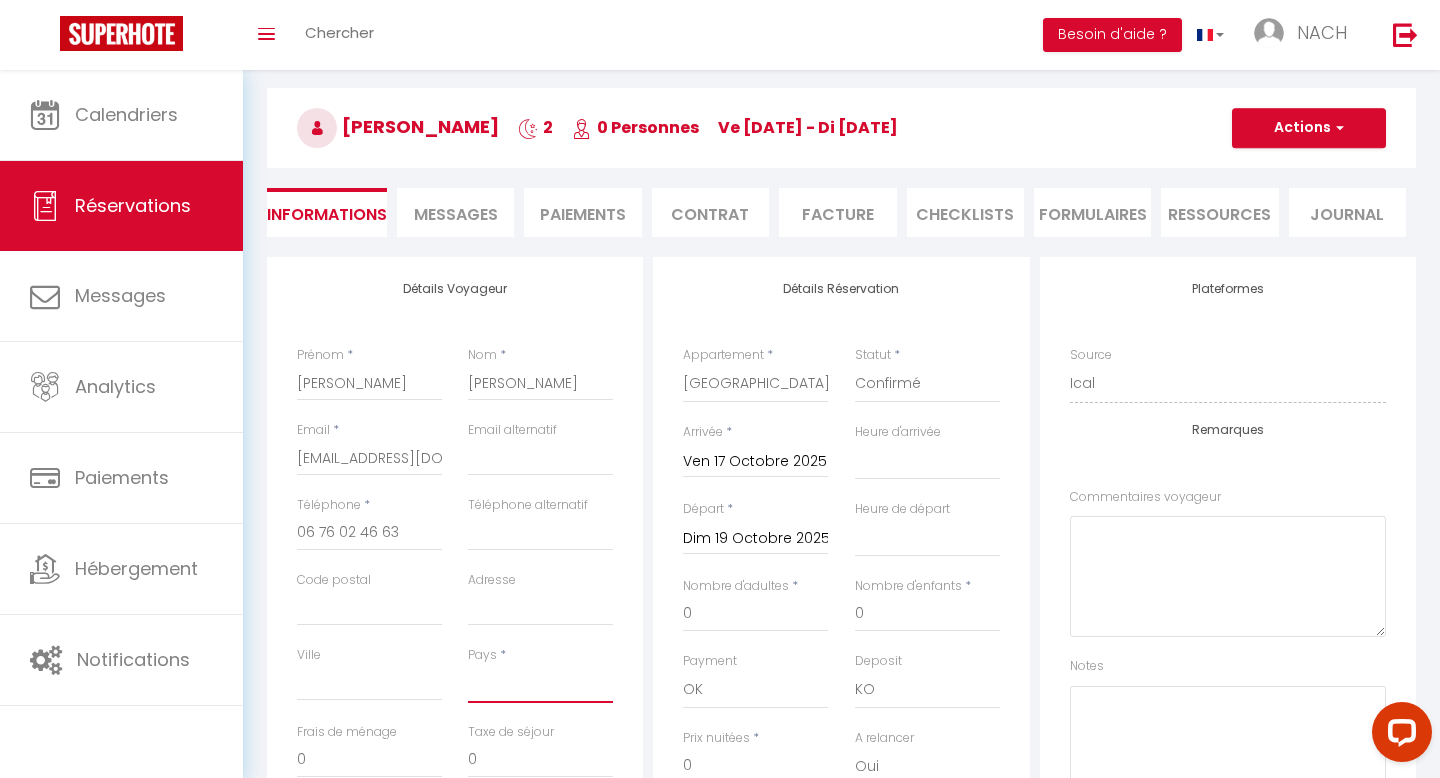 click on "[GEOGRAPHIC_DATA]
[GEOGRAPHIC_DATA]
[GEOGRAPHIC_DATA]
[GEOGRAPHIC_DATA]
[GEOGRAPHIC_DATA]
[US_STATE]
[GEOGRAPHIC_DATA]
[GEOGRAPHIC_DATA]
[GEOGRAPHIC_DATA]
[GEOGRAPHIC_DATA]
[GEOGRAPHIC_DATA]
[GEOGRAPHIC_DATA]
[GEOGRAPHIC_DATA]
[GEOGRAPHIC_DATA]
[GEOGRAPHIC_DATA]
[GEOGRAPHIC_DATA]
[GEOGRAPHIC_DATA]
[GEOGRAPHIC_DATA]
[GEOGRAPHIC_DATA]
[GEOGRAPHIC_DATA]
[GEOGRAPHIC_DATA]
[GEOGRAPHIC_DATA]
[GEOGRAPHIC_DATA]
[GEOGRAPHIC_DATA]" at bounding box center (540, 684) 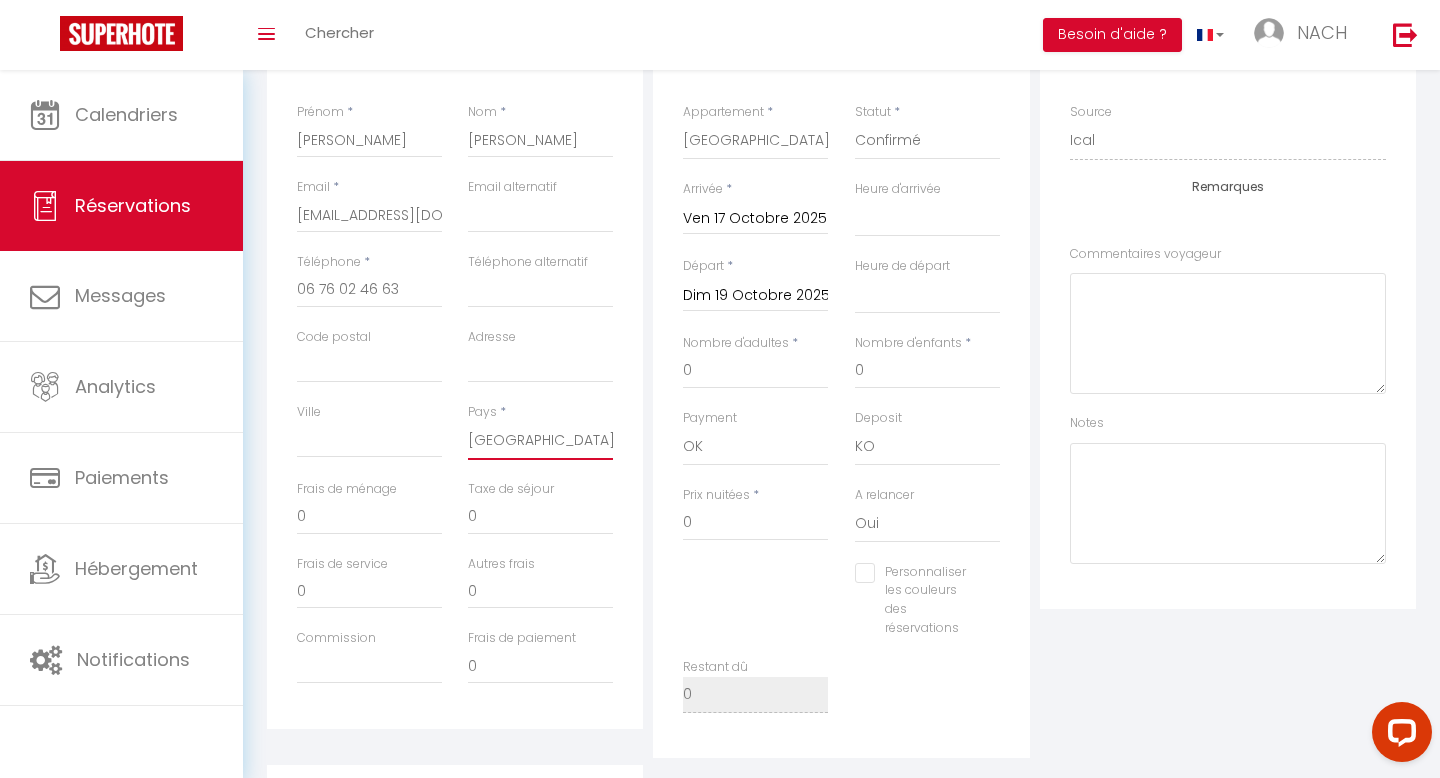 scroll, scrollTop: 322, scrollLeft: 0, axis: vertical 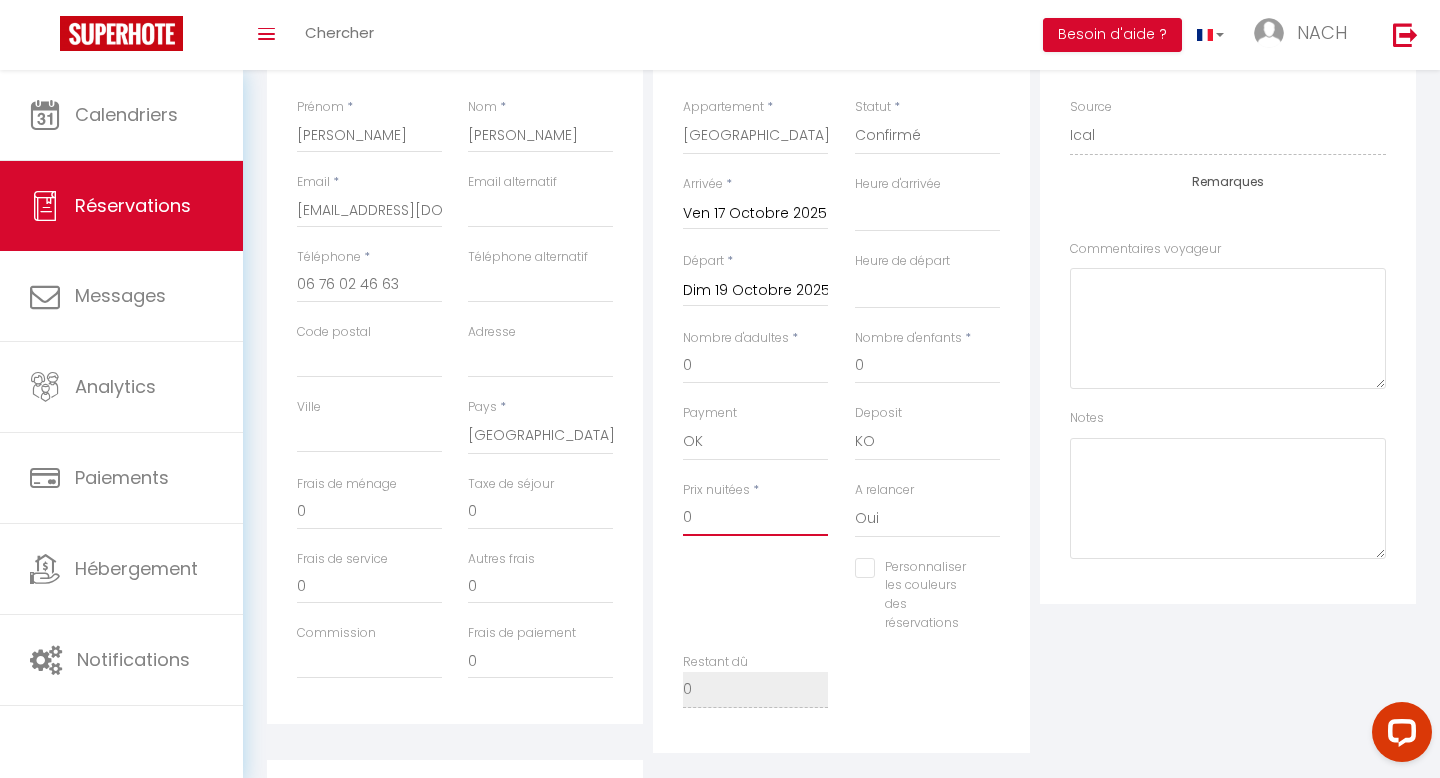 click on "0" at bounding box center (755, 518) 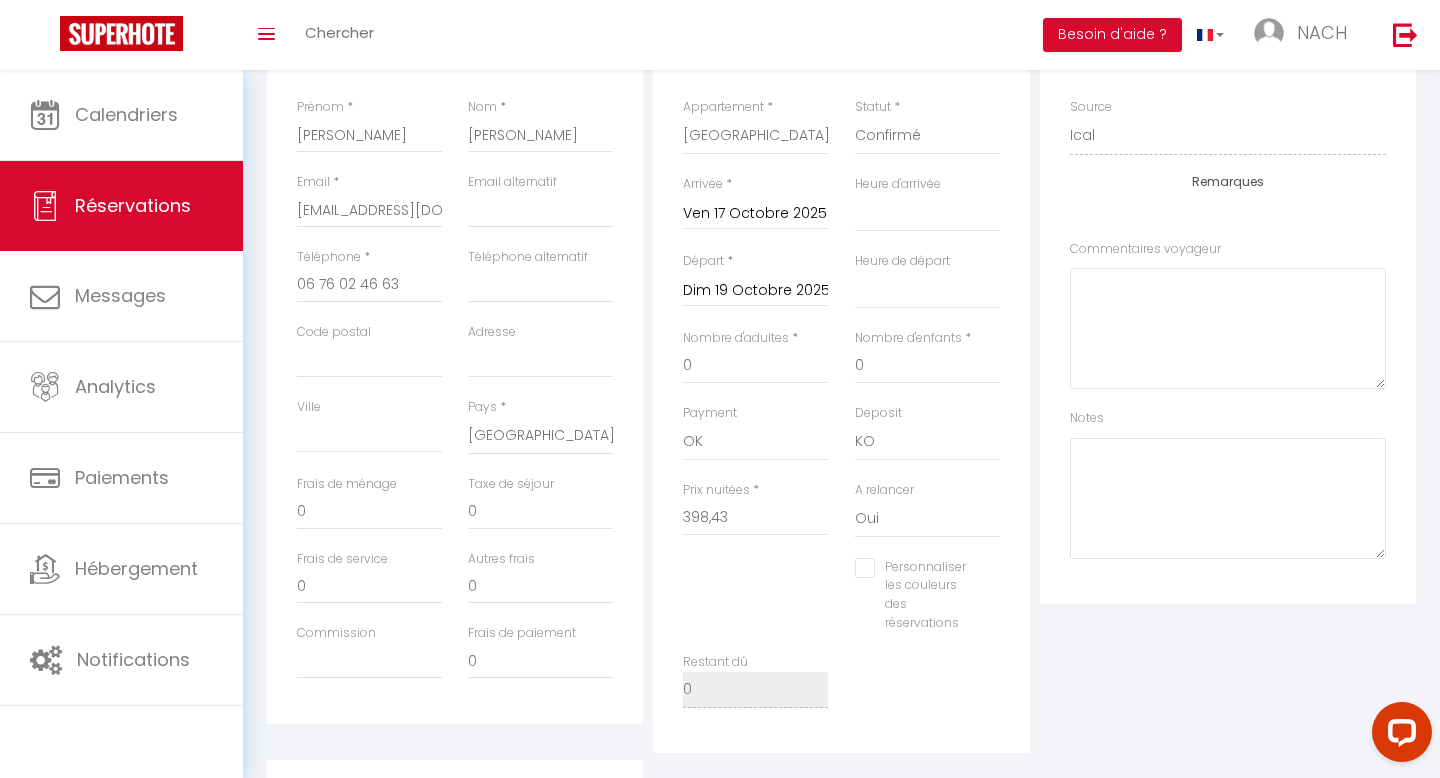 click on "Personnaliser les couleurs des réservations     #D7092E" at bounding box center [841, 605] 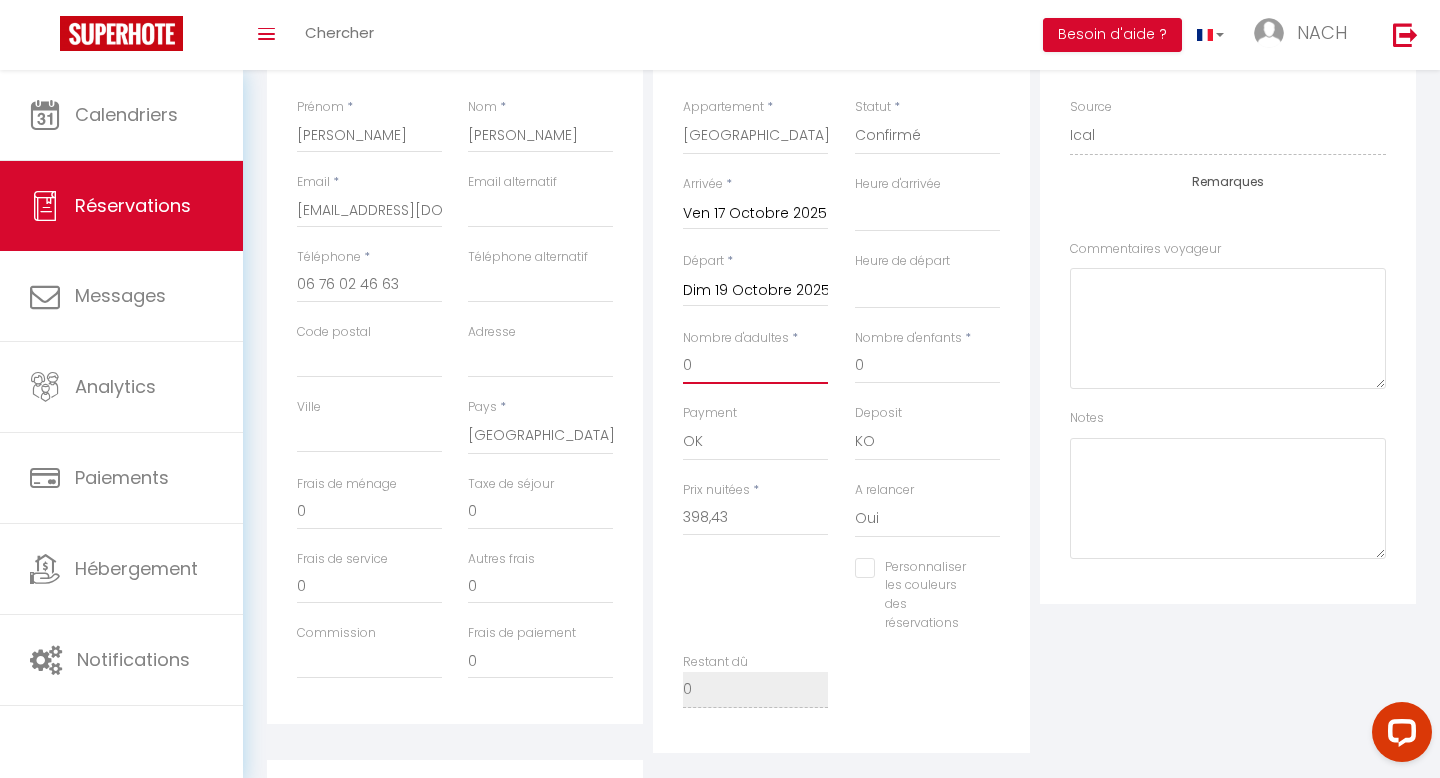 click on "0" at bounding box center [755, 366] 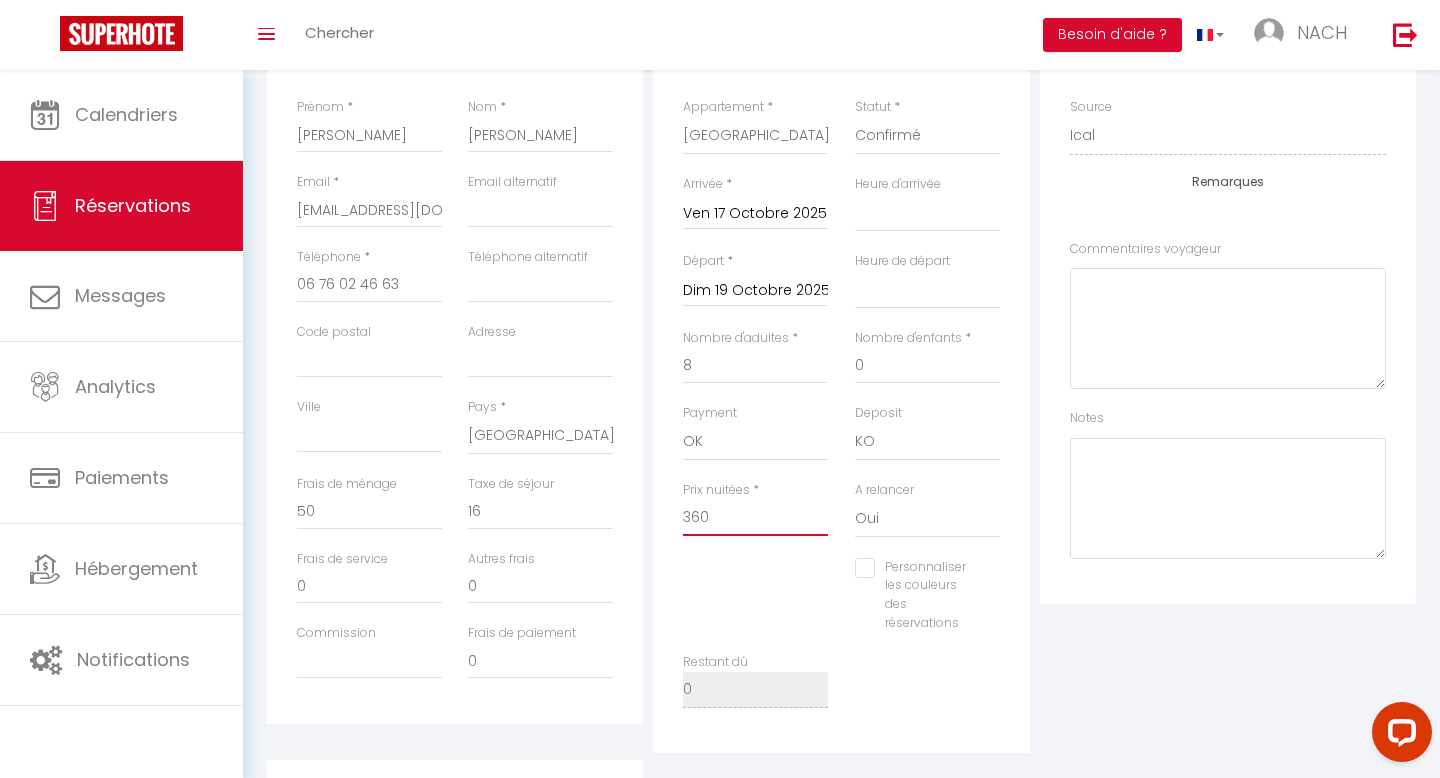 click on "360" at bounding box center (755, 518) 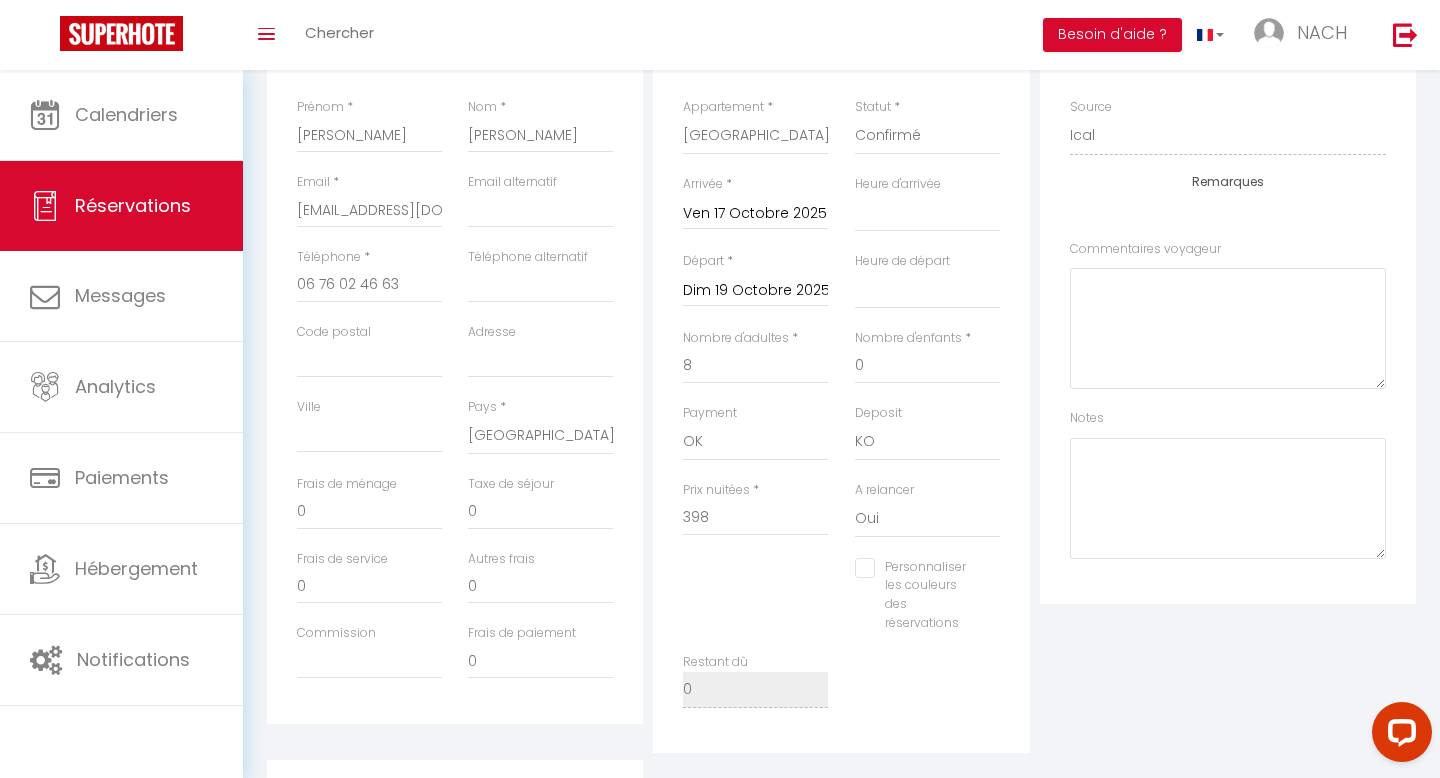 click on "Personnaliser les couleurs des réservations     #D7092E" at bounding box center [841, 605] 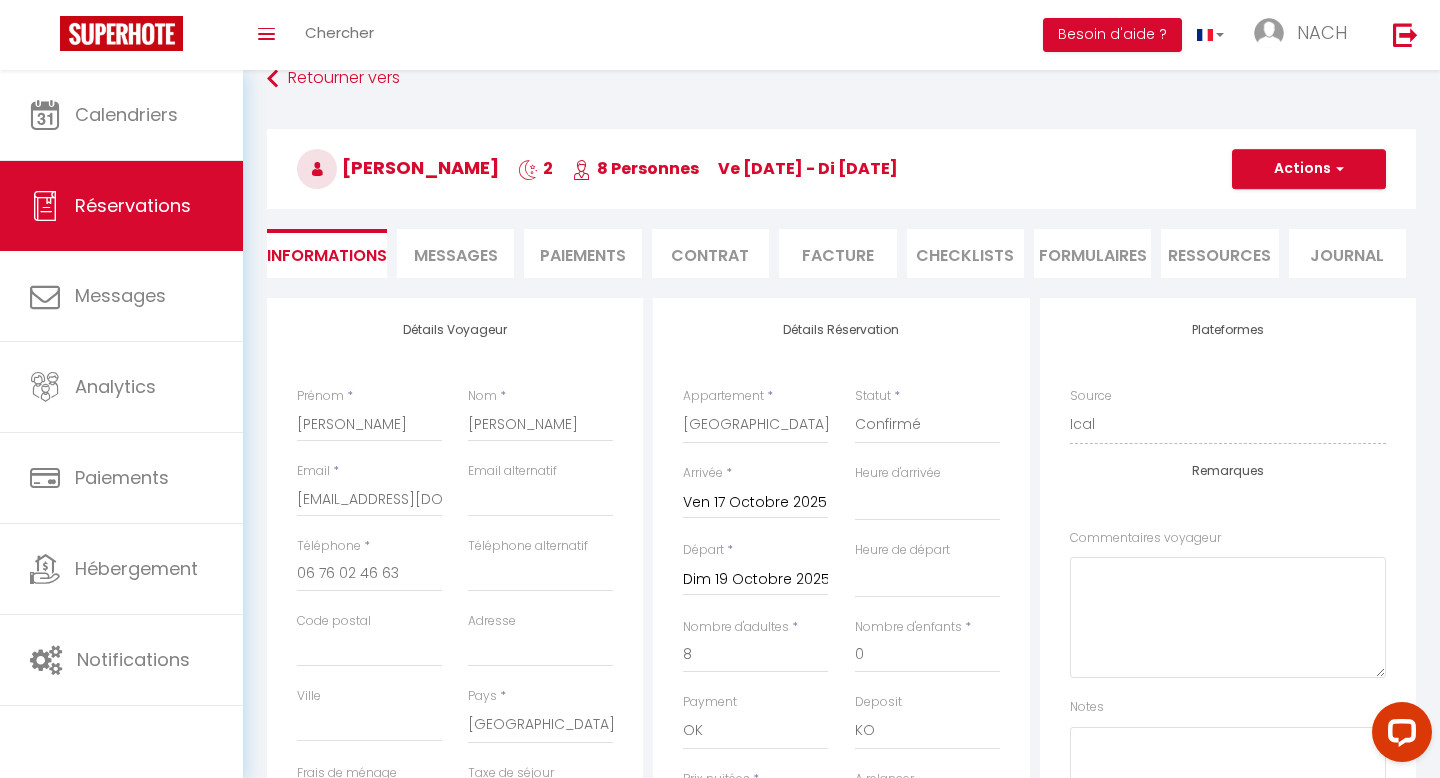 scroll, scrollTop: 29, scrollLeft: 0, axis: vertical 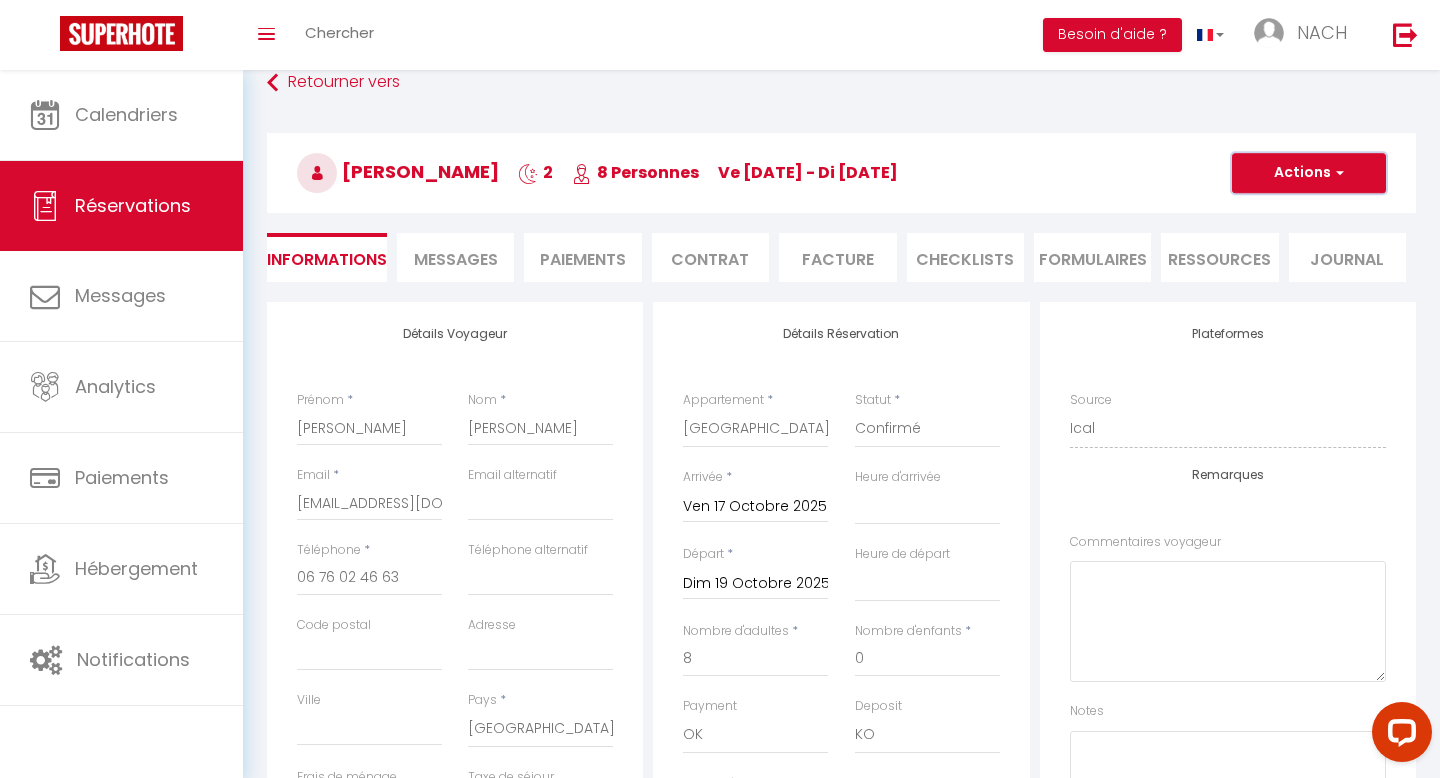 click on "Actions" at bounding box center [1309, 173] 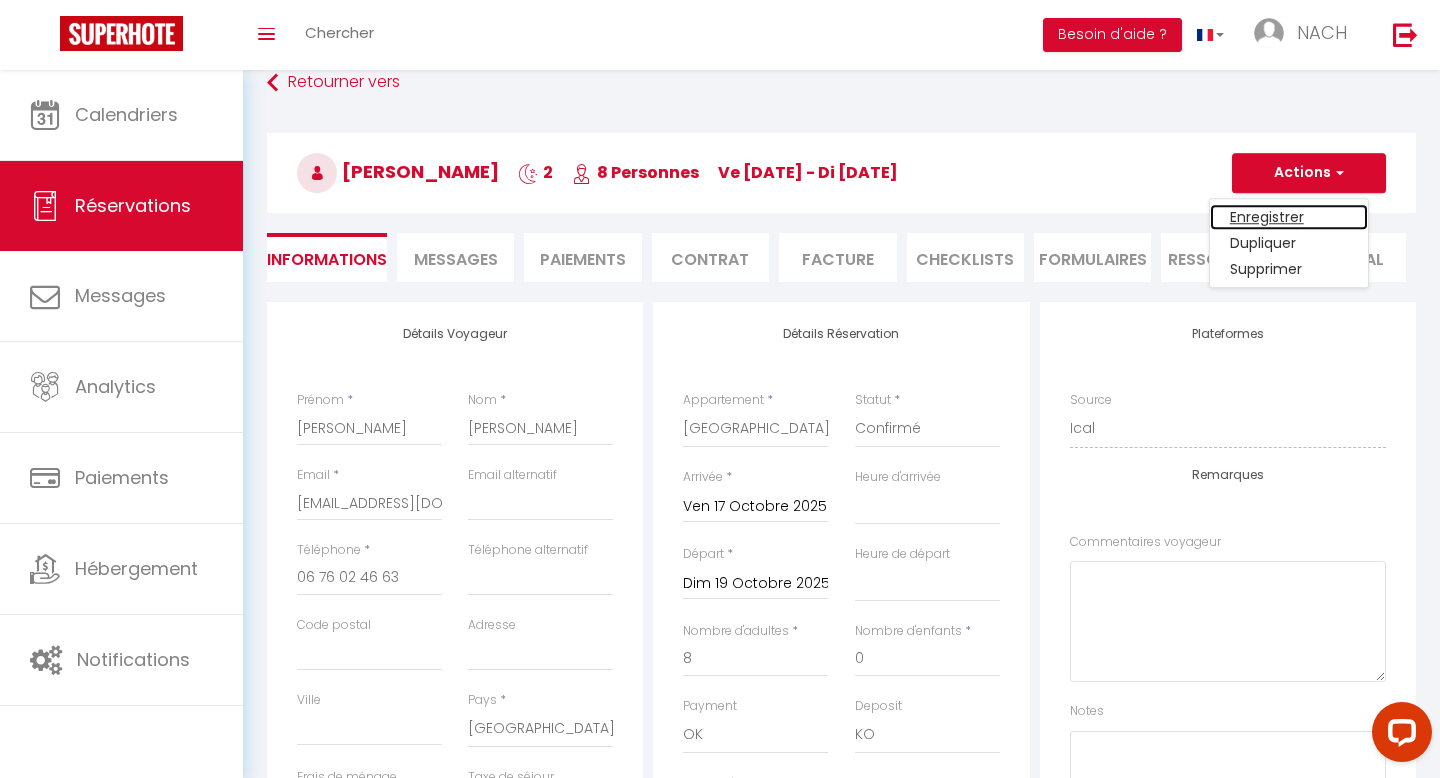 click on "Enregistrer" at bounding box center (1289, 217) 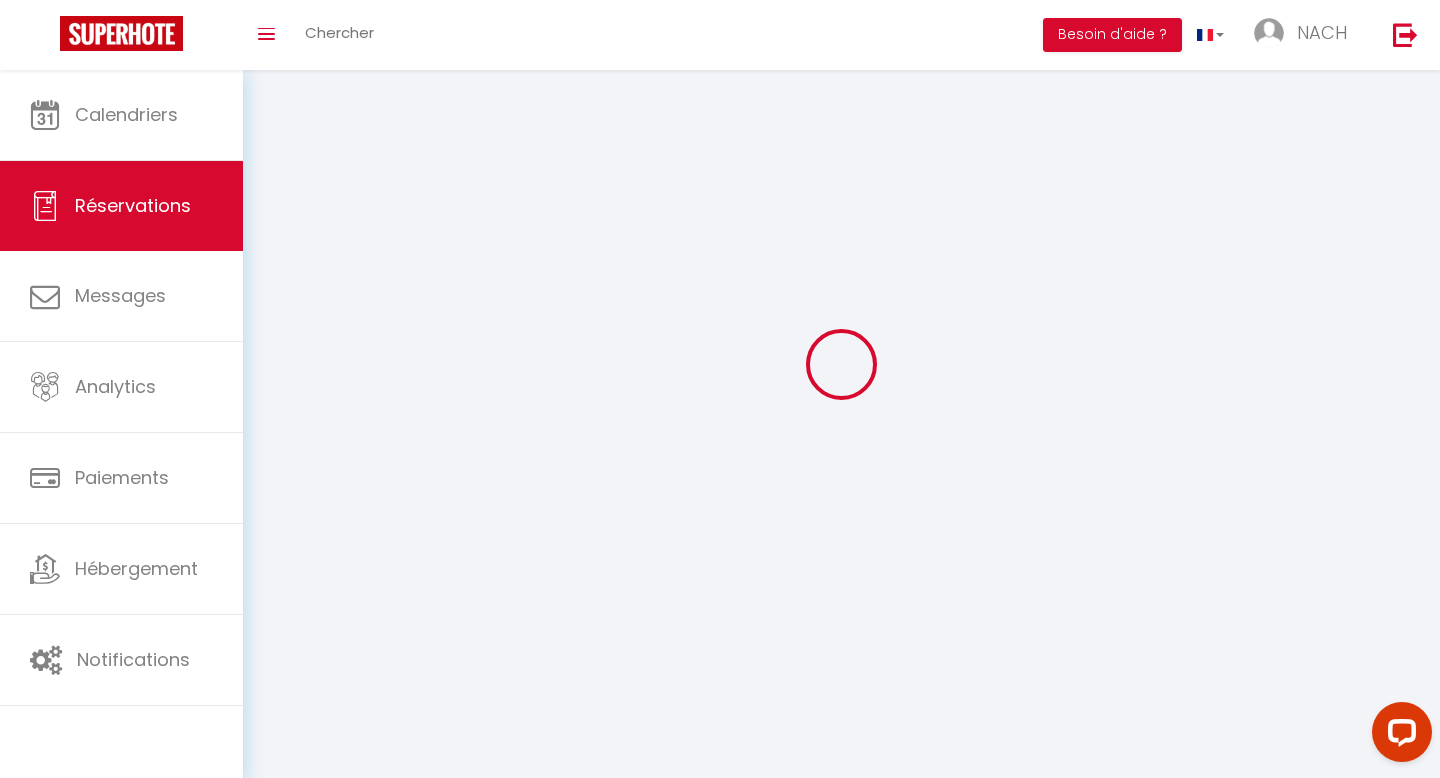 scroll, scrollTop: 0, scrollLeft: 0, axis: both 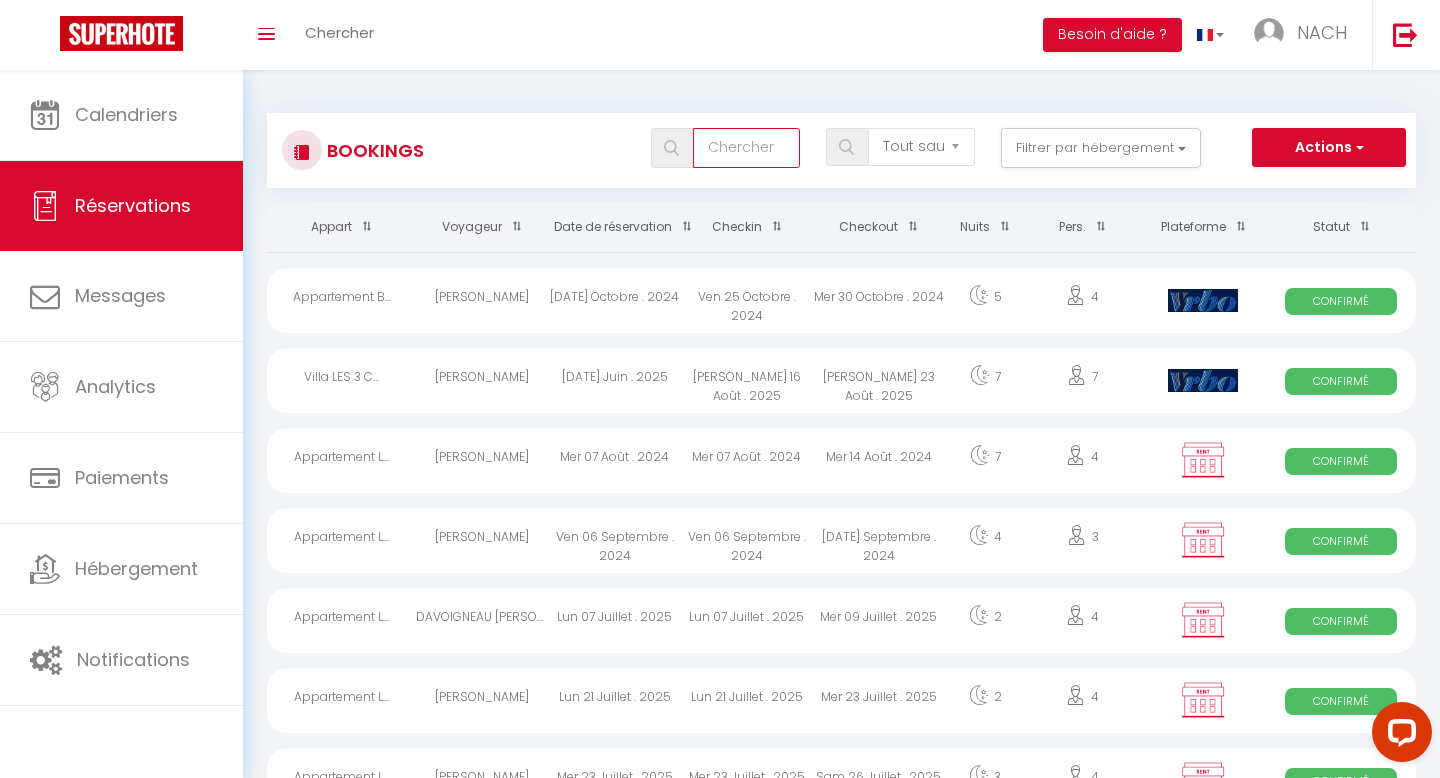 click at bounding box center (746, 148) 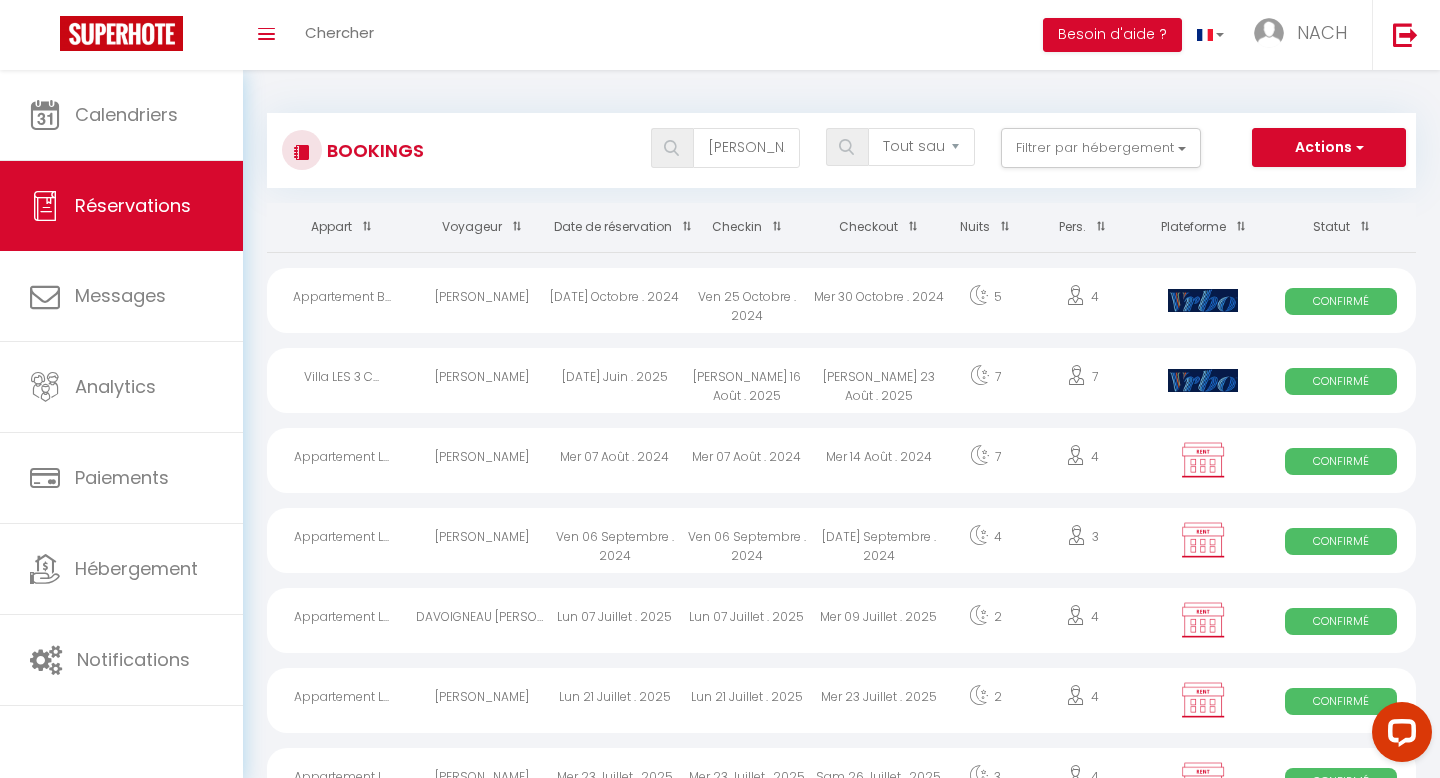 click at bounding box center (671, 148) 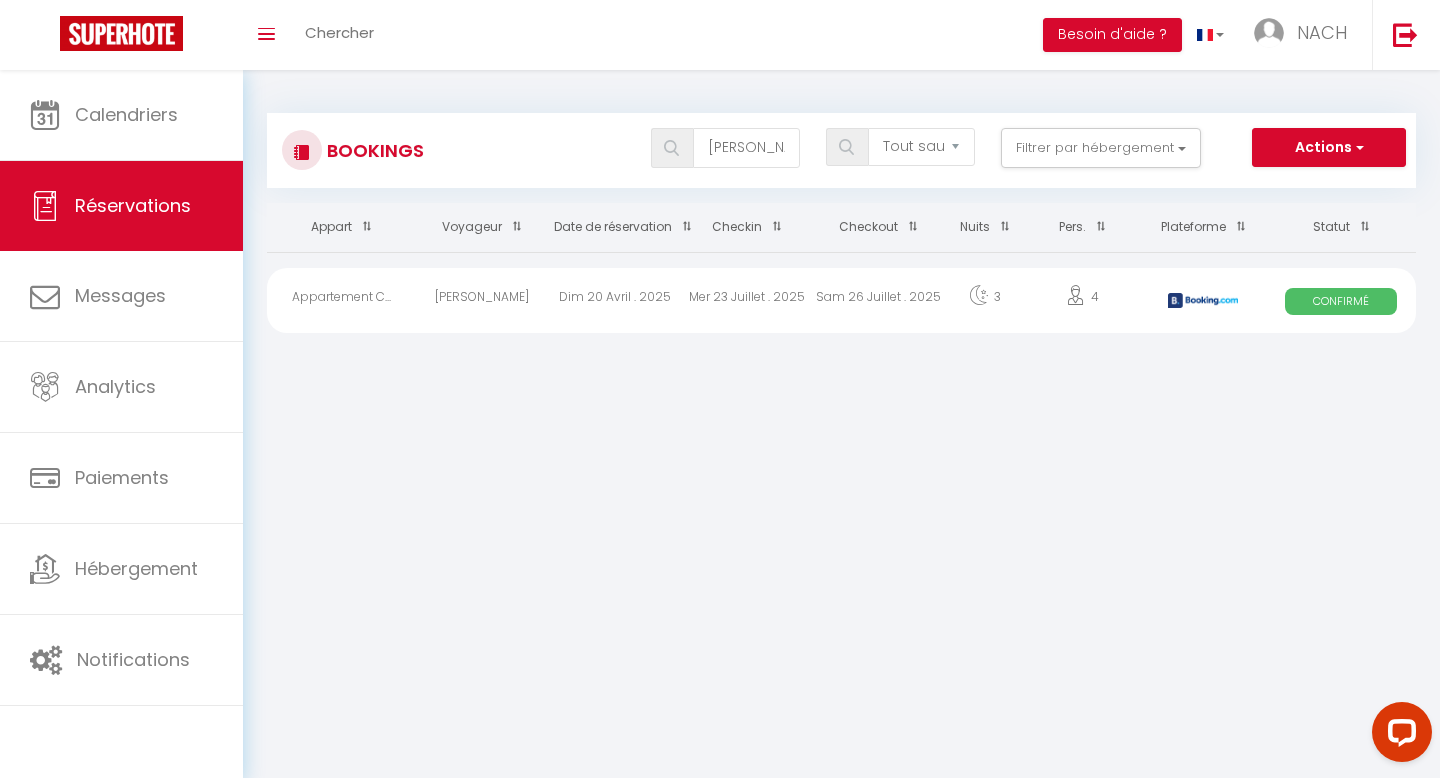 click on "Confirmé" at bounding box center (1341, 301) 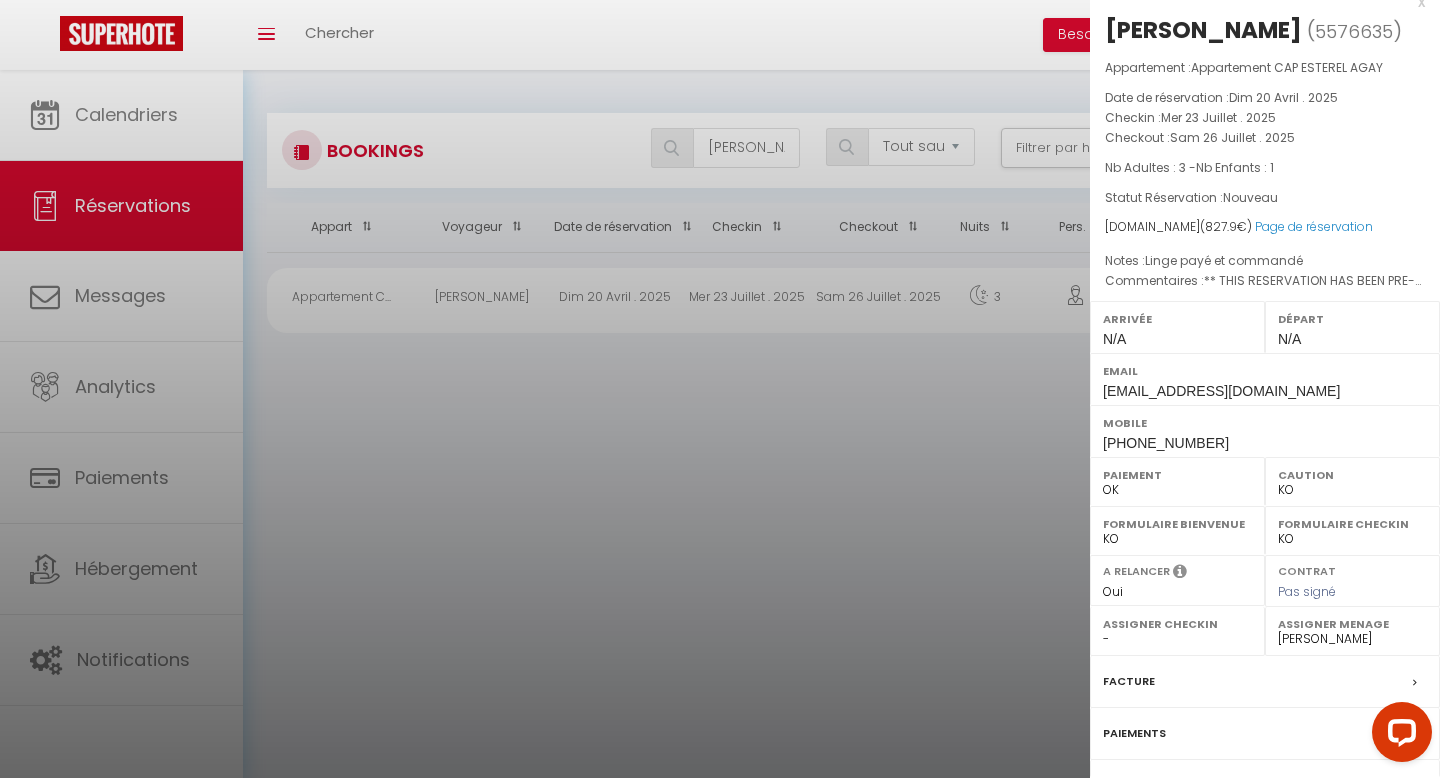 scroll, scrollTop: 19, scrollLeft: 0, axis: vertical 